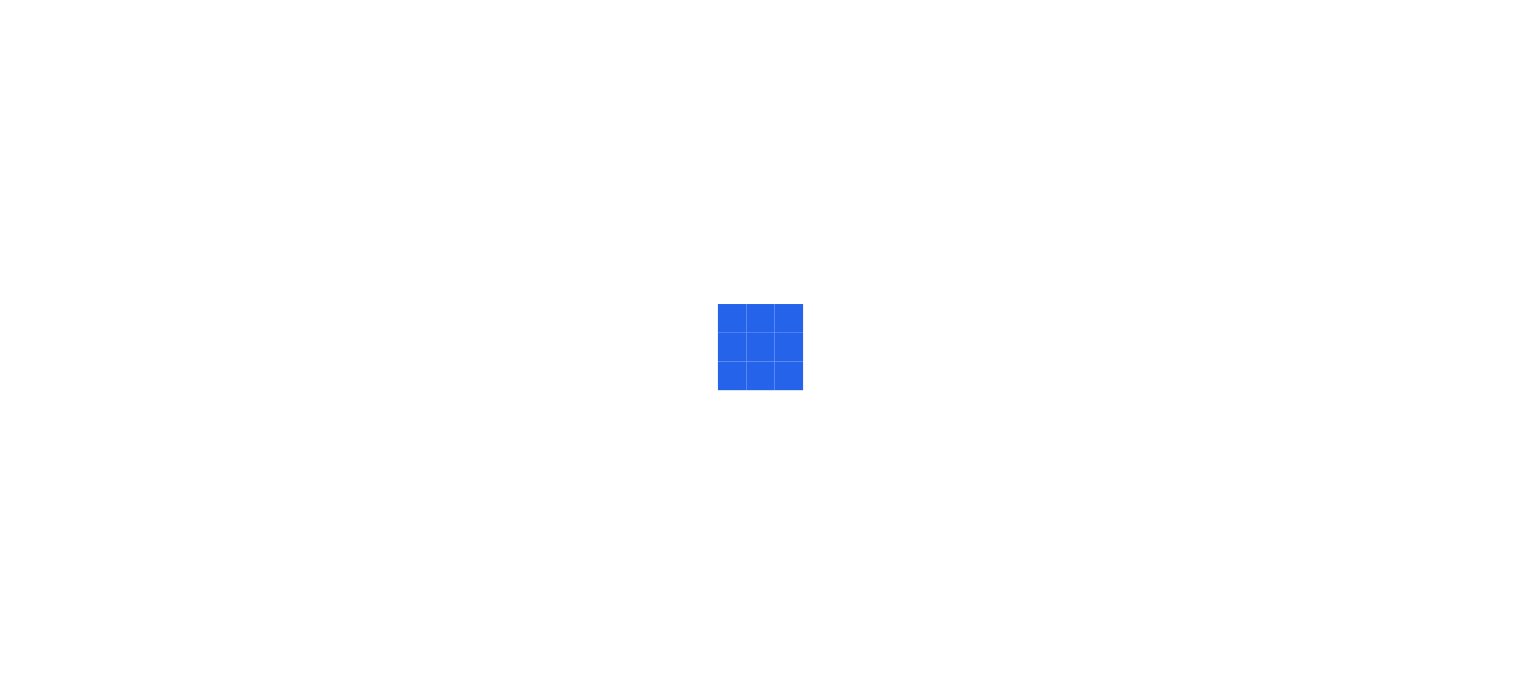 scroll, scrollTop: 0, scrollLeft: 0, axis: both 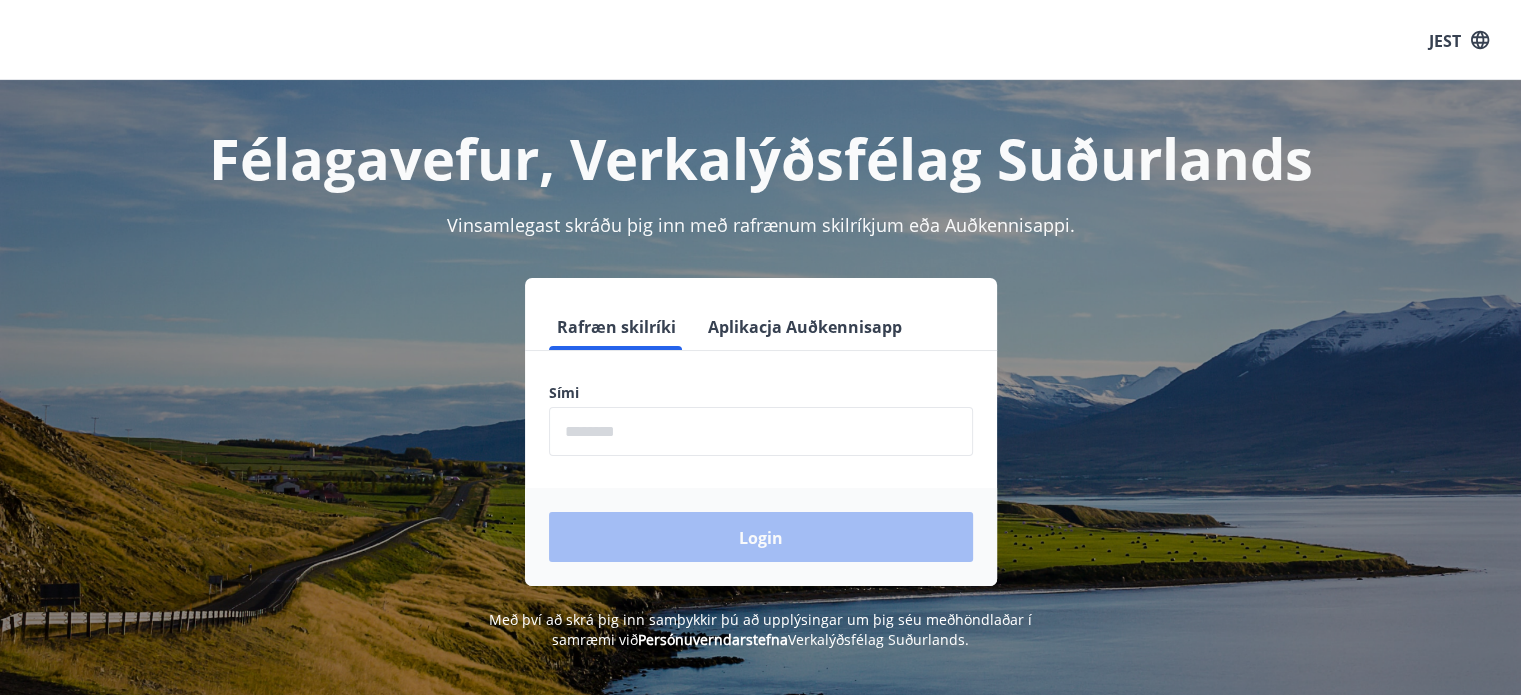 click on "Aplikacja Auðkennisapp" at bounding box center [805, 326] 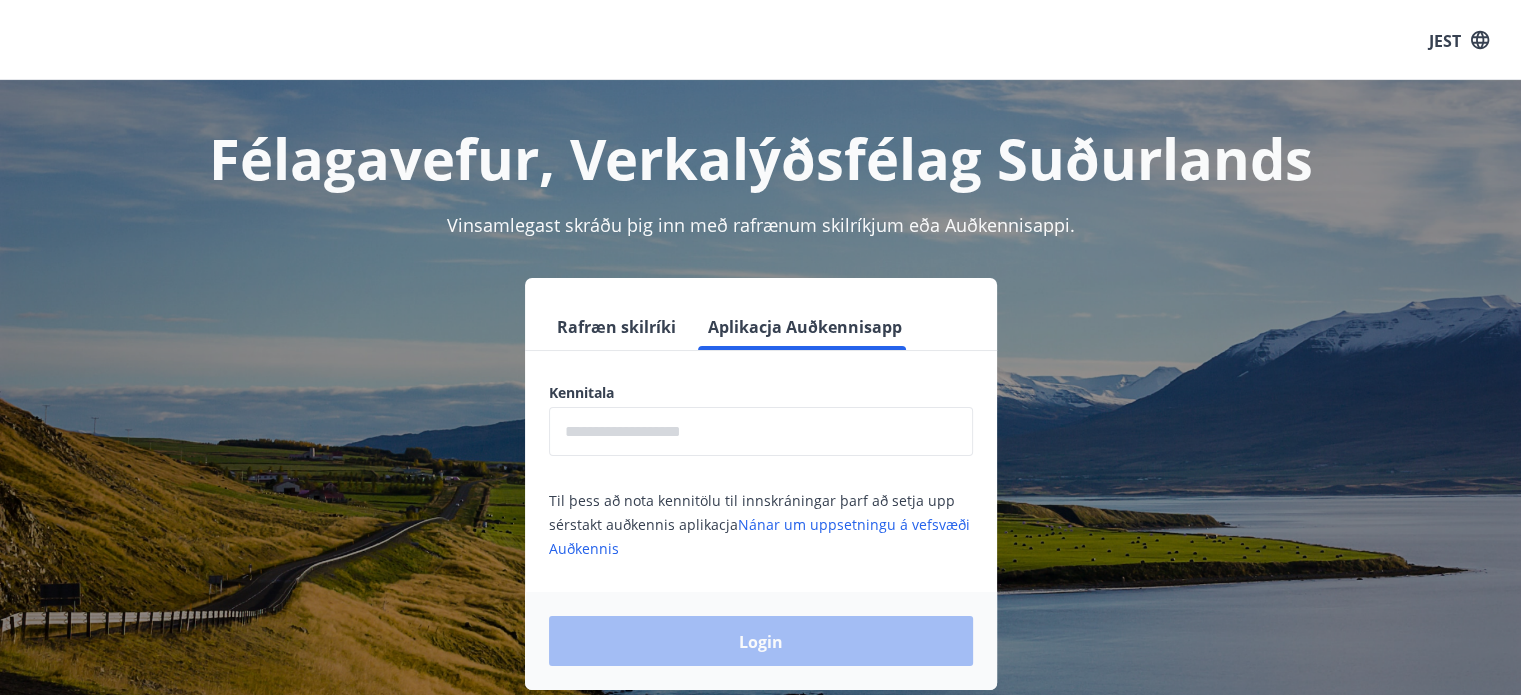 click at bounding box center (761, 431) 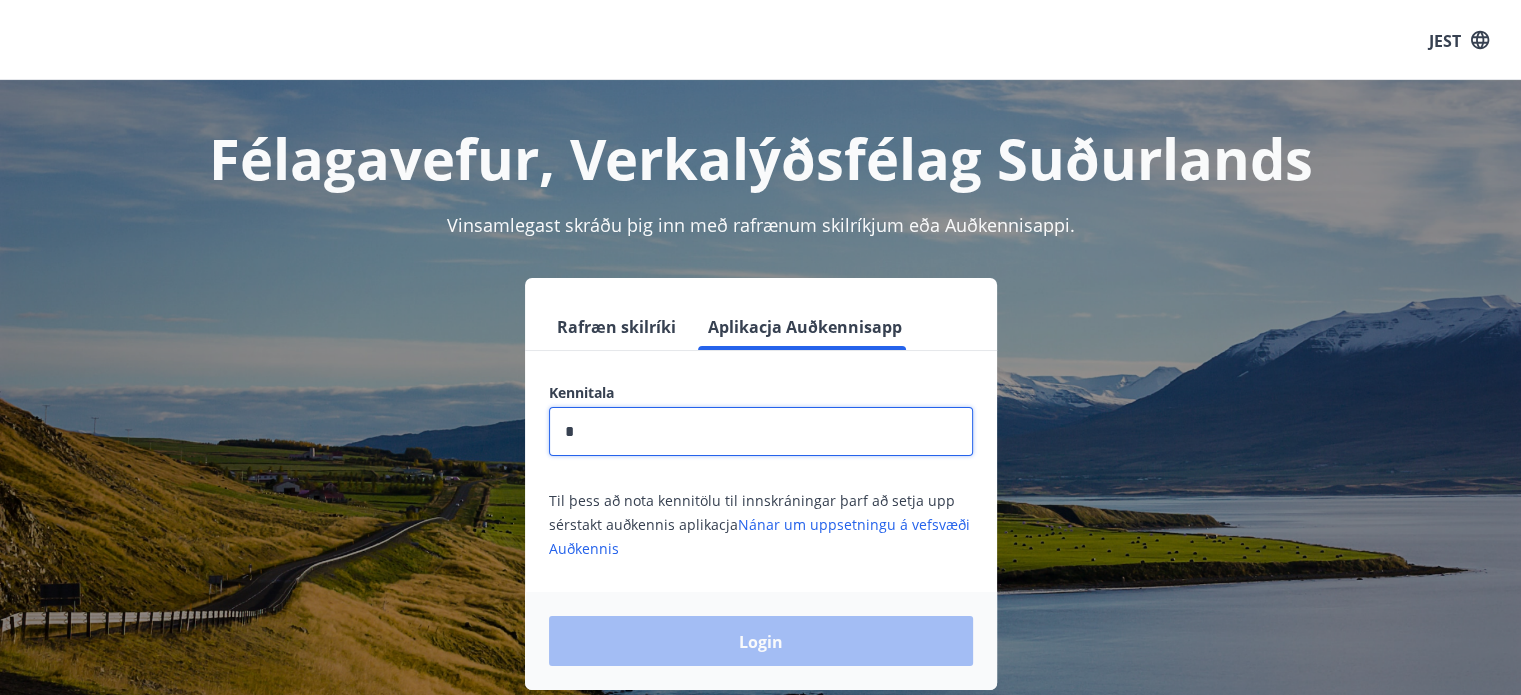 click on "*" at bounding box center (761, 431) 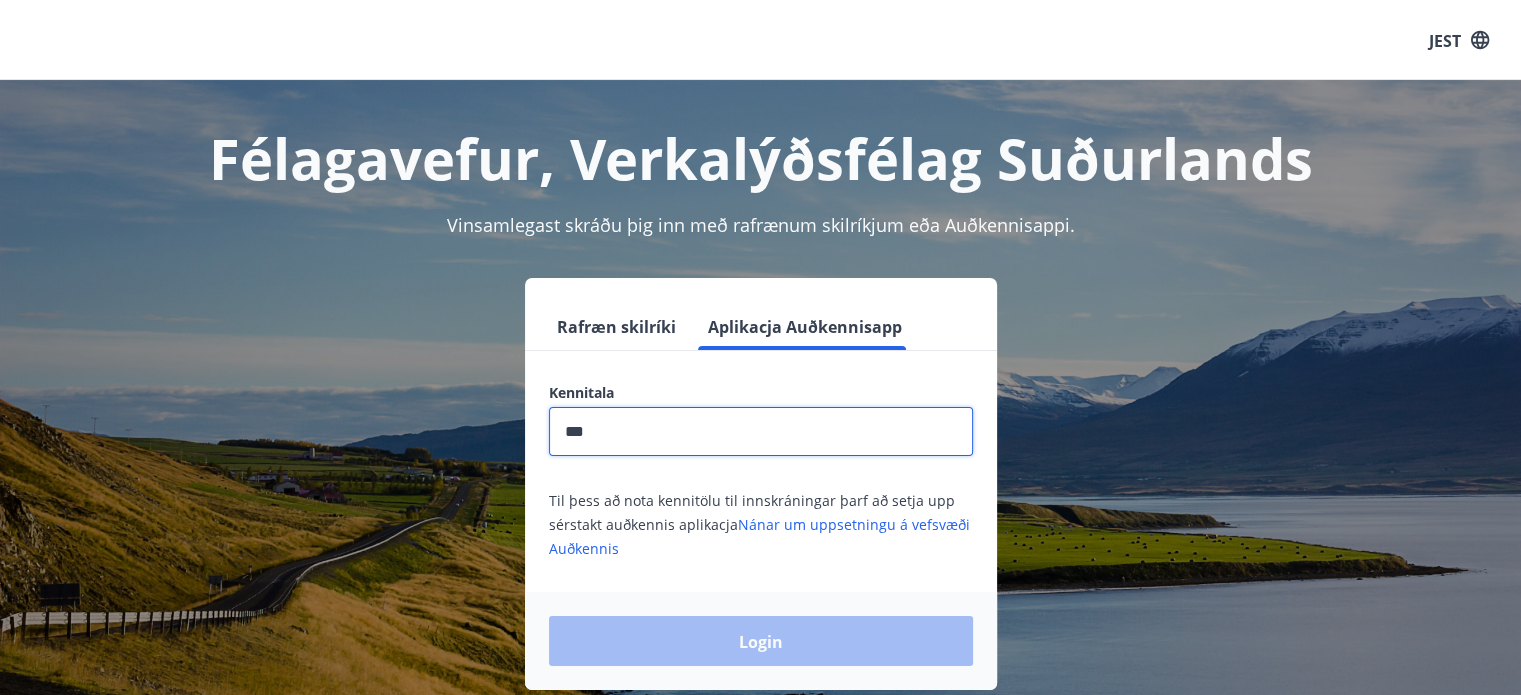 click on "***" at bounding box center [761, 431] 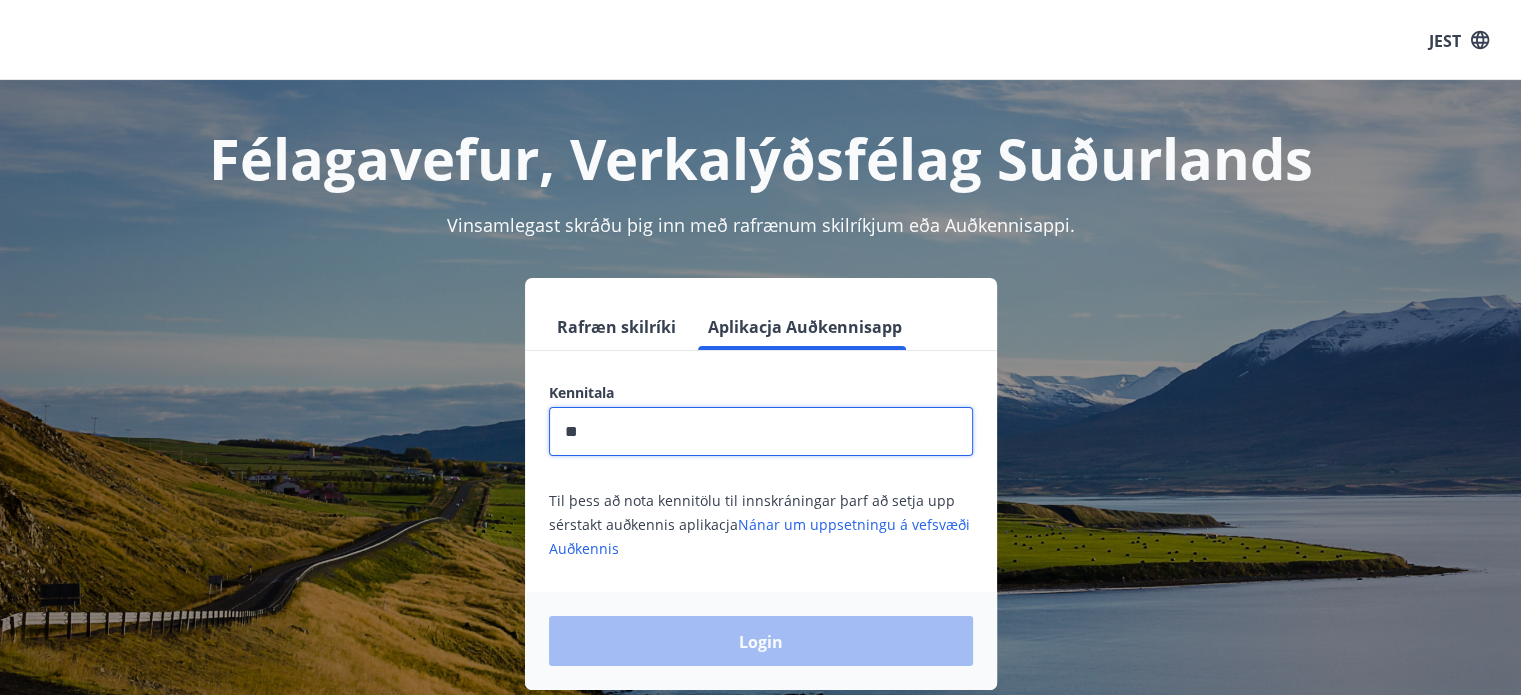 type on "*" 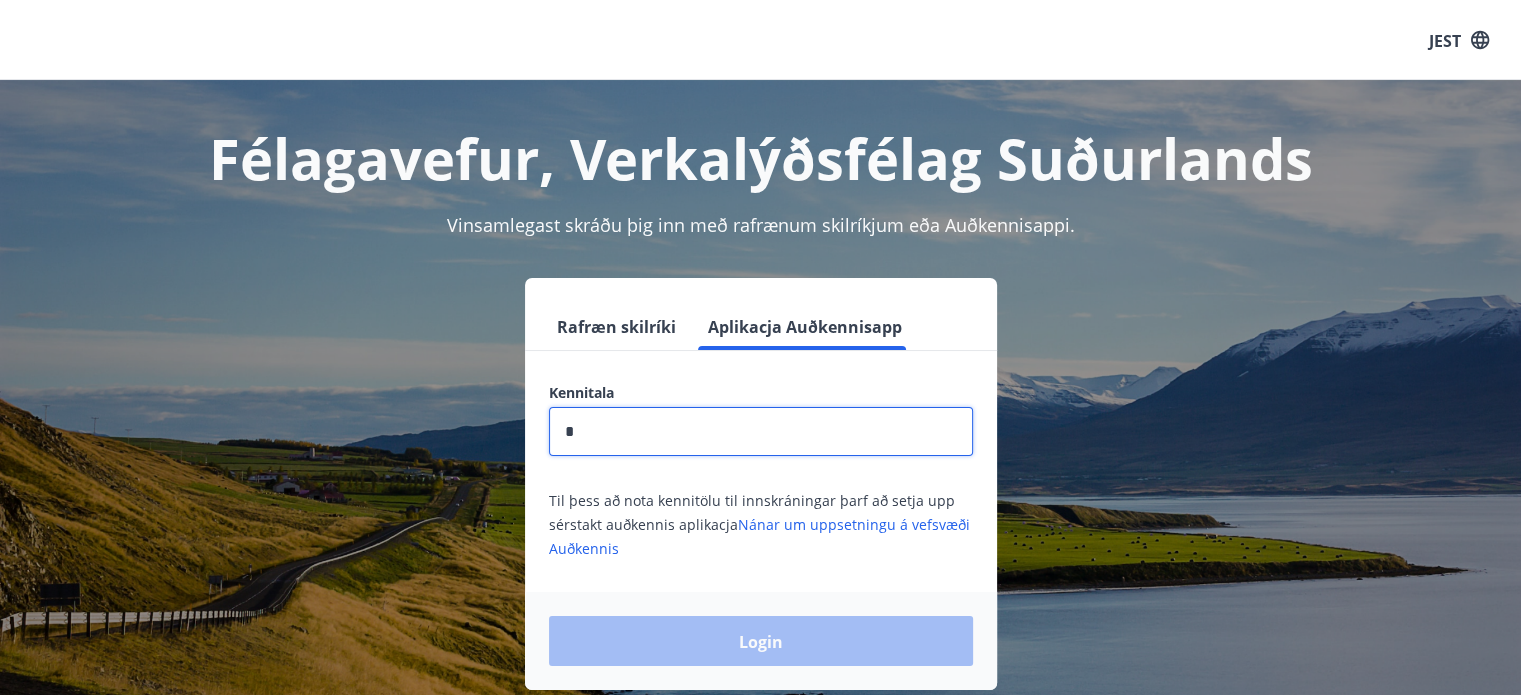 click on "*" at bounding box center [761, 431] 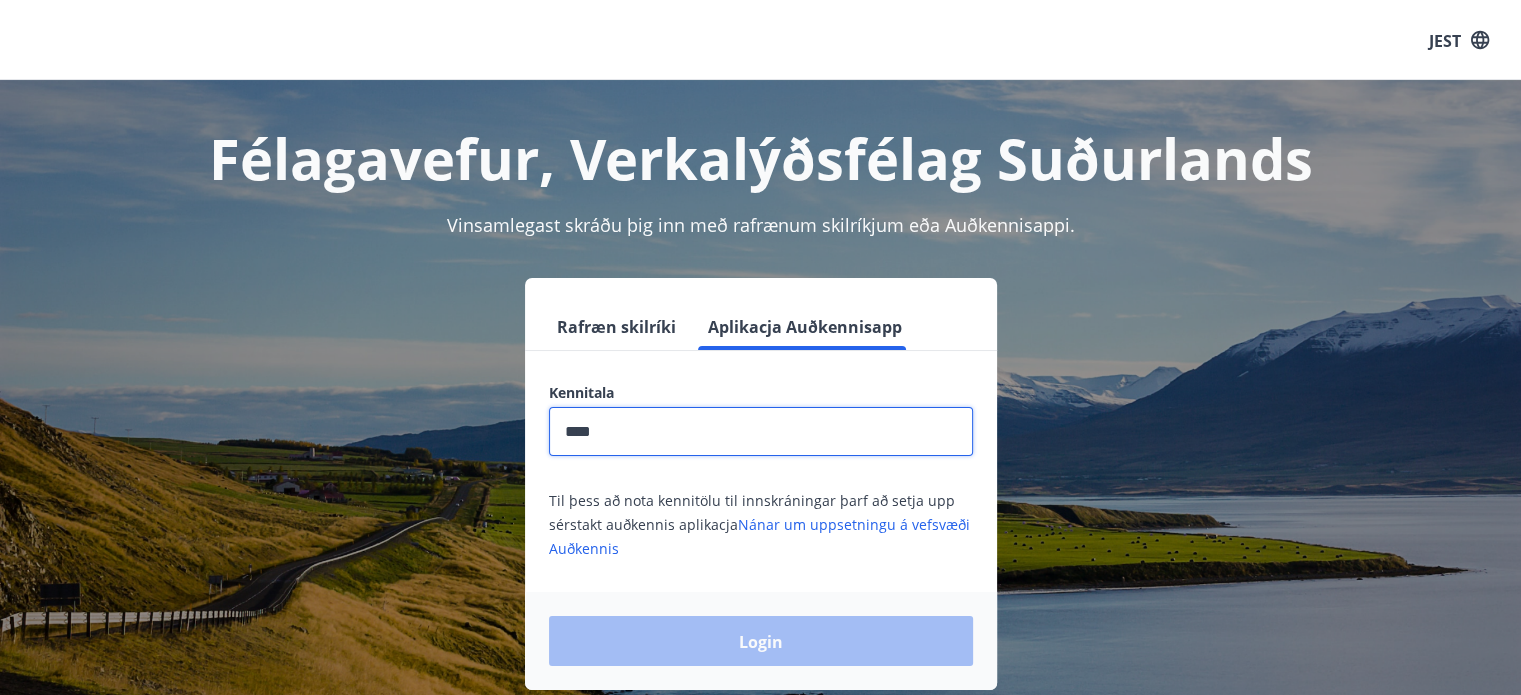 click on "****" at bounding box center [761, 431] 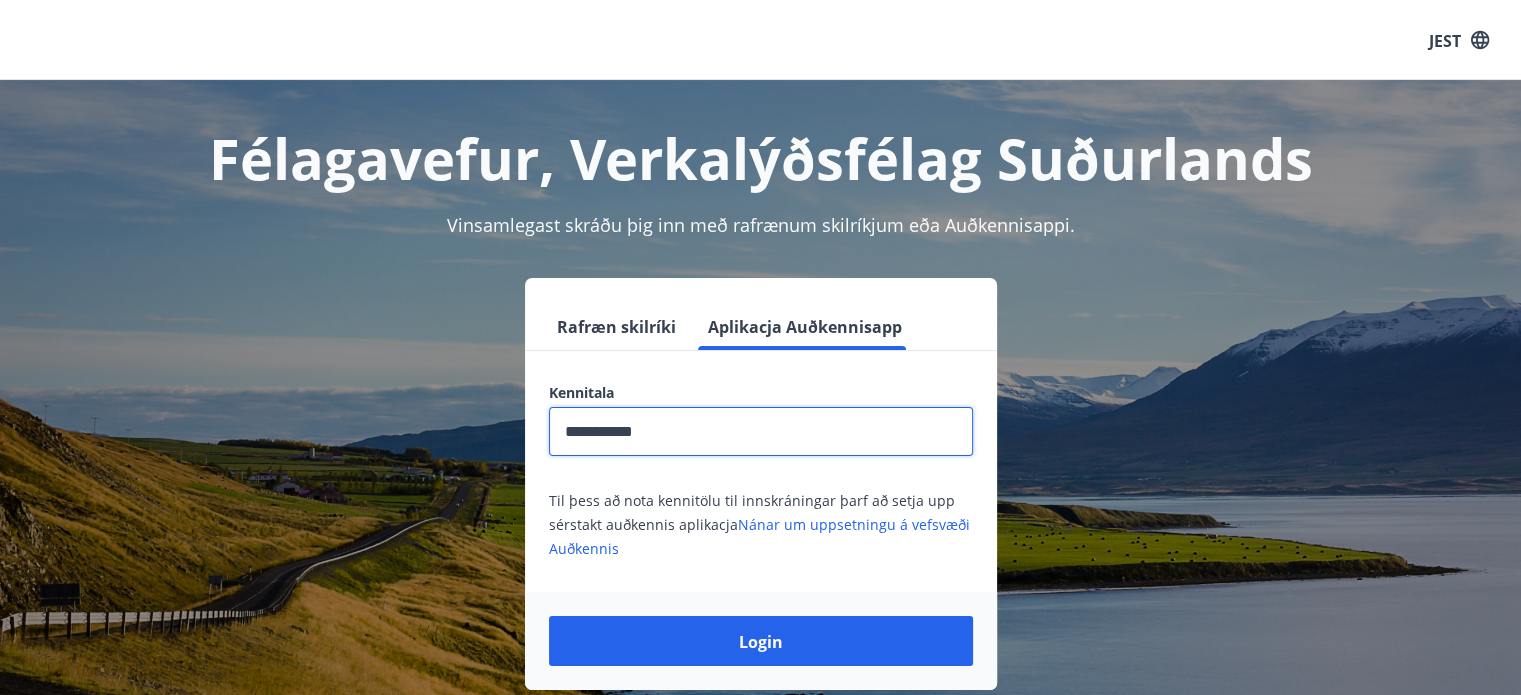 type on "**********" 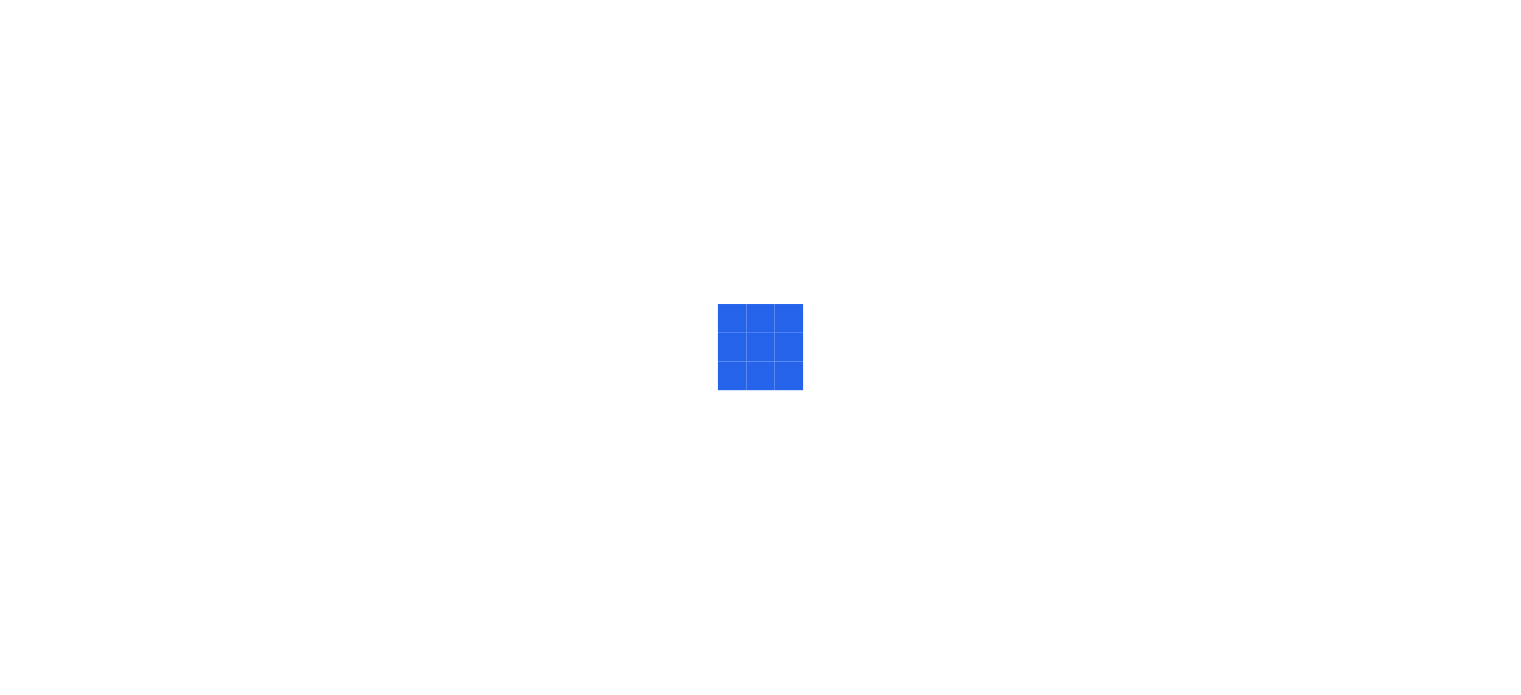 scroll, scrollTop: 0, scrollLeft: 0, axis: both 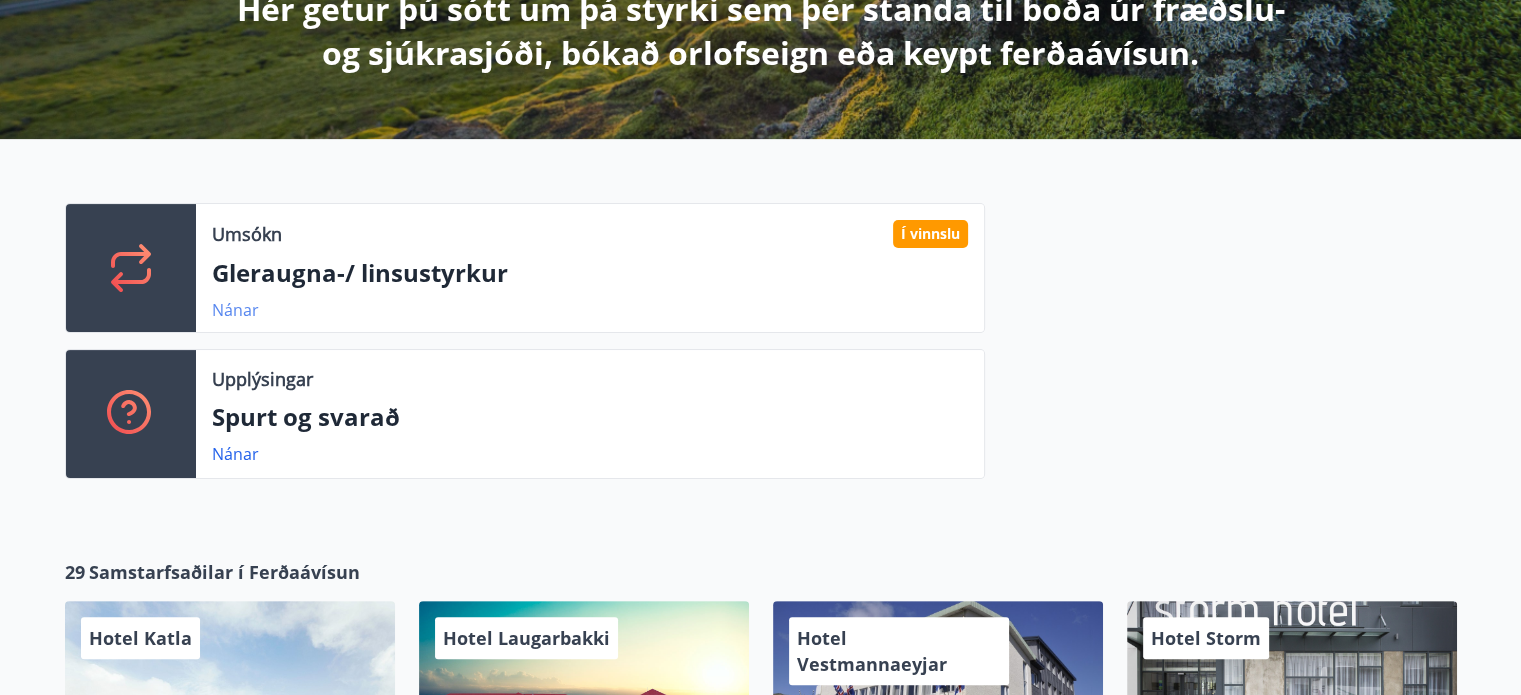 click on "Nánar" at bounding box center [235, 310] 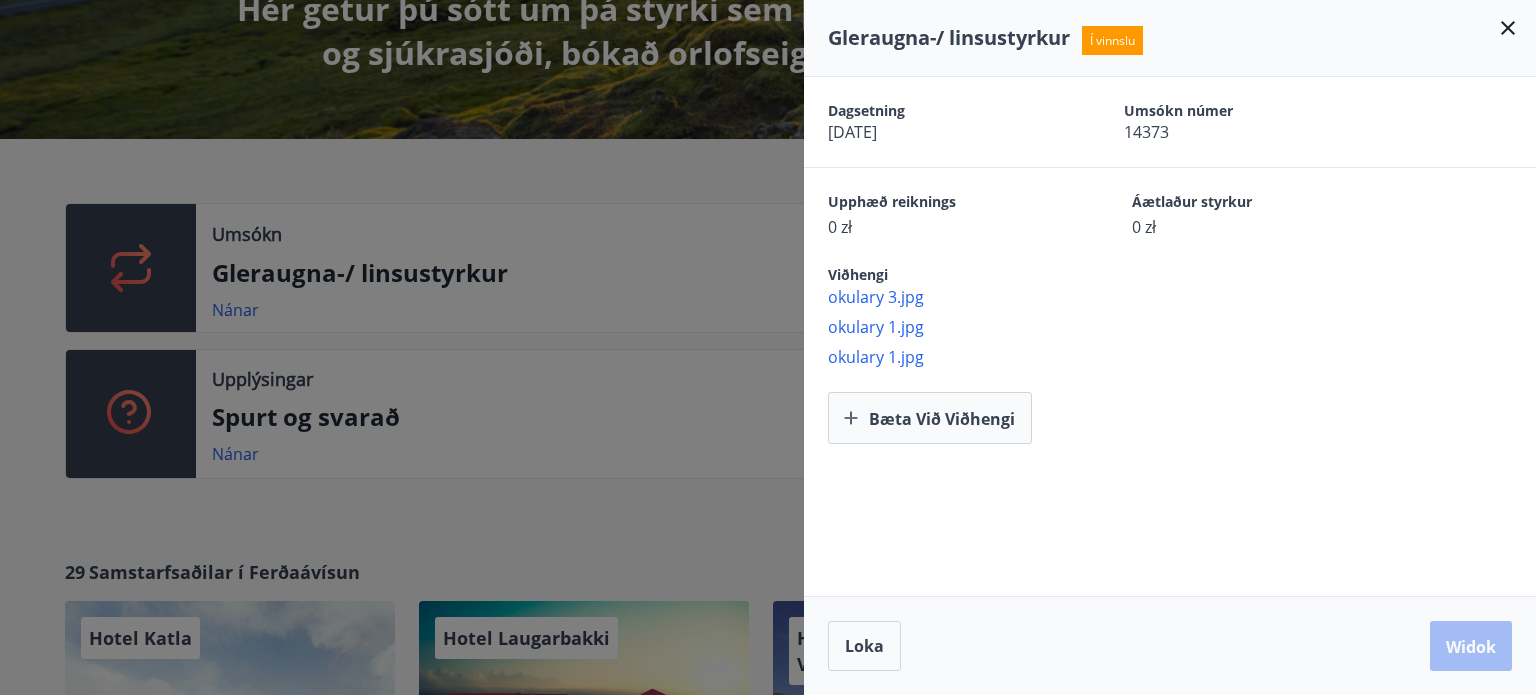 click on "Gleraugna-/ linsustyrkur  Í vinnslu" at bounding box center (1170, 38) 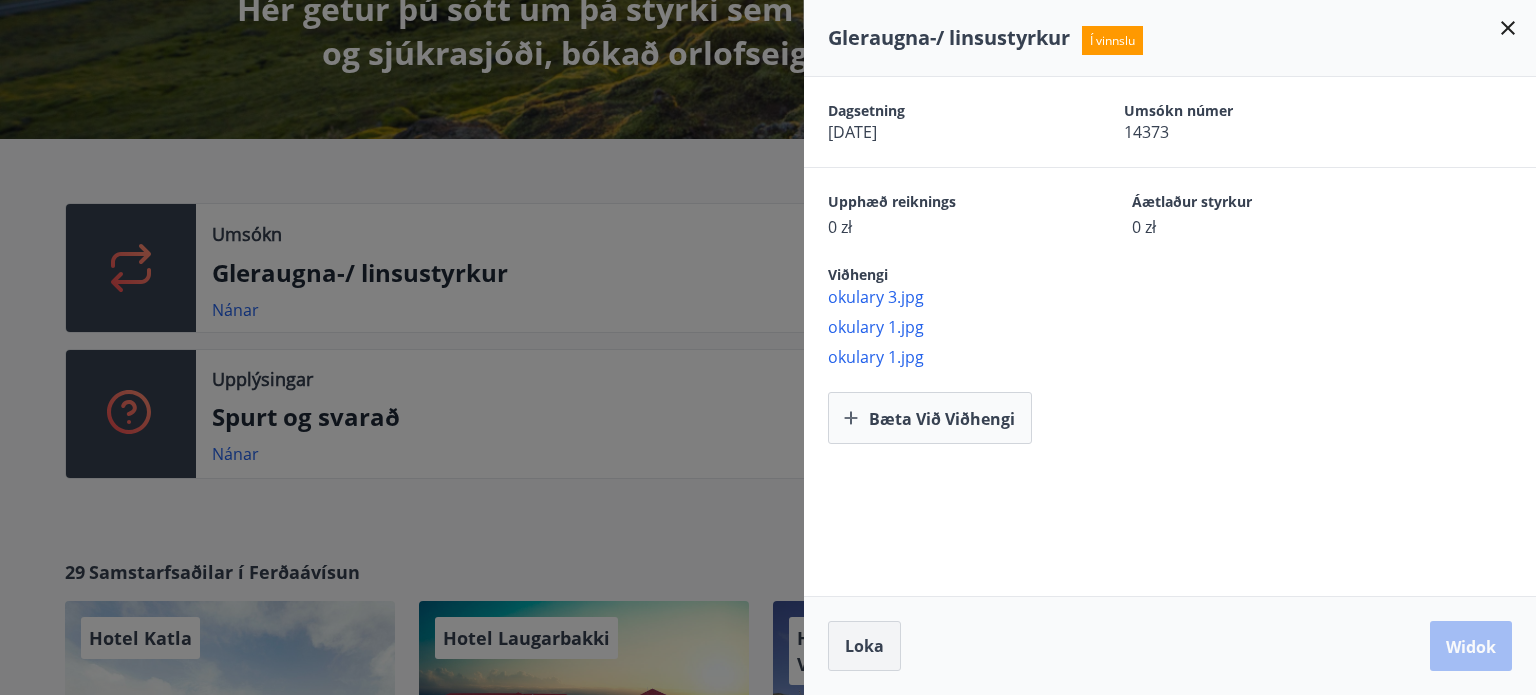 click on "Loka" at bounding box center [864, 646] 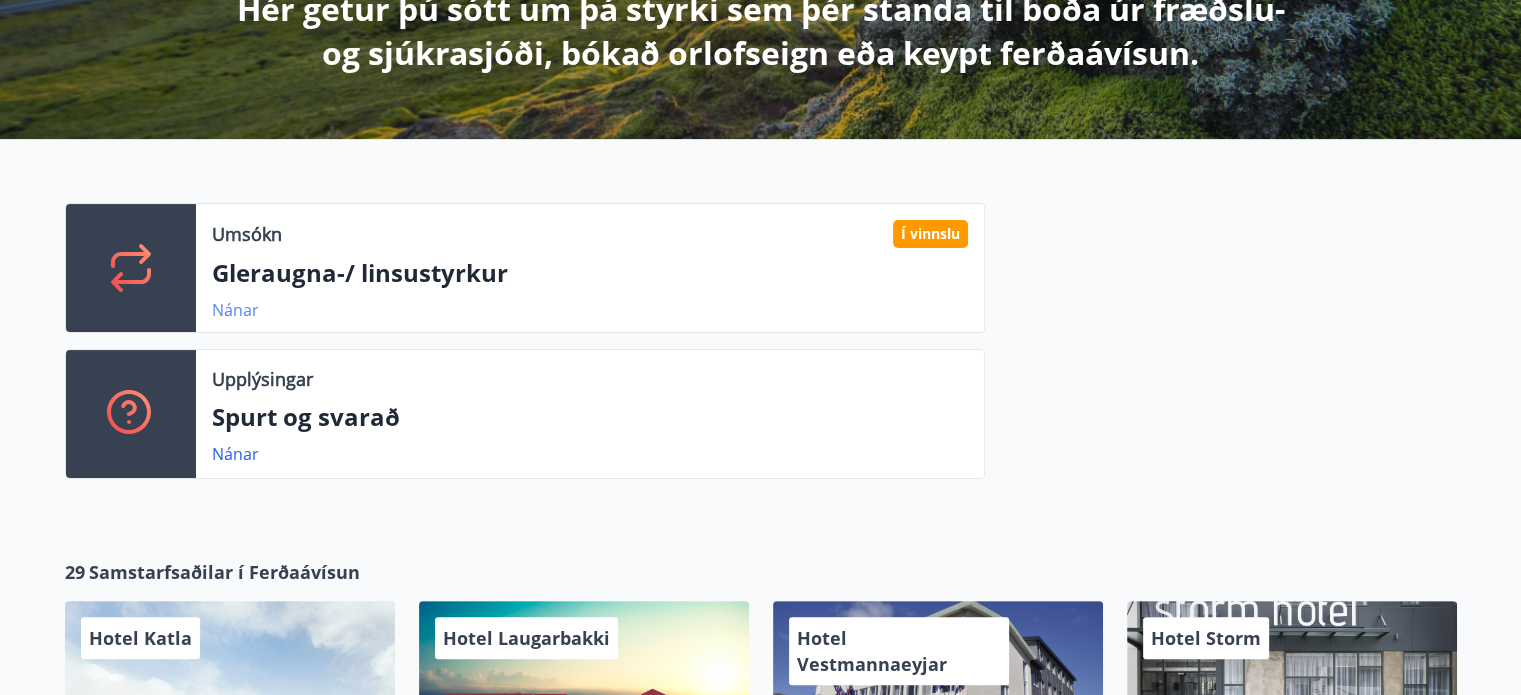 click on "Nánar" at bounding box center [235, 310] 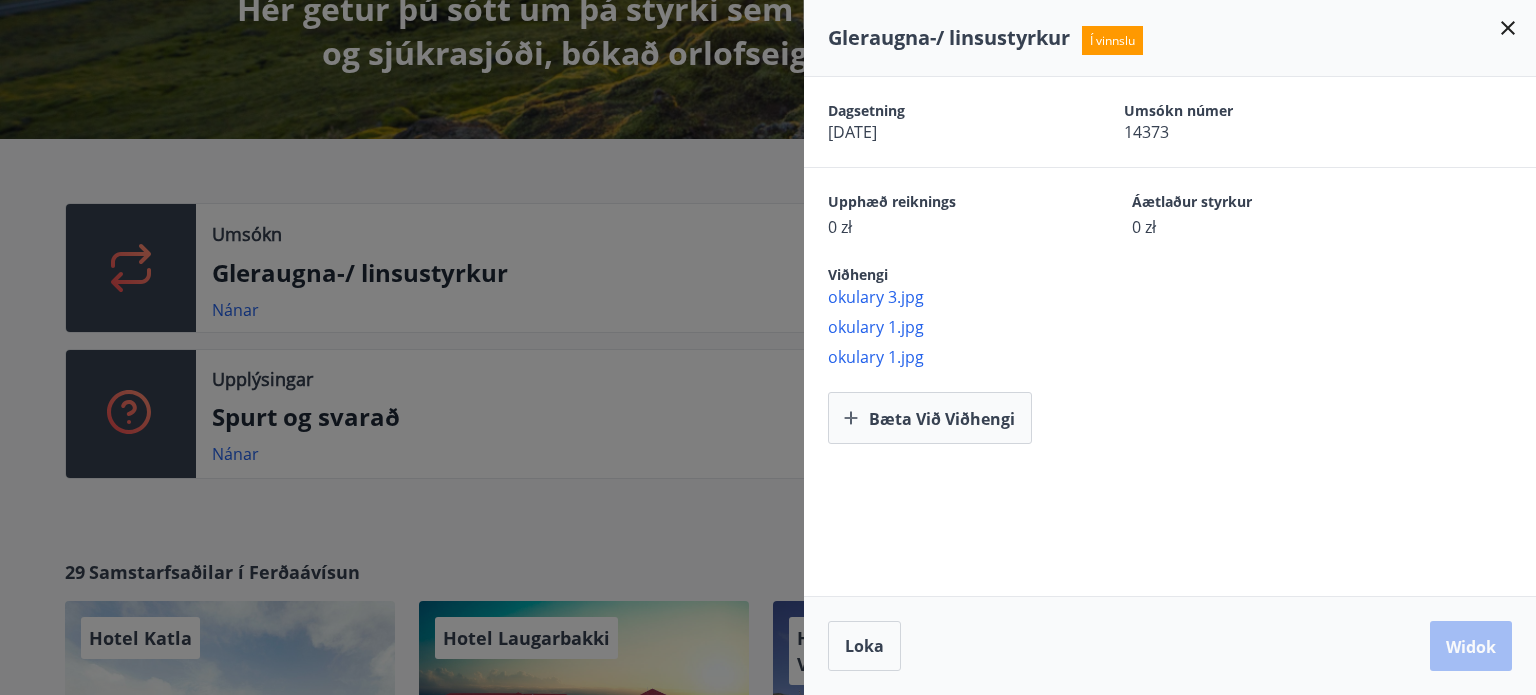 click on "Loka Widok" at bounding box center [1170, 646] 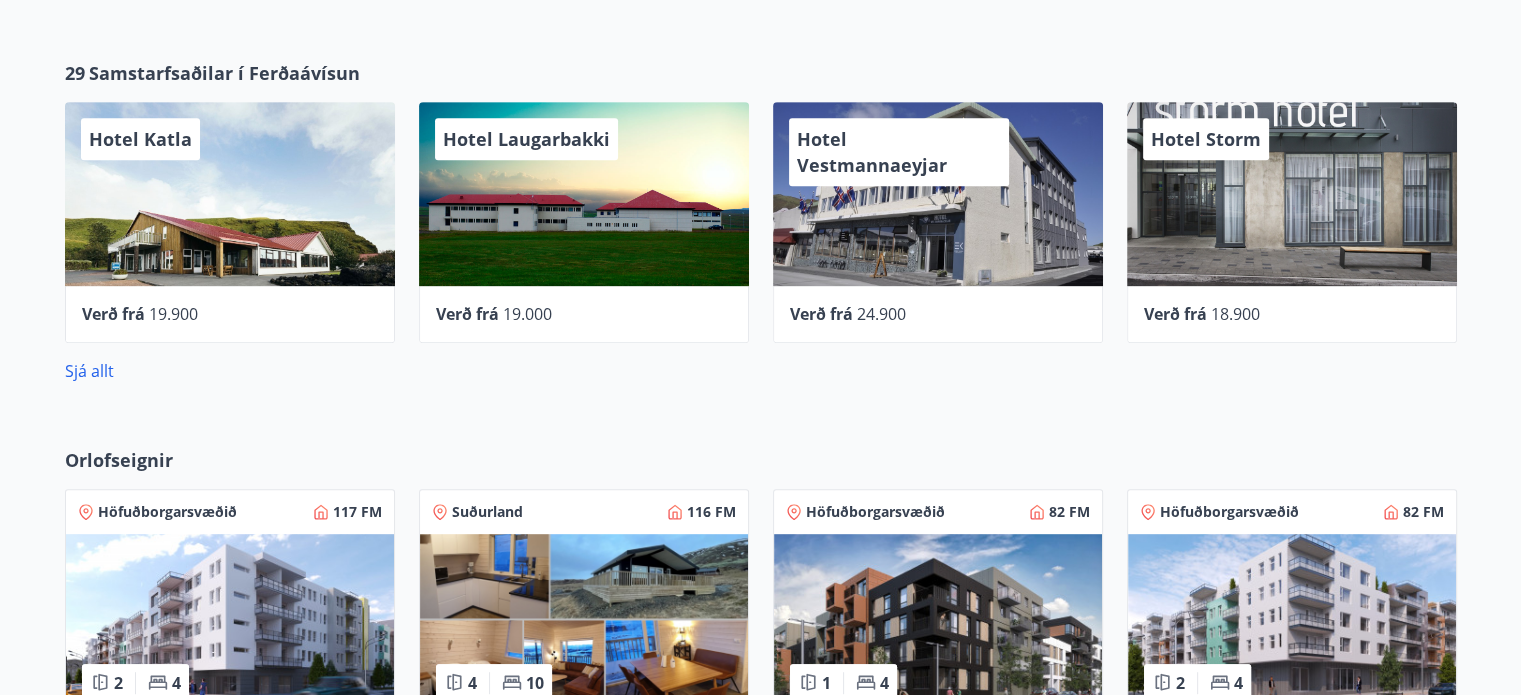 scroll, scrollTop: 911, scrollLeft: 0, axis: vertical 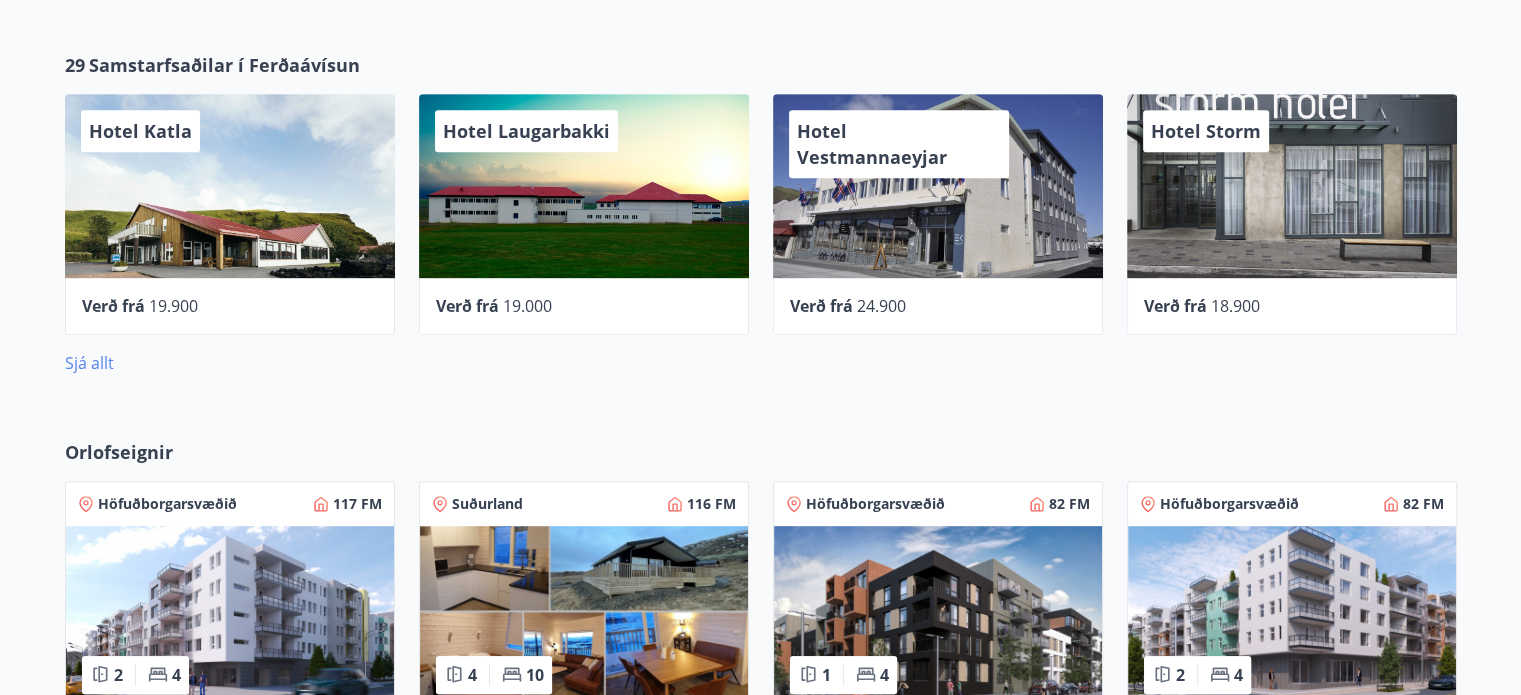 click on "Sjá allt" at bounding box center (89, 363) 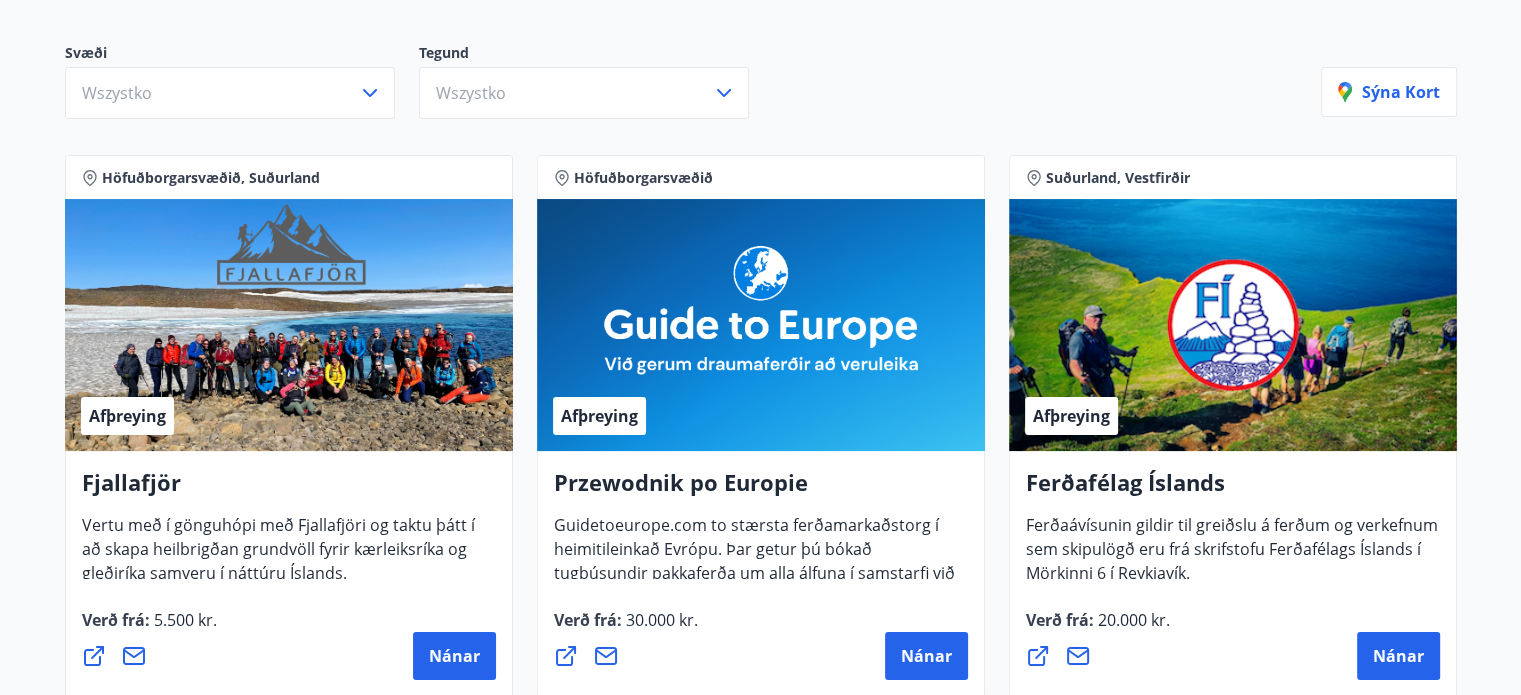 scroll, scrollTop: 0, scrollLeft: 0, axis: both 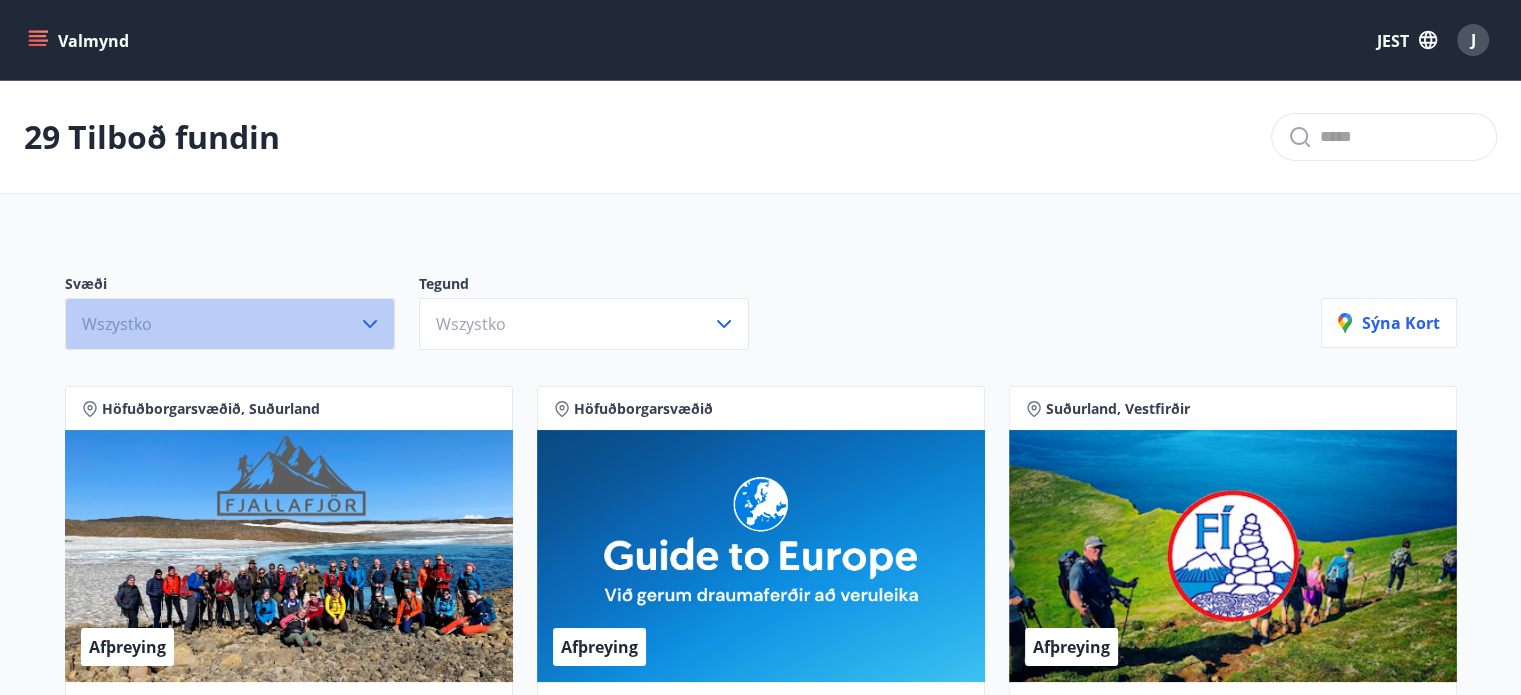 click on "Wszystko" at bounding box center [230, 324] 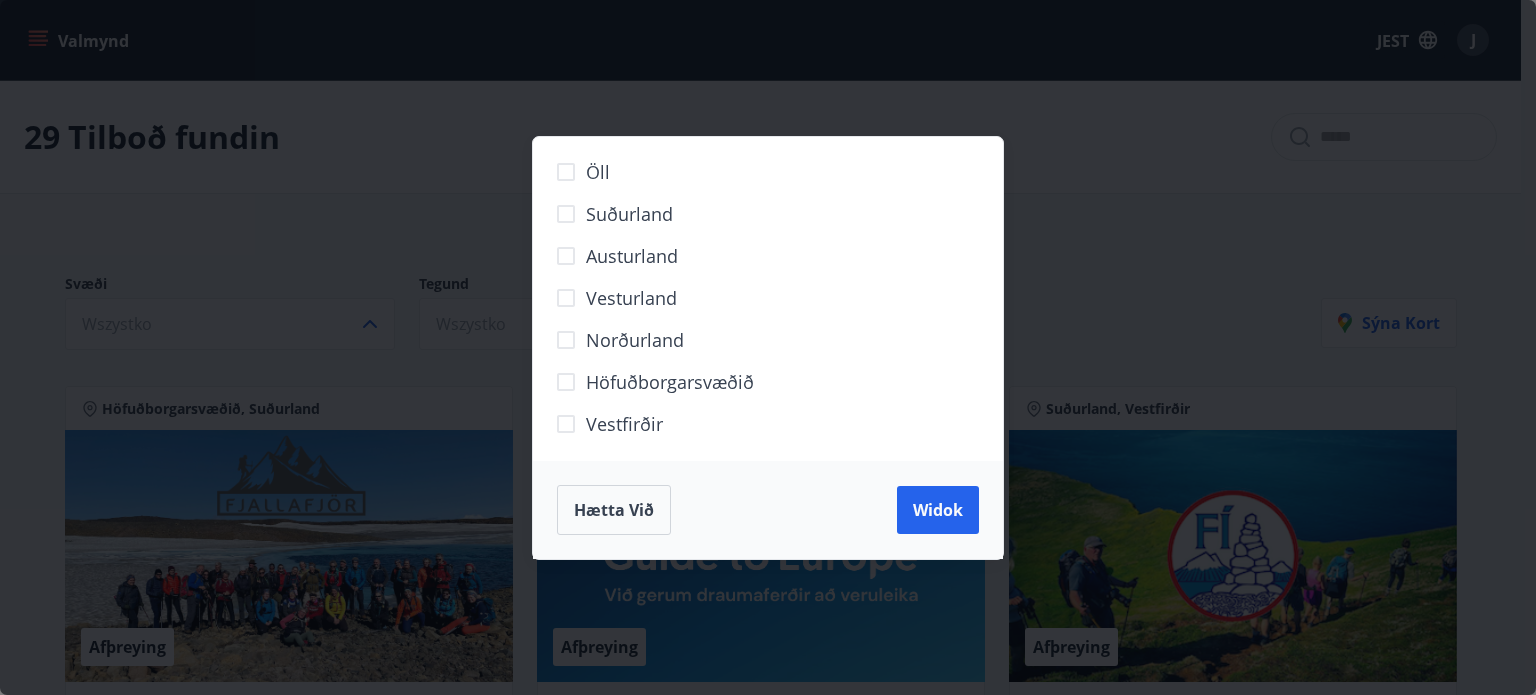 click on "Öll Suðurland Austurland Vesturland Norðurland Höfuðborgarsvæðið Vestfirðir Hætta við Widok" at bounding box center (768, 347) 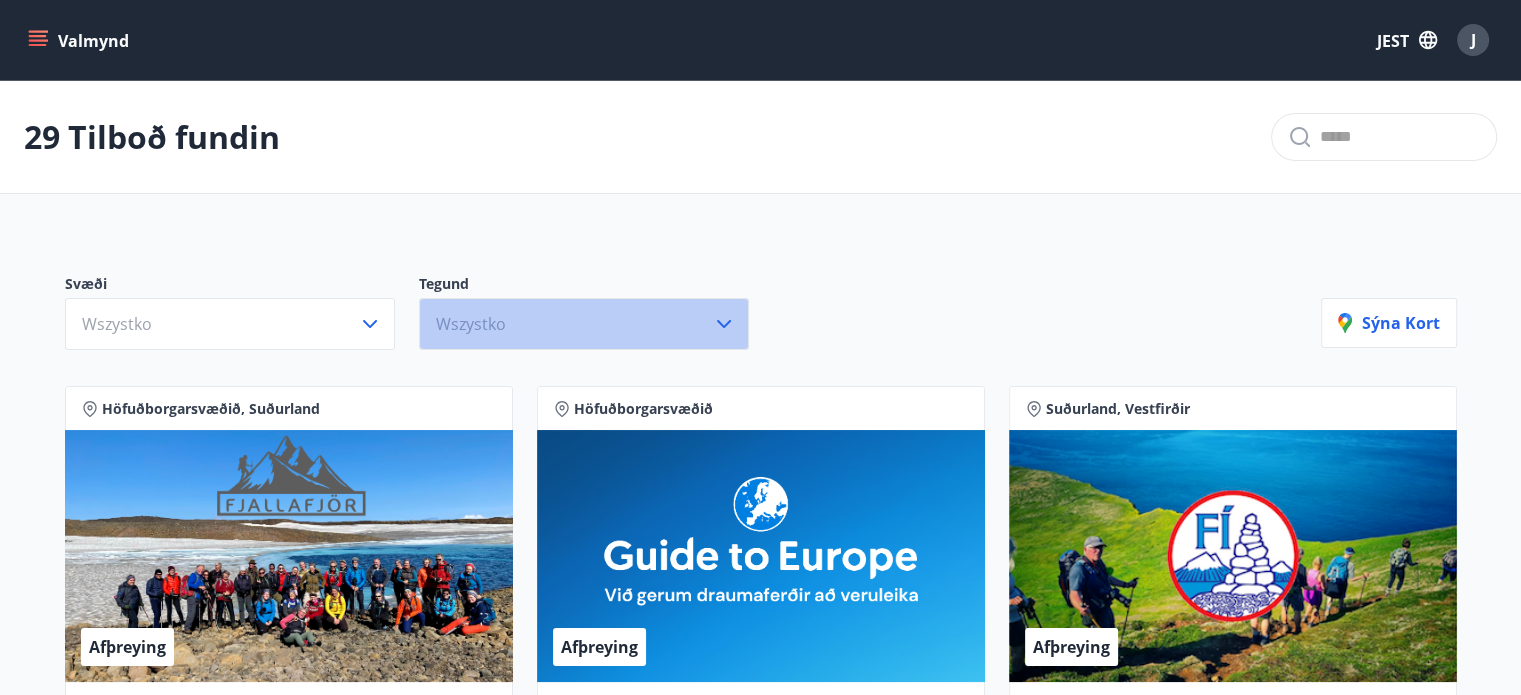 click on "Wszystko" at bounding box center (584, 324) 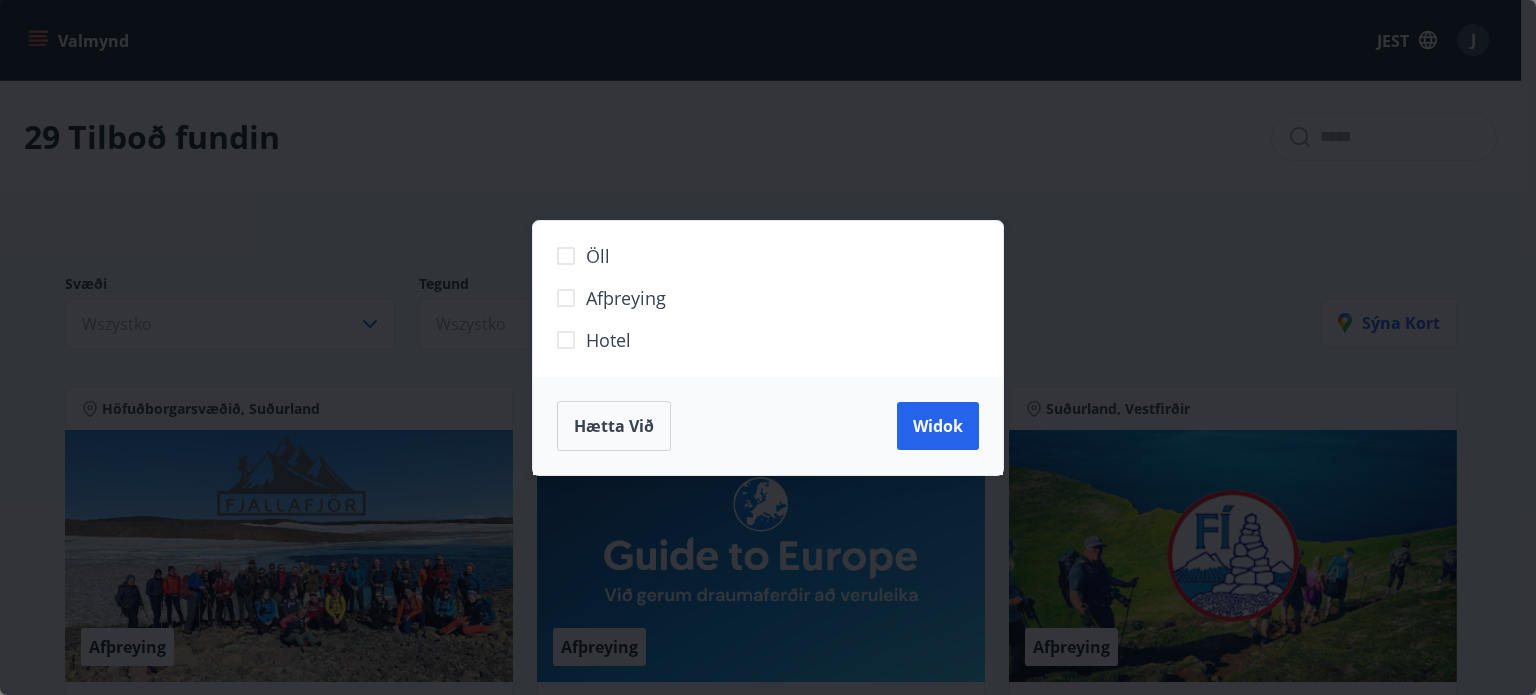 click on "Hotel" at bounding box center [608, 340] 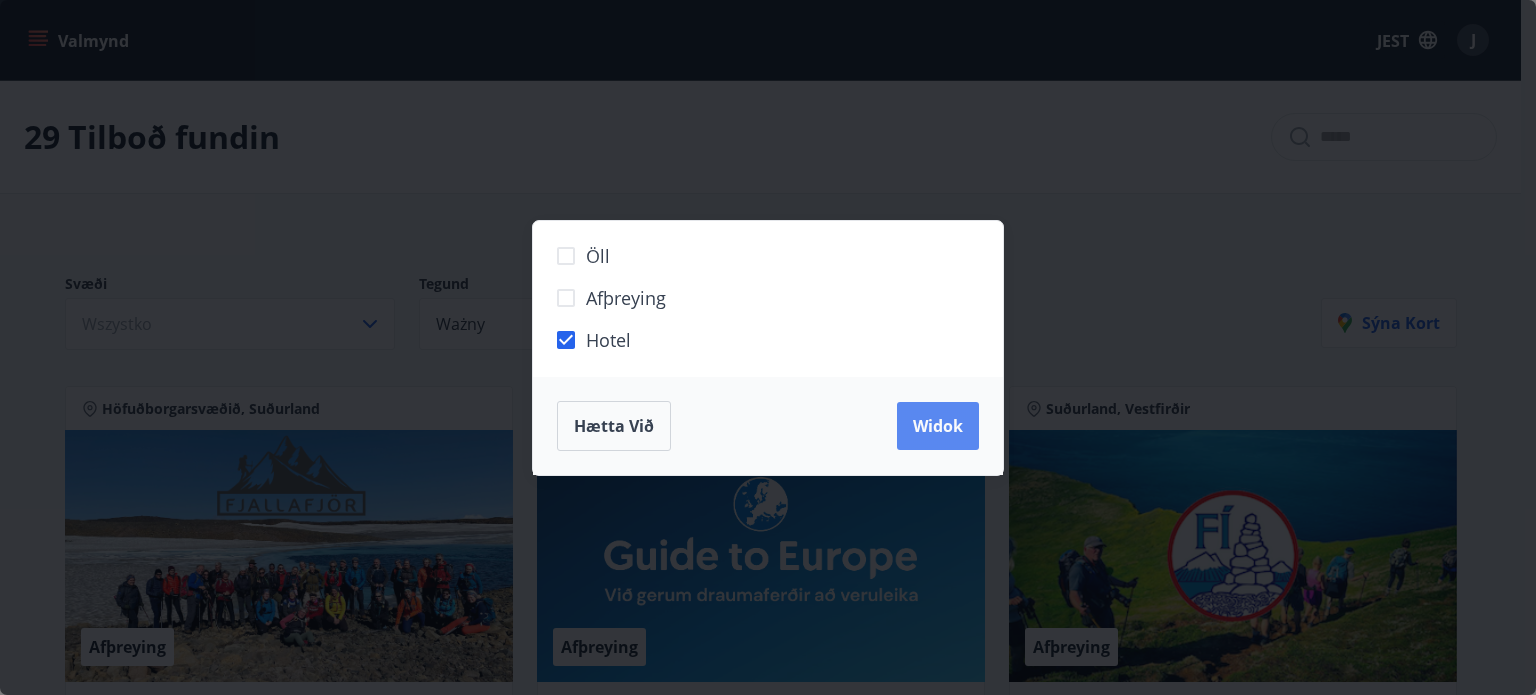 click on "Widok" at bounding box center [938, 426] 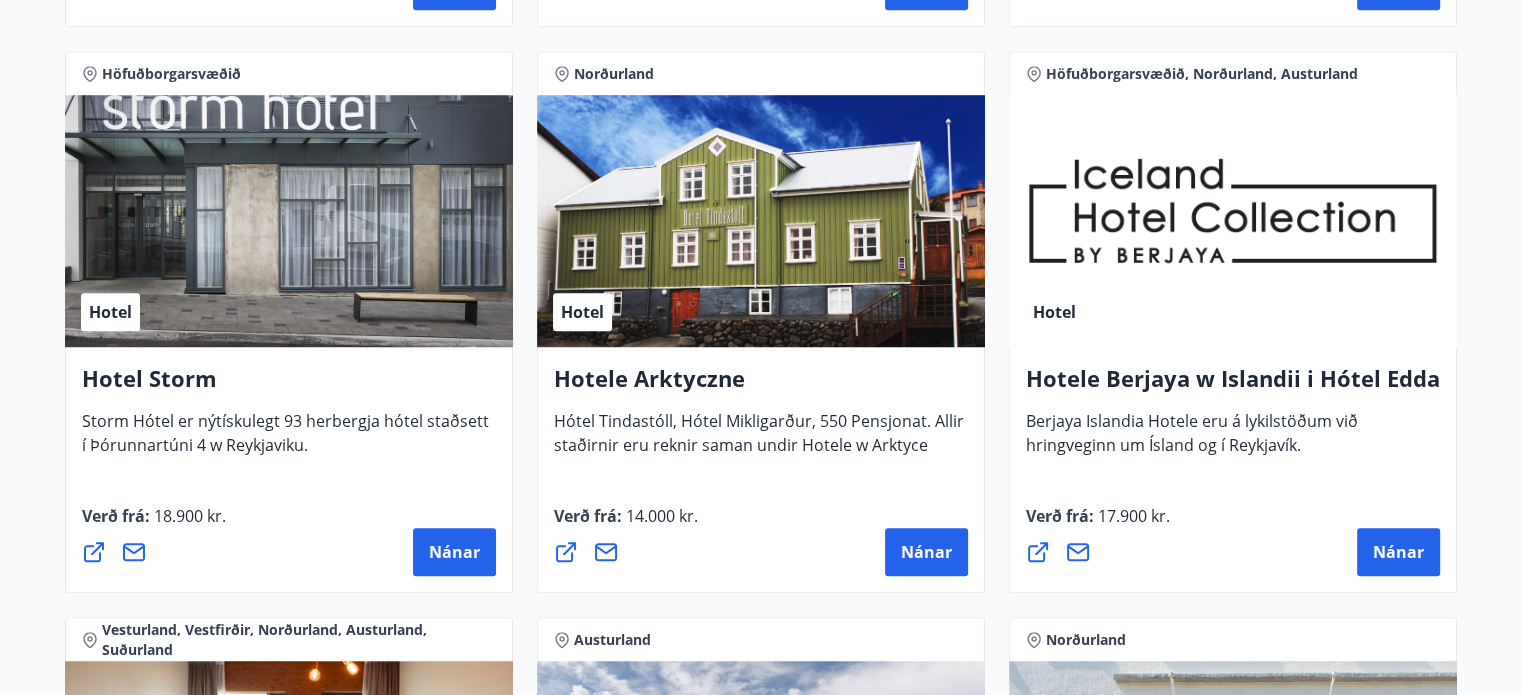scroll, scrollTop: 0, scrollLeft: 0, axis: both 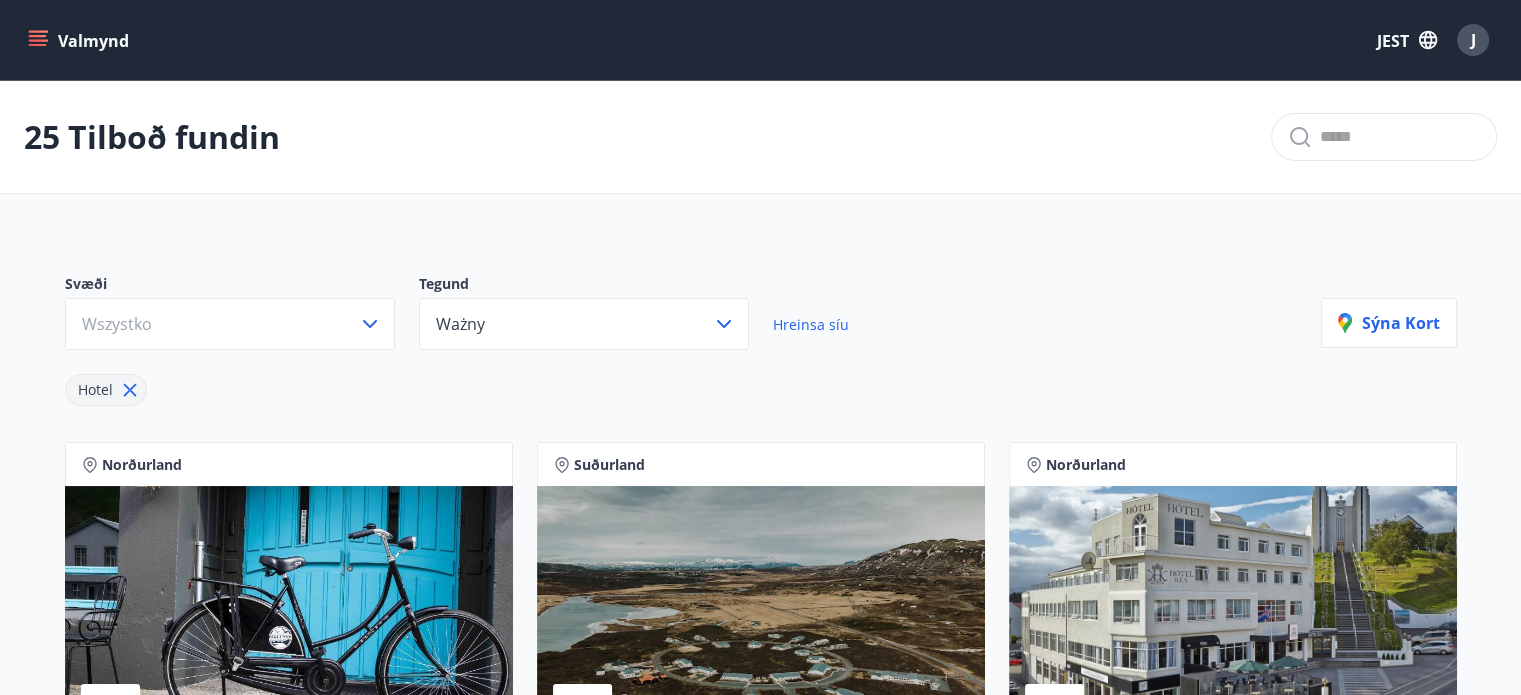 click on "JEST" at bounding box center (1407, 40) 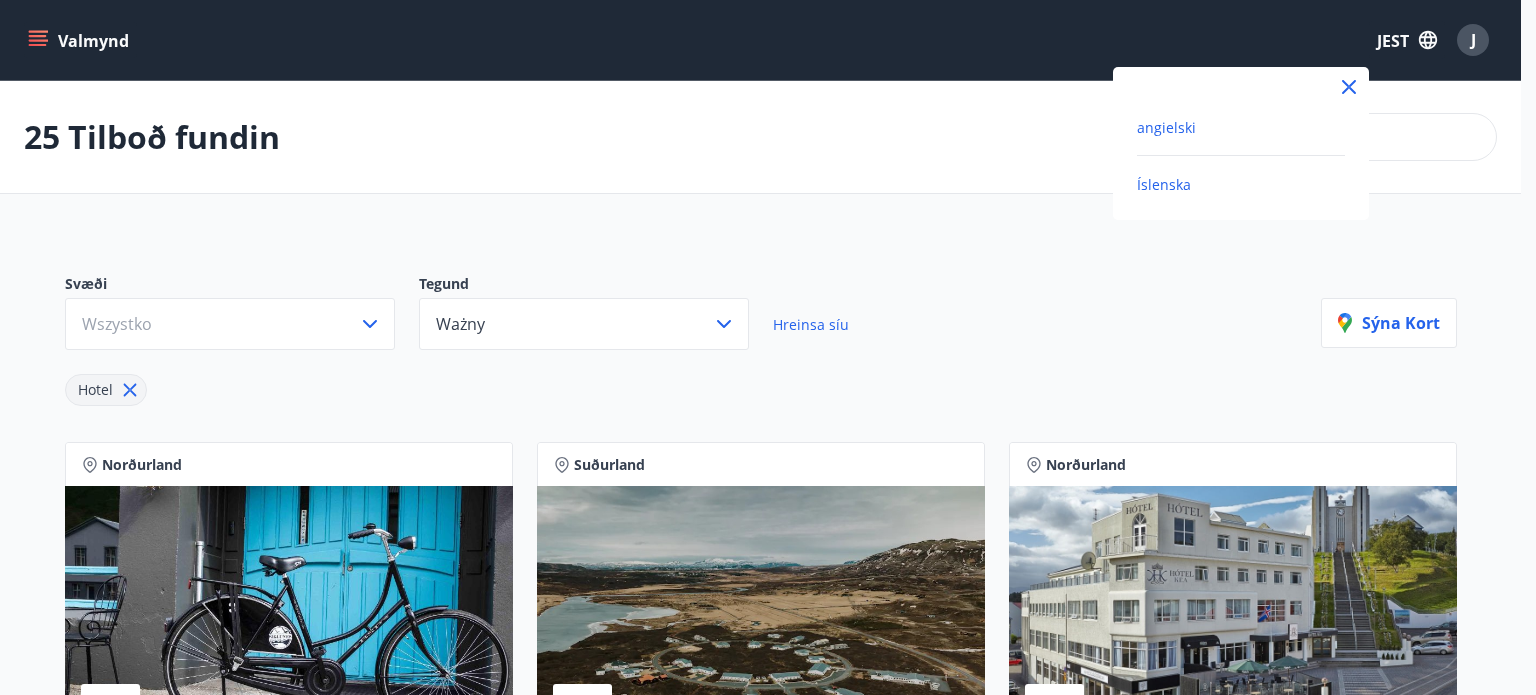 click on "angielski" at bounding box center (1166, 127) 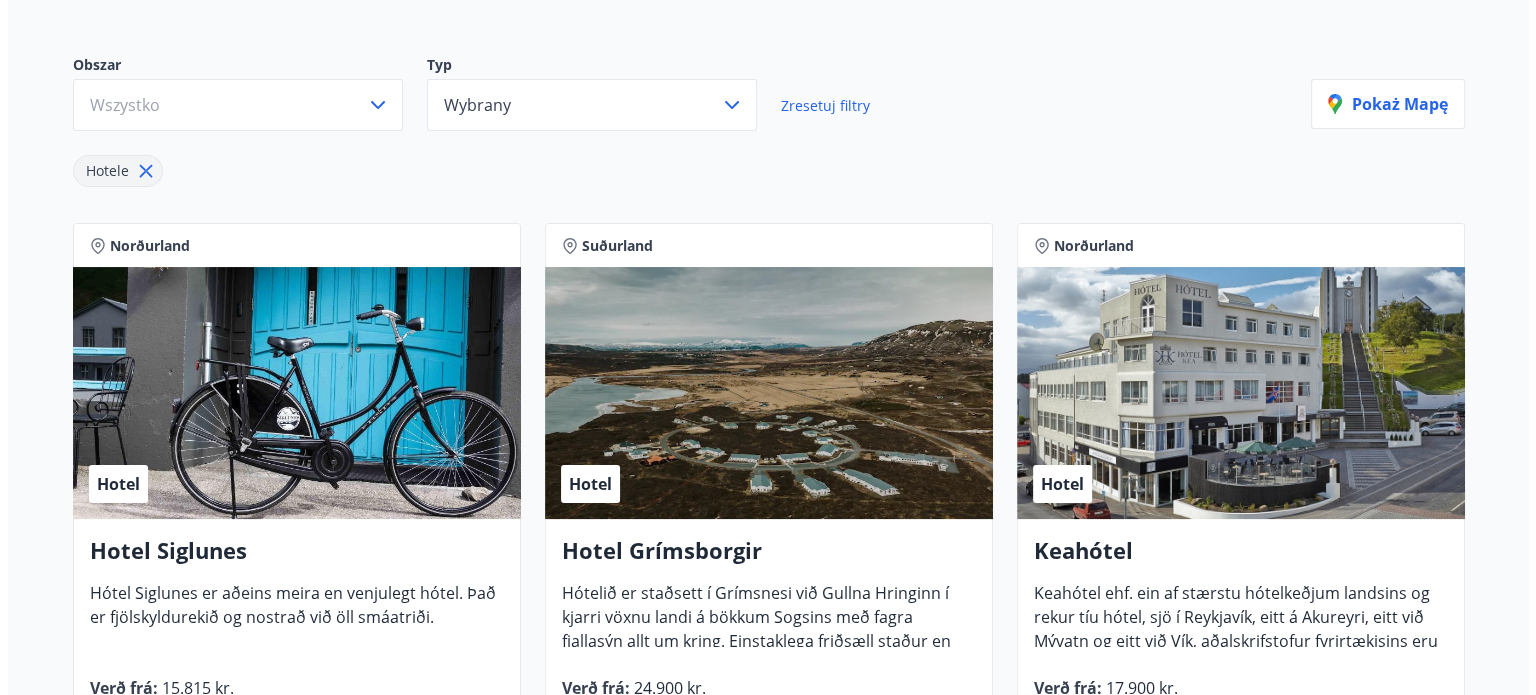 scroll, scrollTop: 254, scrollLeft: 0, axis: vertical 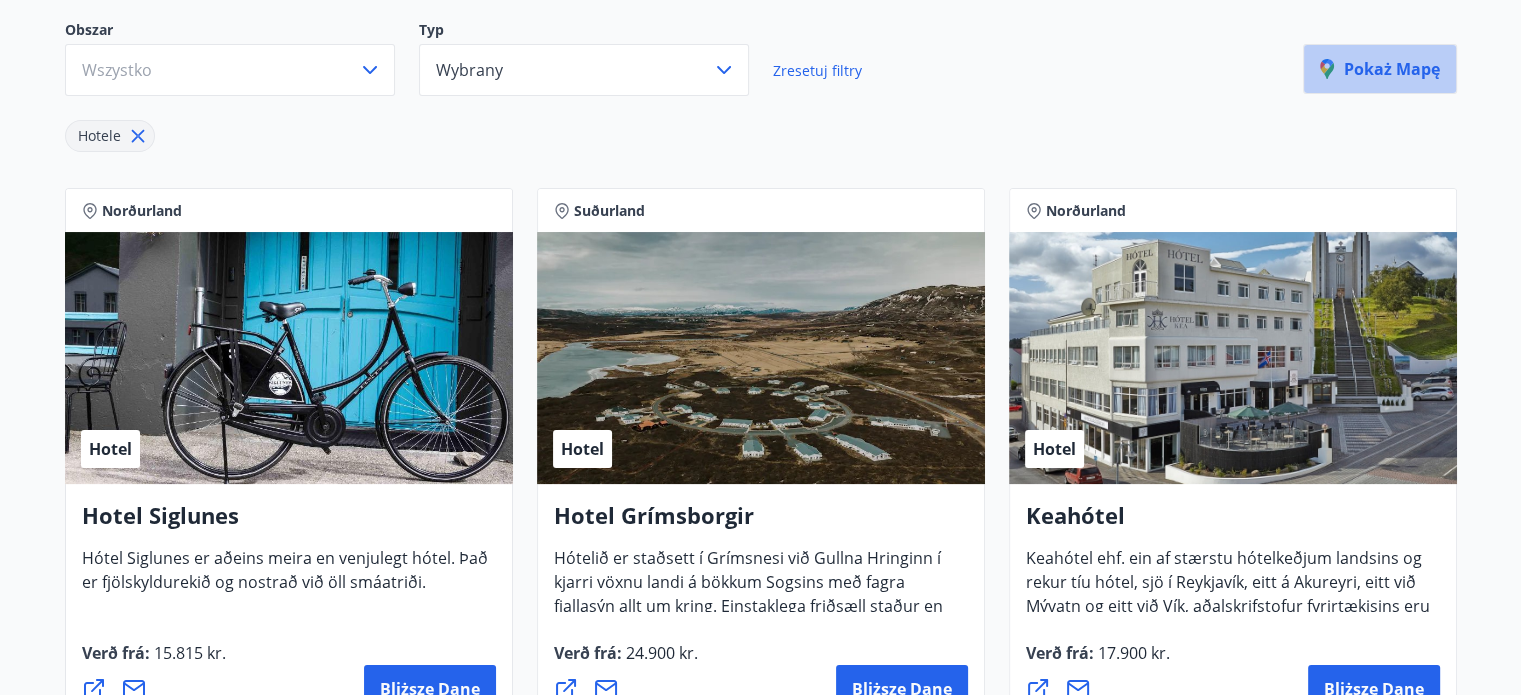 click on "Pokaż mapę" at bounding box center [1380, 69] 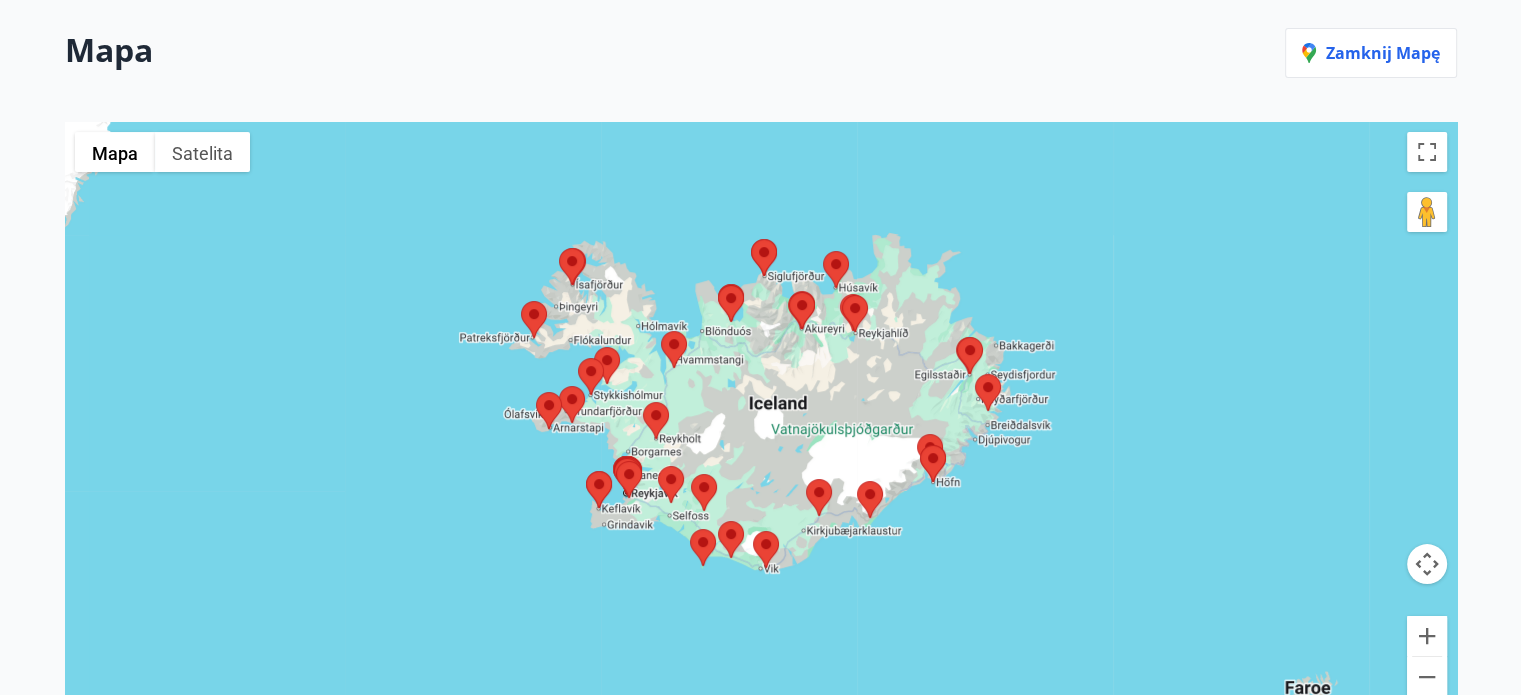 click at bounding box center (761, 421) 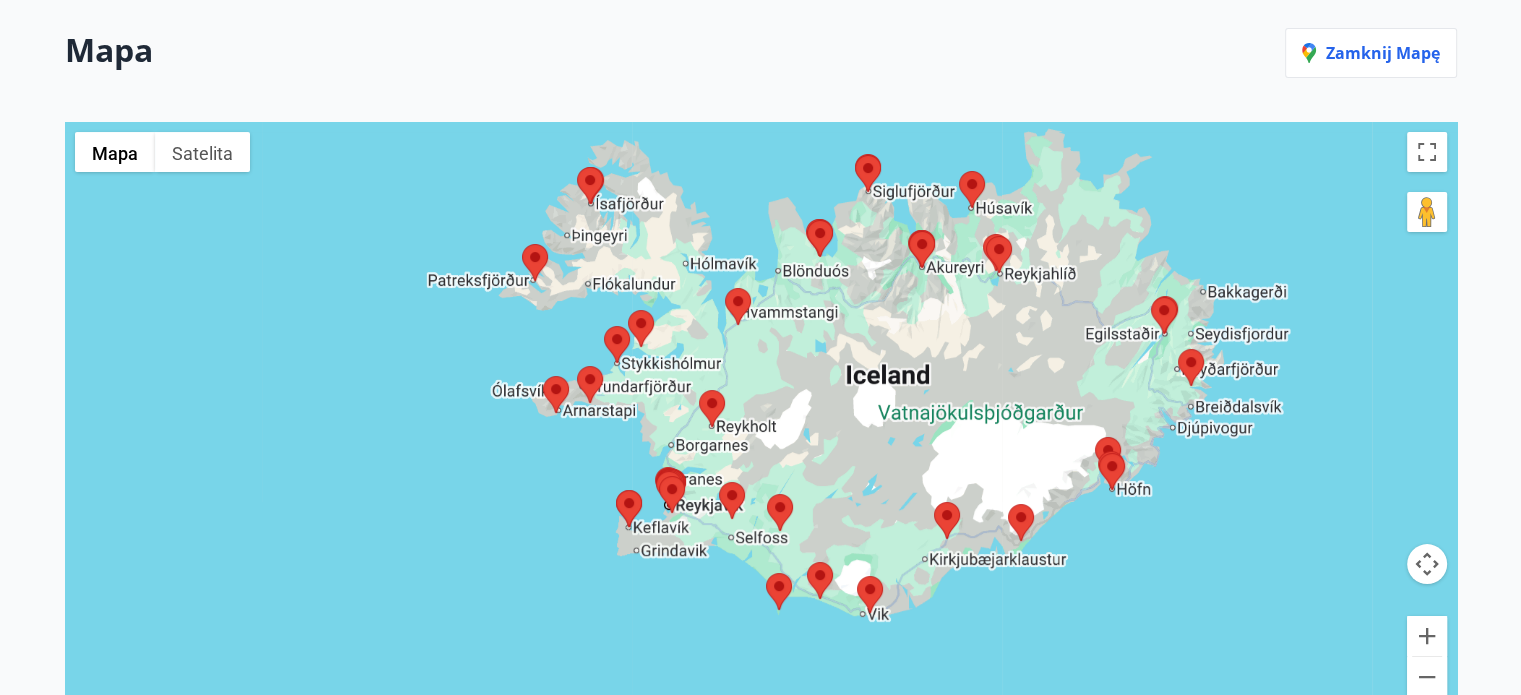 click at bounding box center [761, 421] 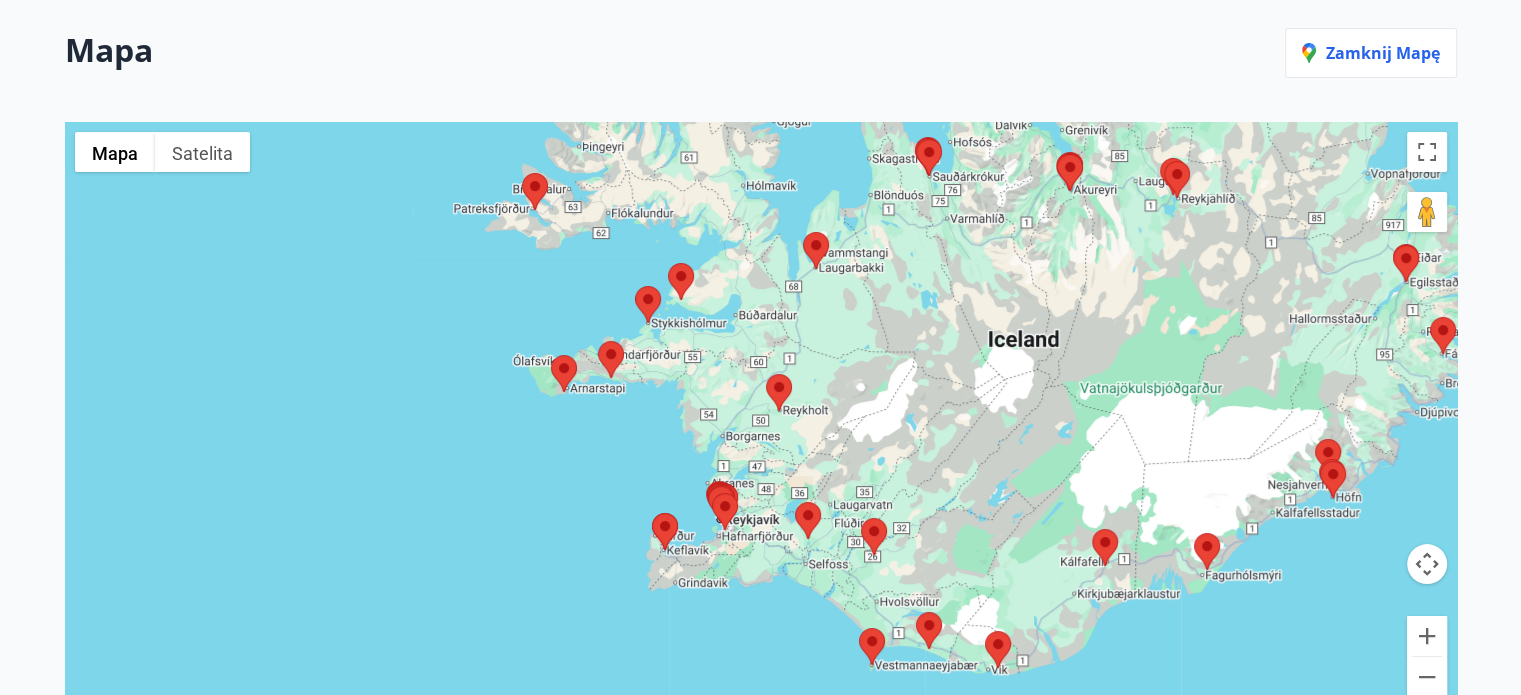 click at bounding box center [761, 421] 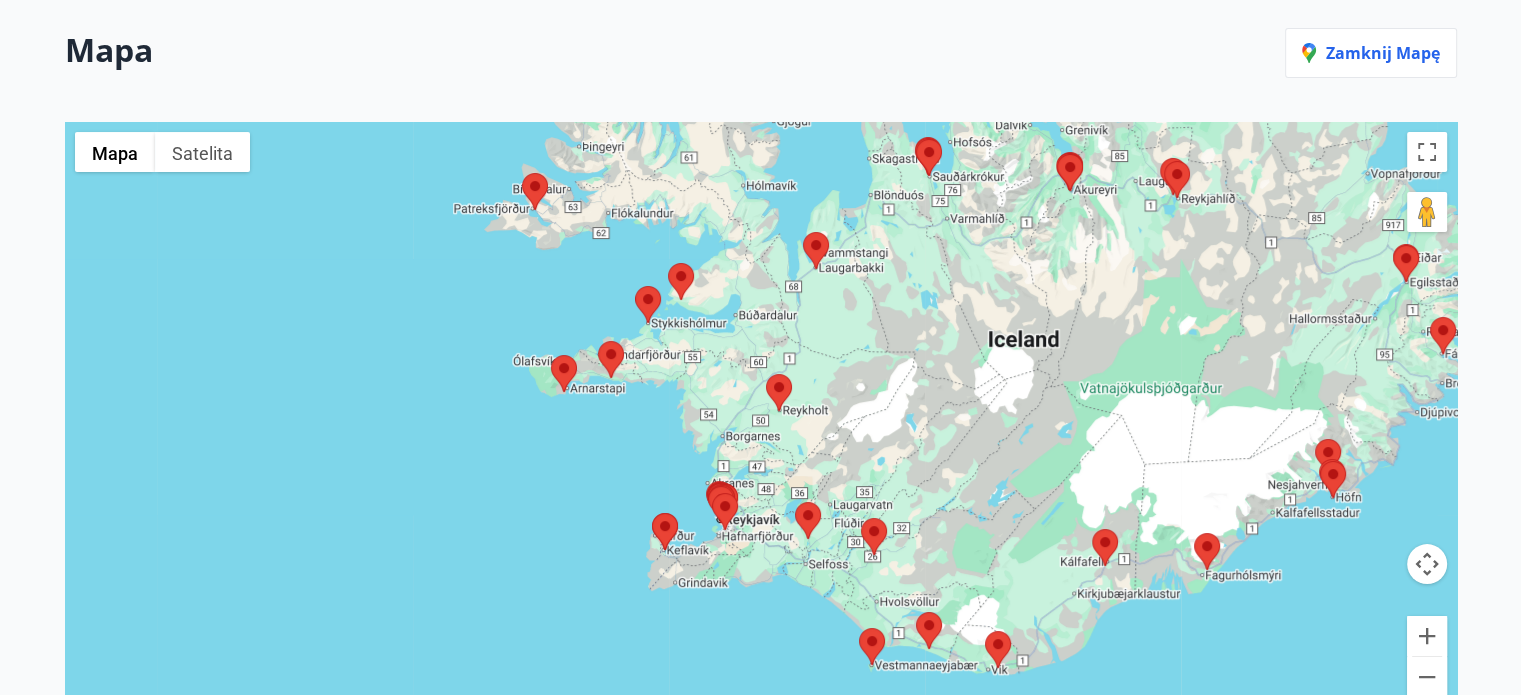 click at bounding box center (761, 421) 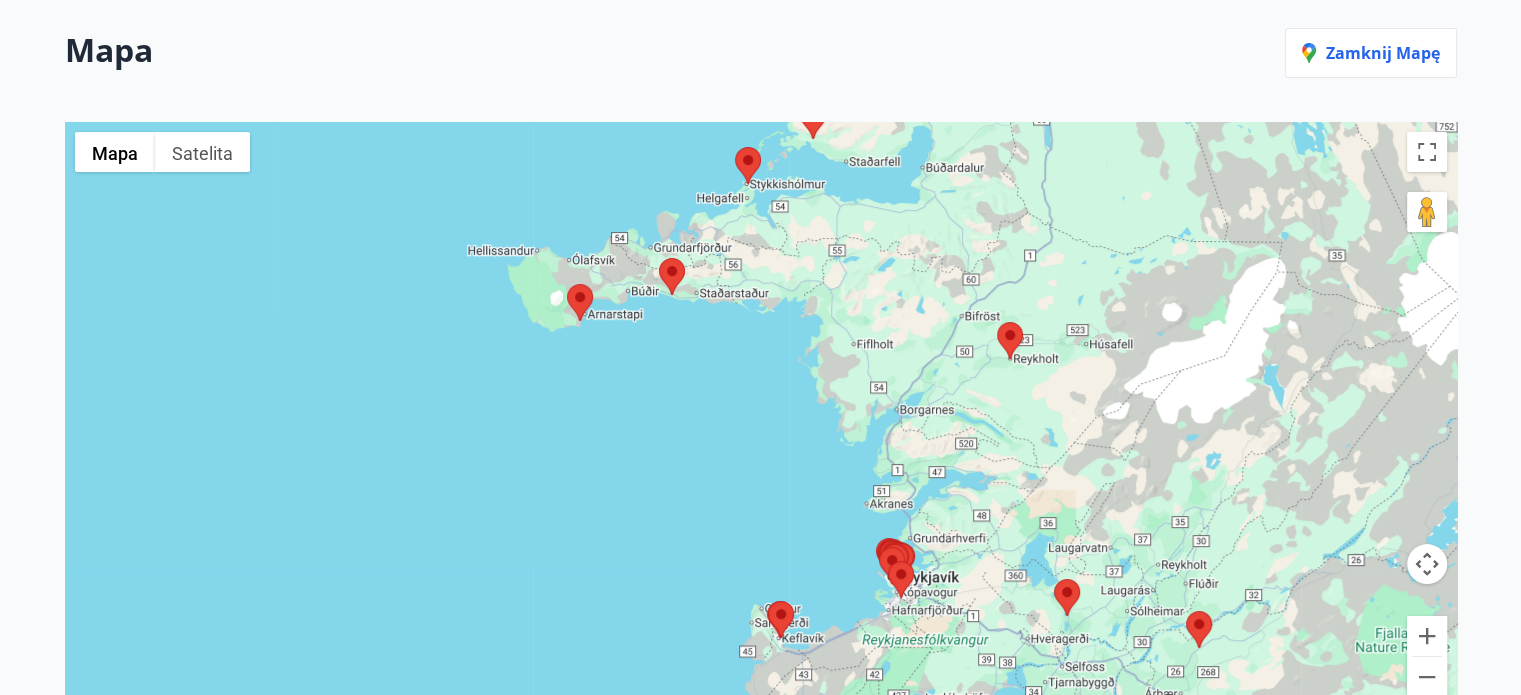 click at bounding box center [761, 421] 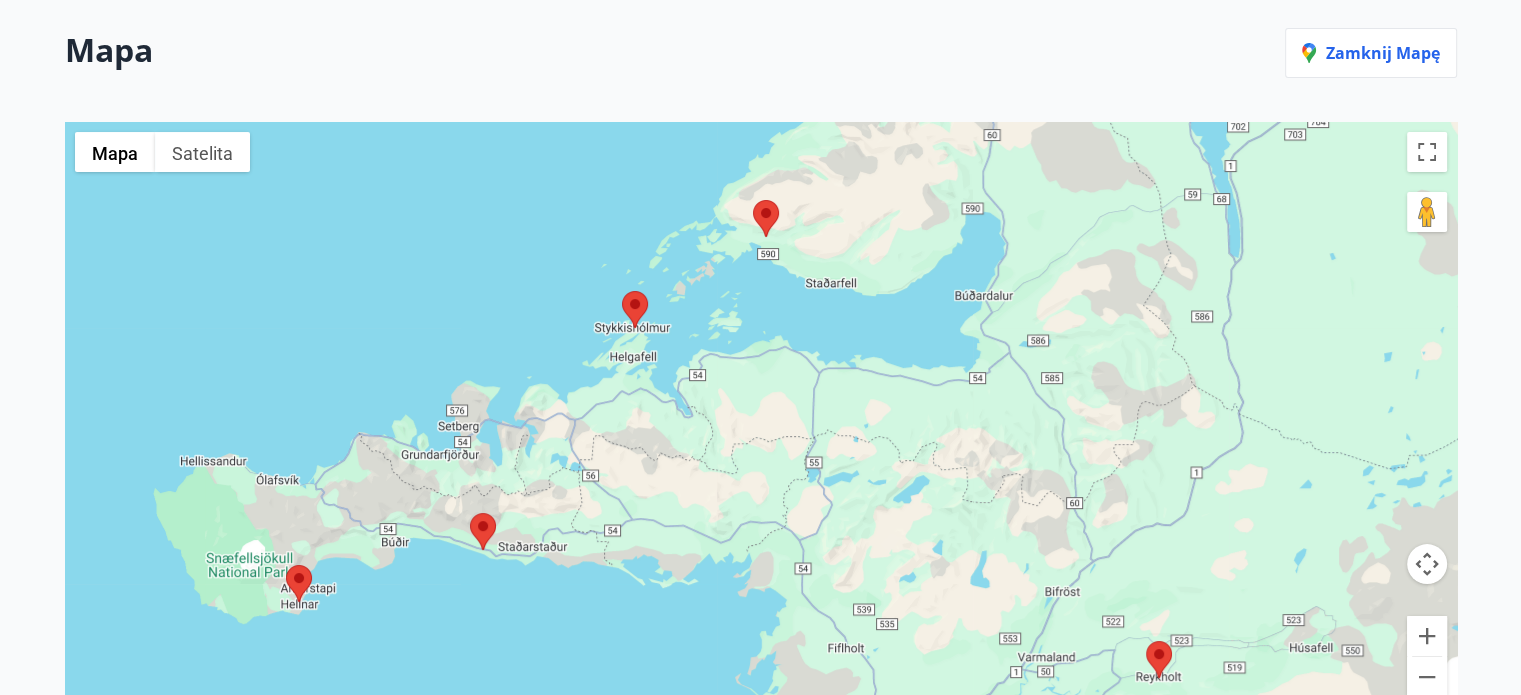 drag, startPoint x: 762, startPoint y: 292, endPoint x: 809, endPoint y: 597, distance: 308.60007 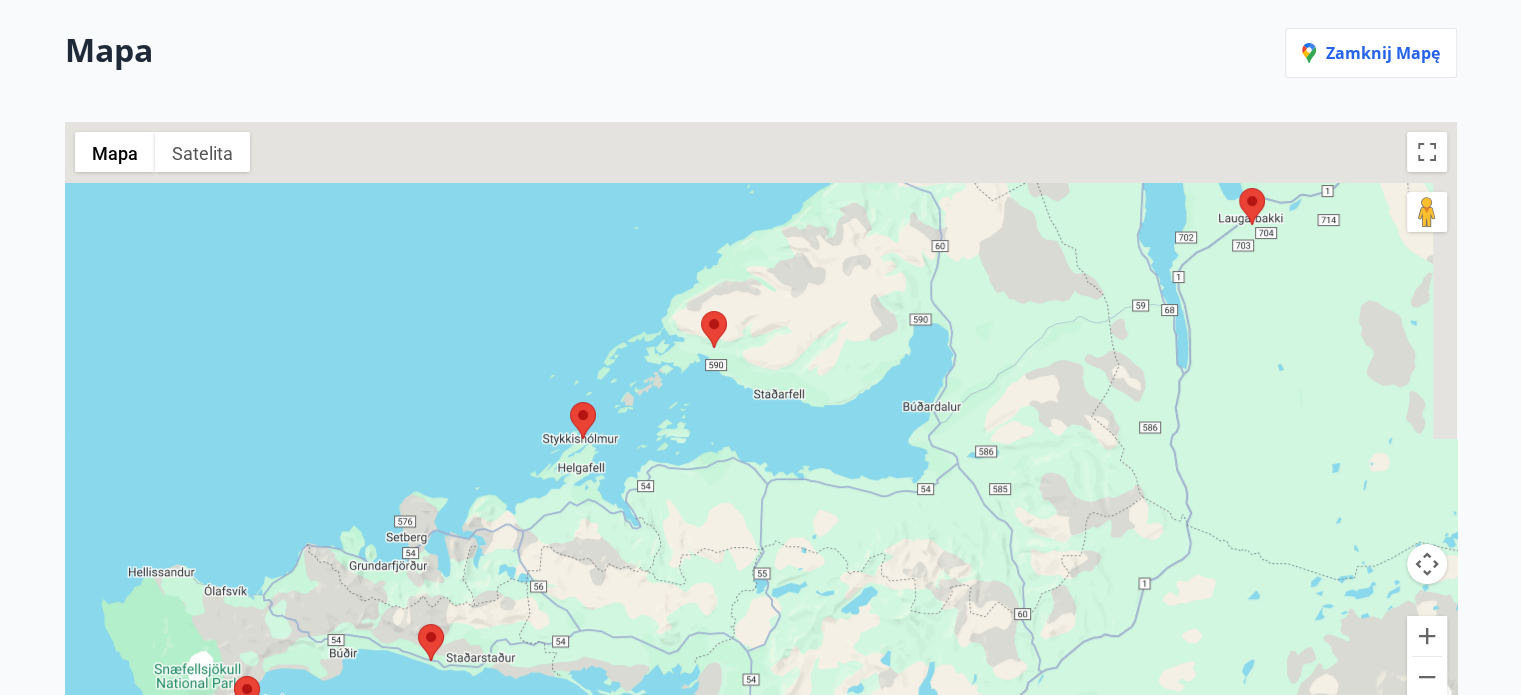 drag, startPoint x: 1022, startPoint y: 377, endPoint x: 972, endPoint y: 498, distance: 130.92365 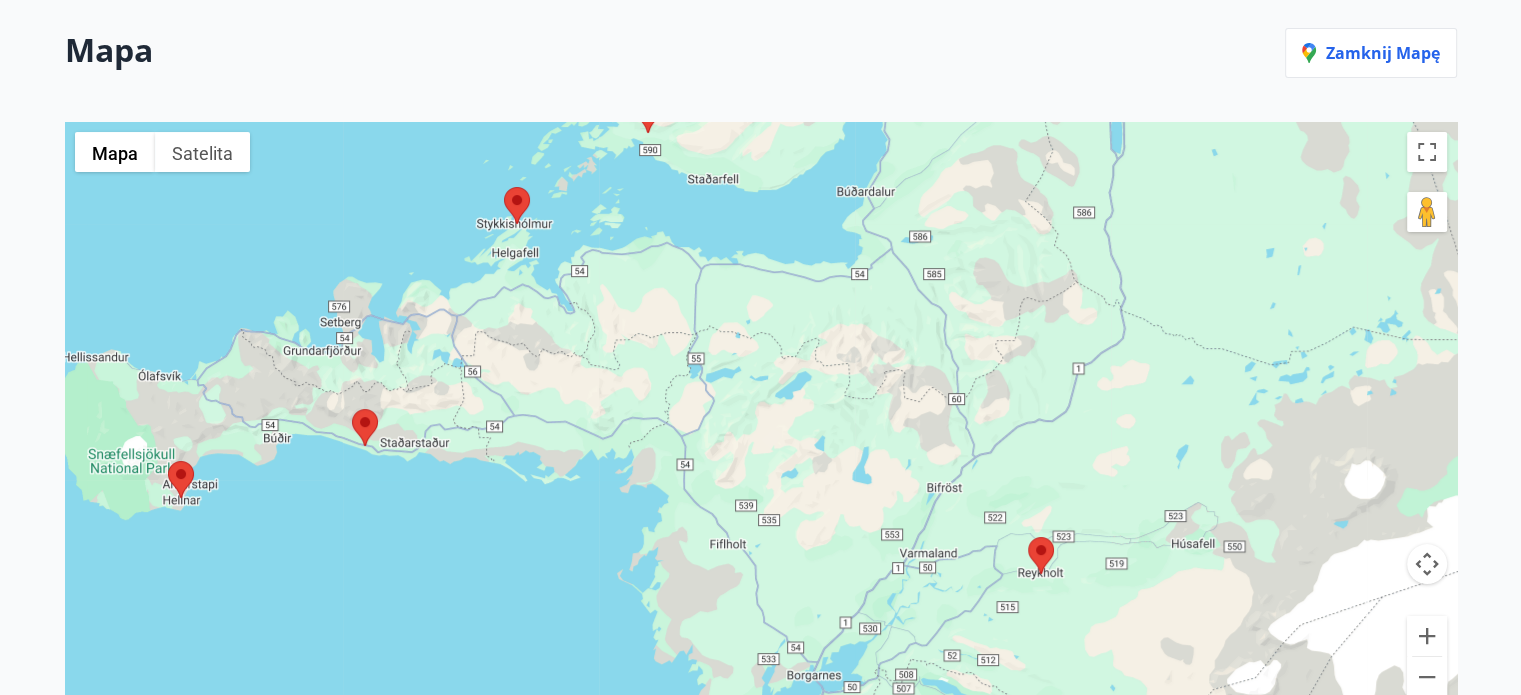 drag, startPoint x: 985, startPoint y: 342, endPoint x: 923, endPoint y: 116, distance: 234.35016 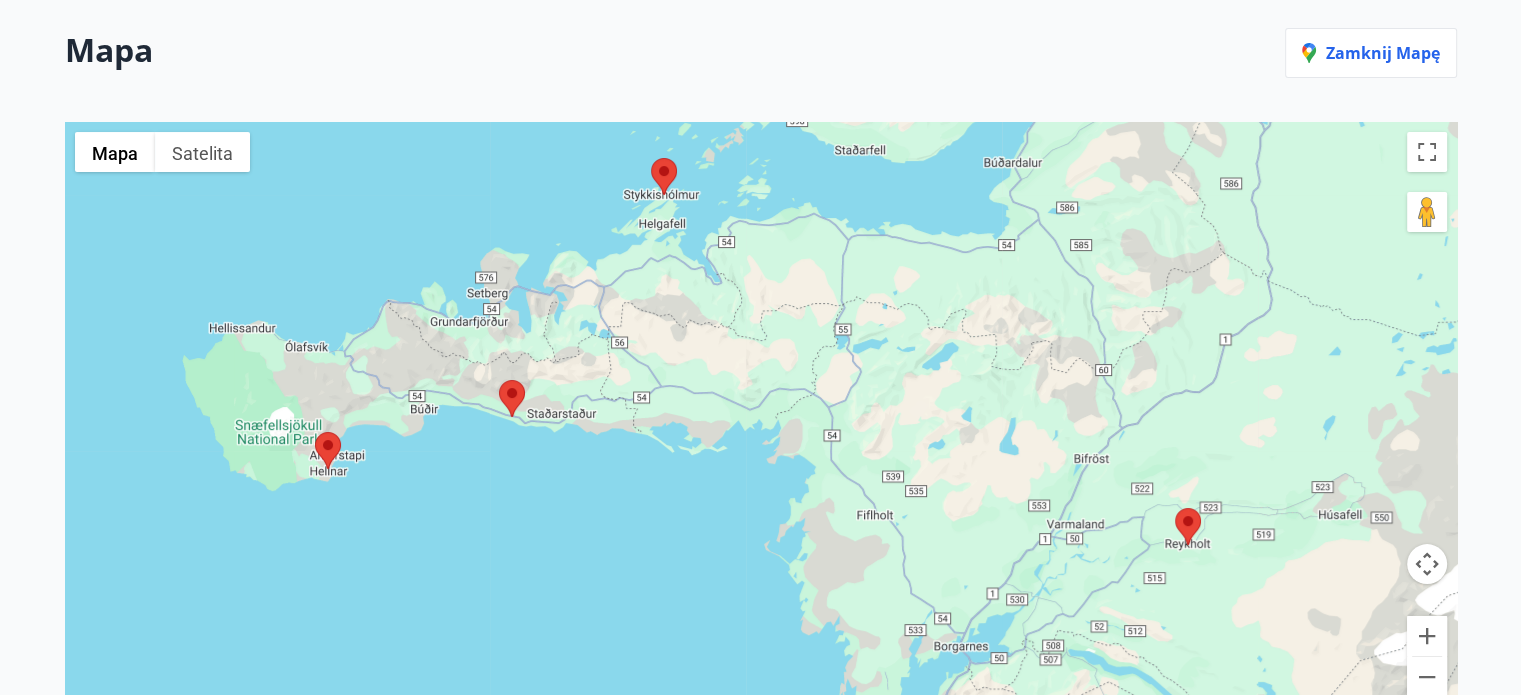 drag, startPoint x: 787, startPoint y: 393, endPoint x: 954, endPoint y: 364, distance: 169.49927 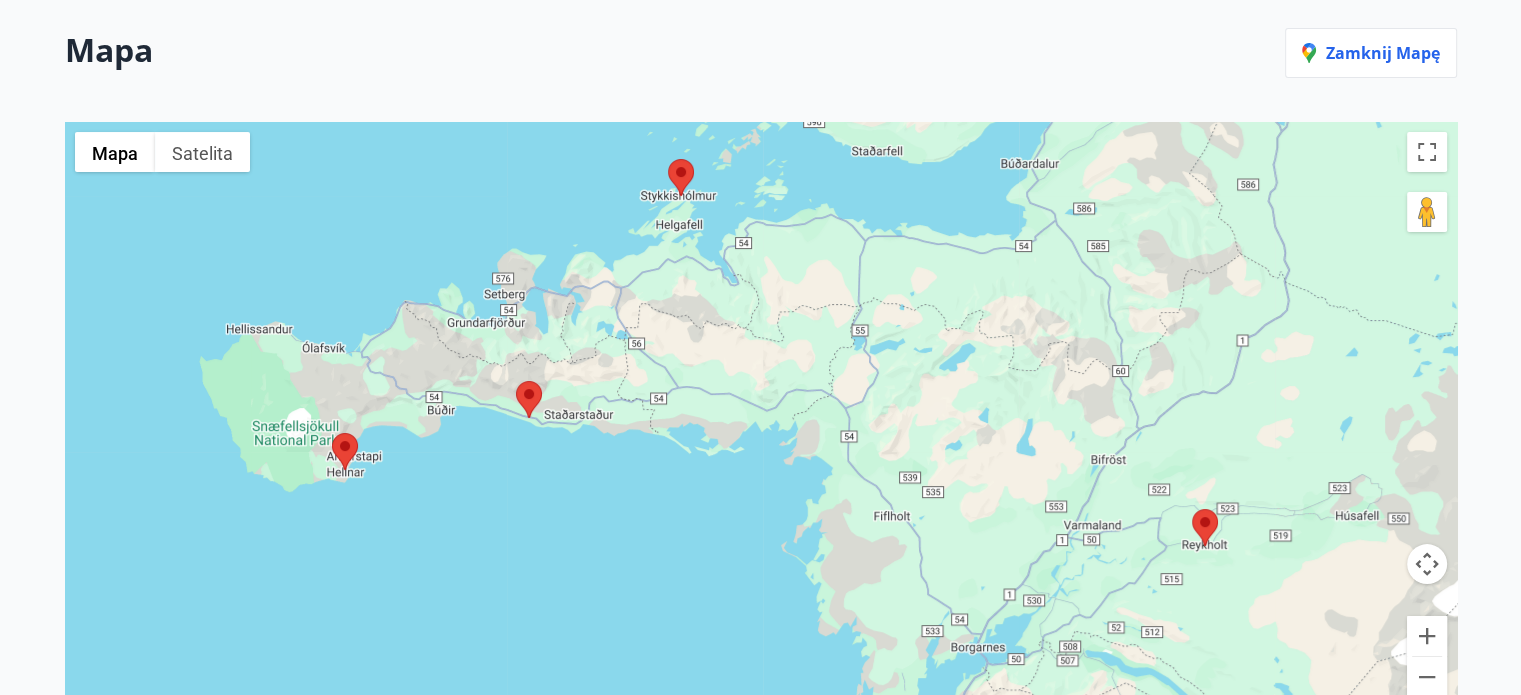 click at bounding box center (761, 421) 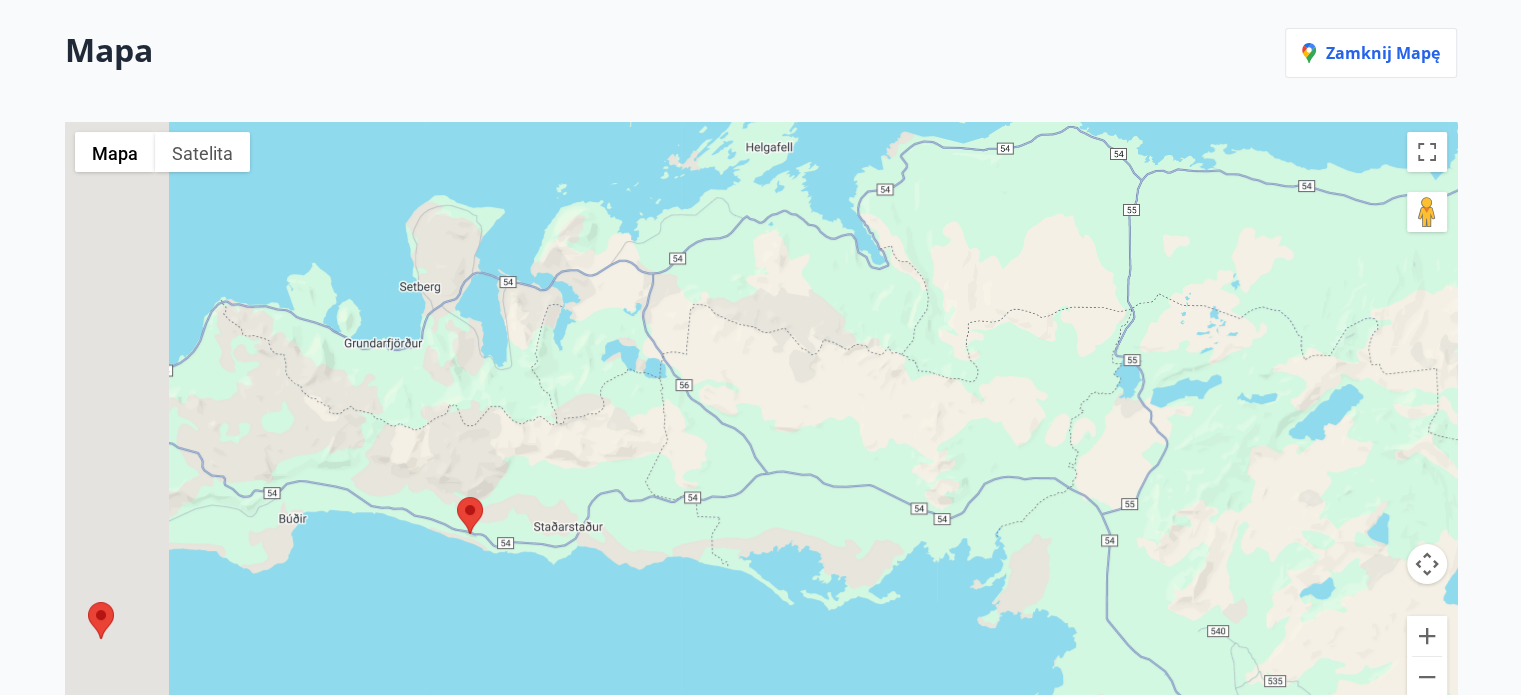 drag, startPoint x: 881, startPoint y: 342, endPoint x: 1189, endPoint y: 442, distance: 323.82712 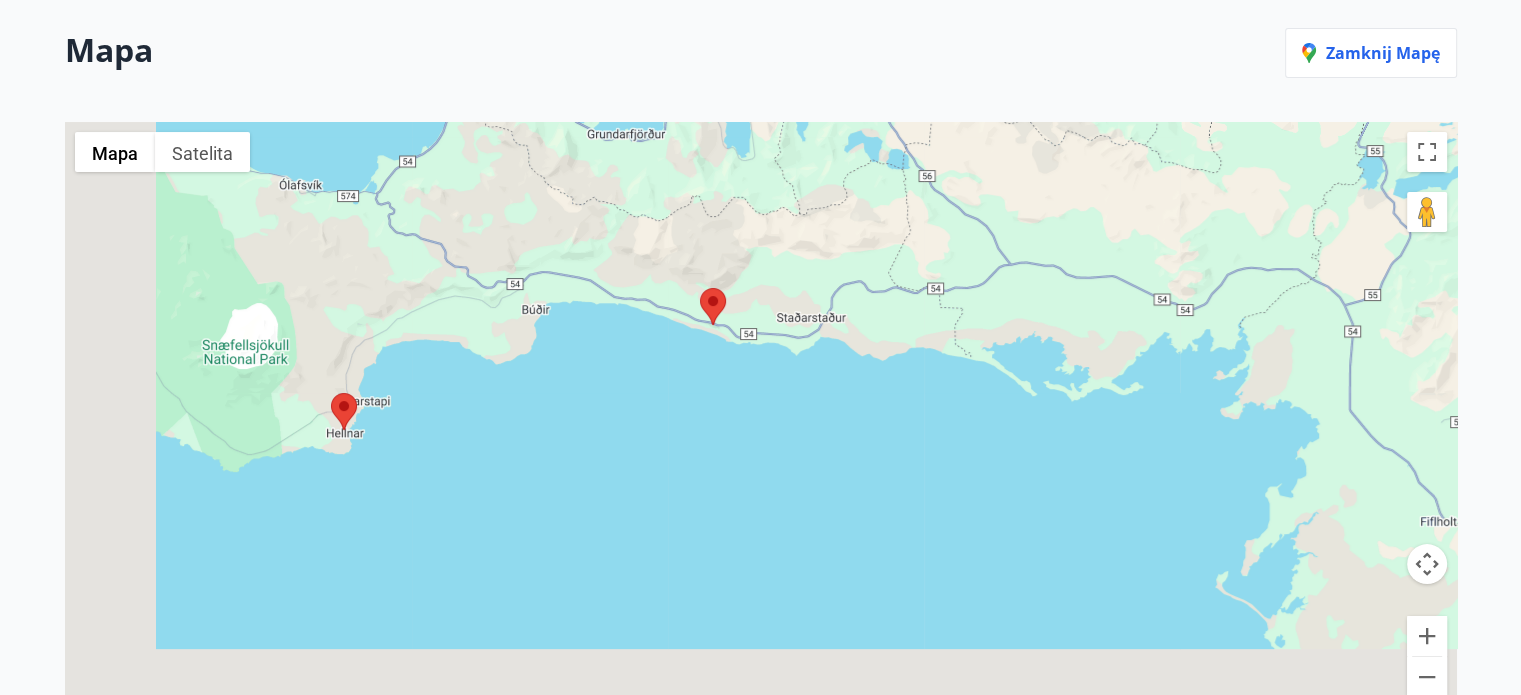 drag, startPoint x: 1069, startPoint y: 430, endPoint x: 1298, endPoint y: 223, distance: 308.6908 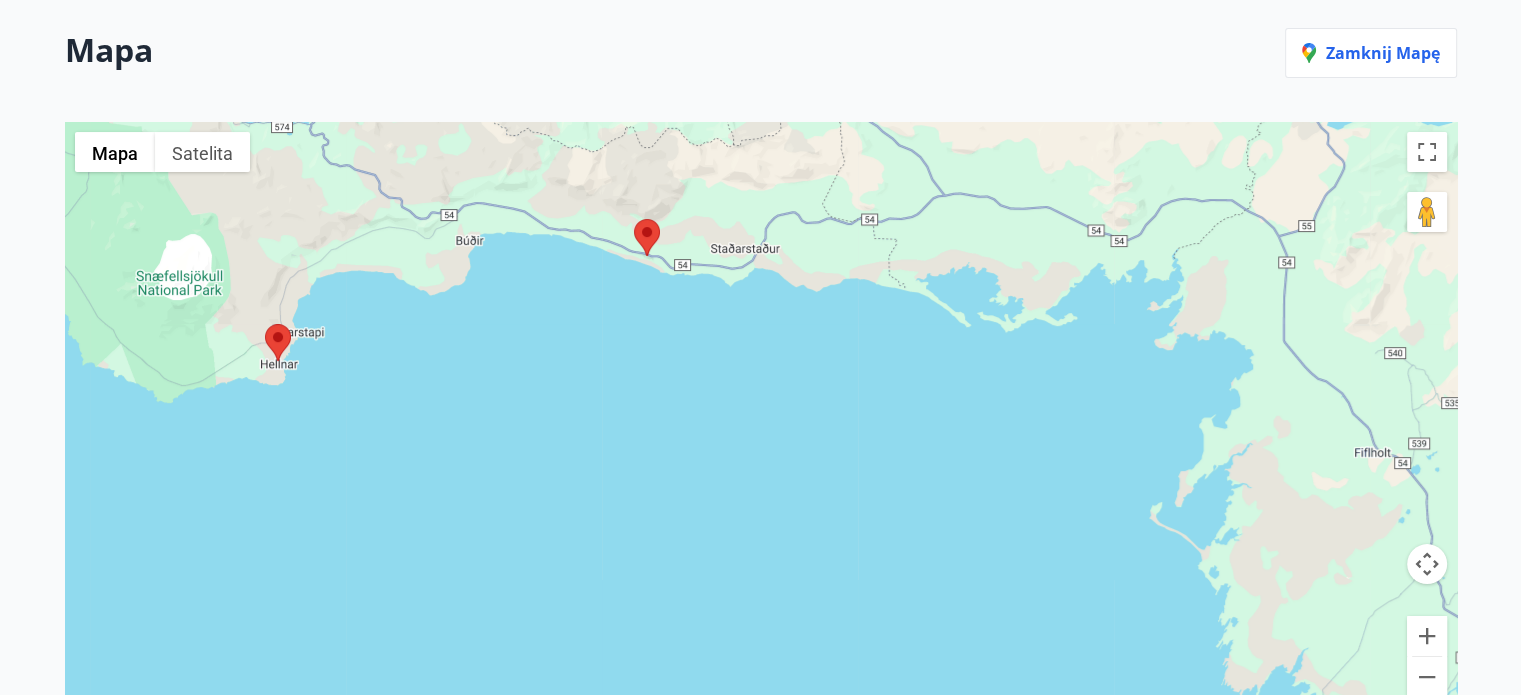drag, startPoint x: 1148, startPoint y: 331, endPoint x: 1049, endPoint y: 235, distance: 137.90215 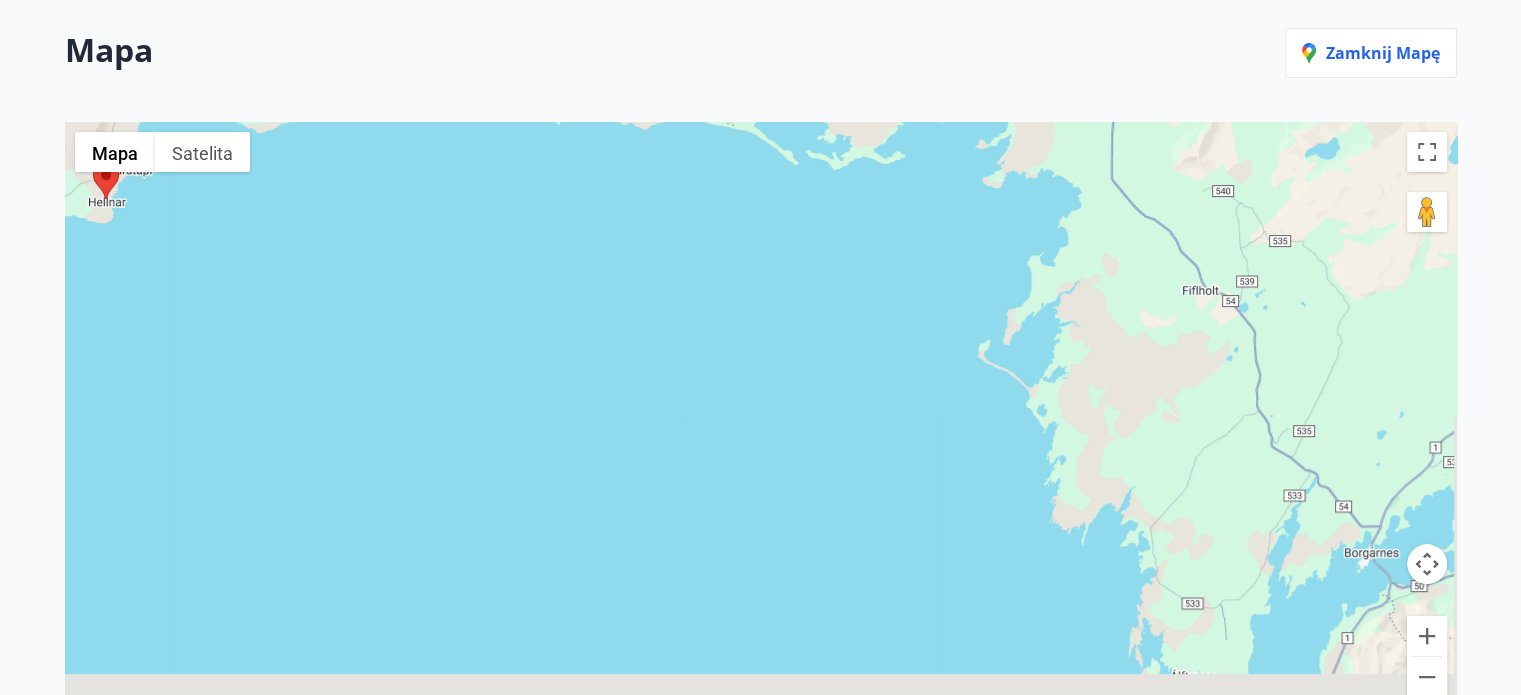 drag, startPoint x: 1136, startPoint y: 453, endPoint x: 976, endPoint y: 314, distance: 211.94576 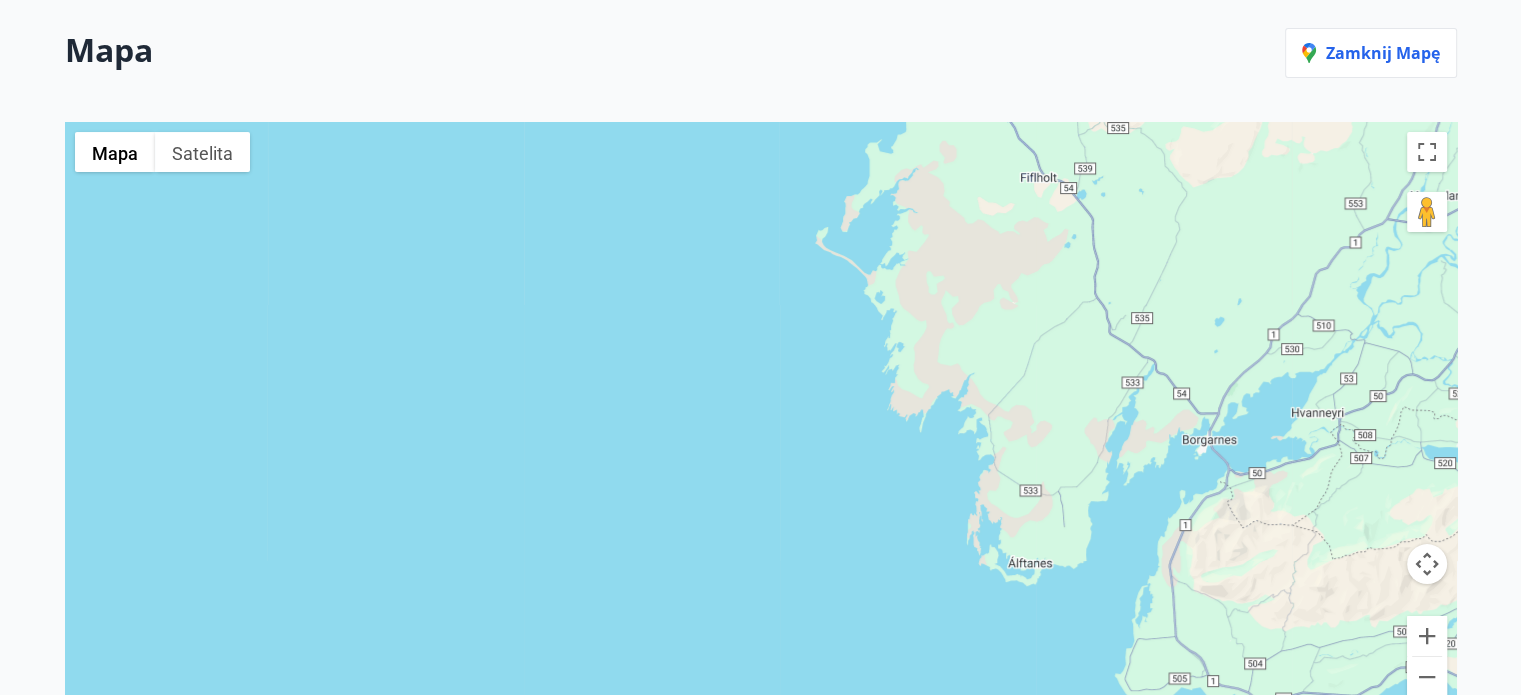 drag, startPoint x: 1120, startPoint y: 485, endPoint x: 958, endPoint y: 375, distance: 195.81624 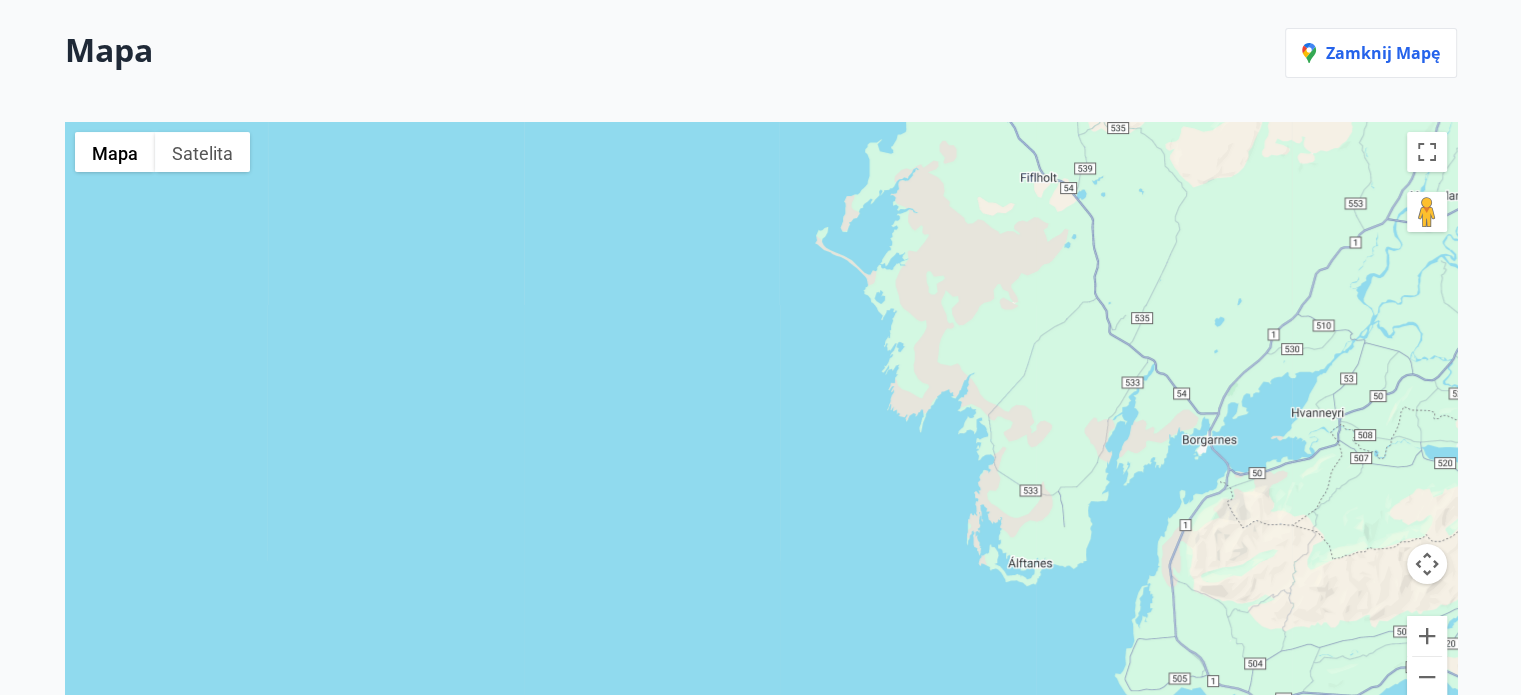 click at bounding box center (761, 421) 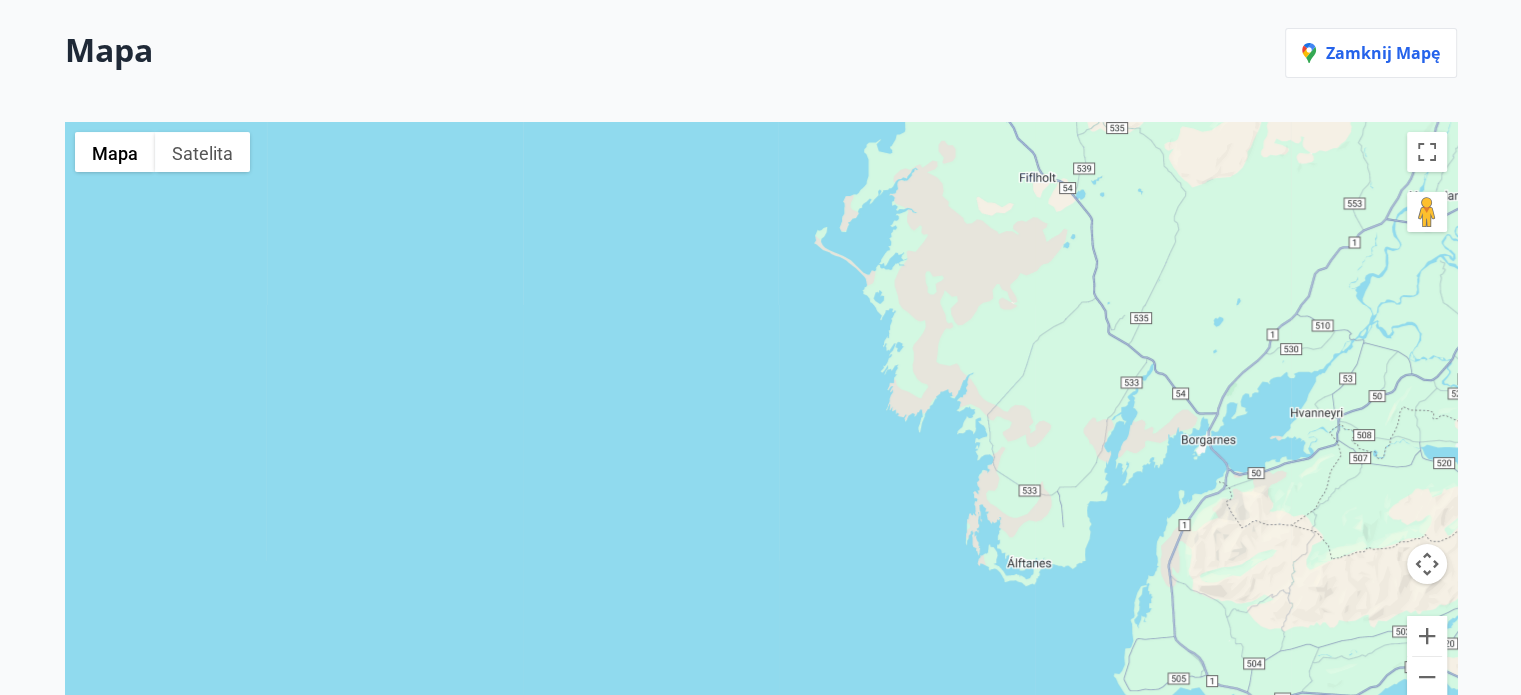 click at bounding box center [761, 421] 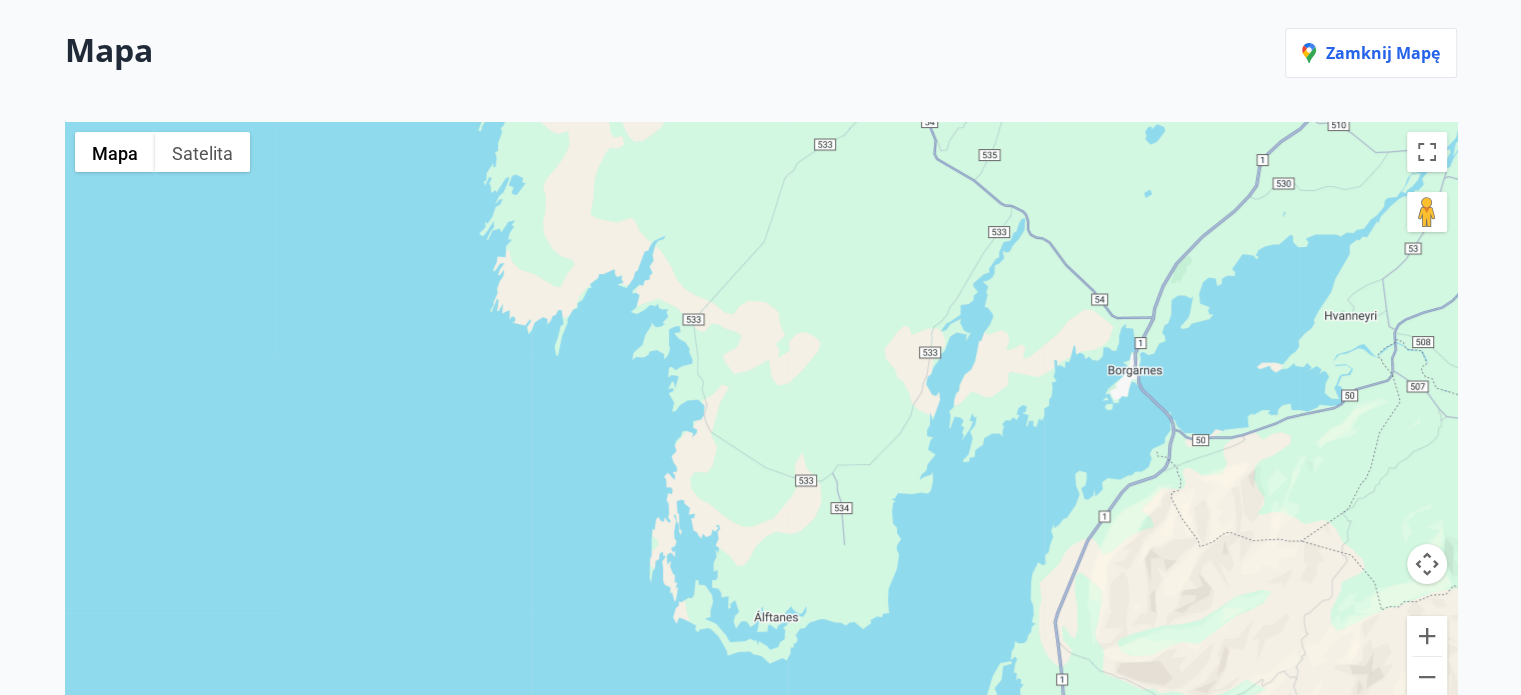drag, startPoint x: 1162, startPoint y: 444, endPoint x: 1134, endPoint y: 449, distance: 28.442924 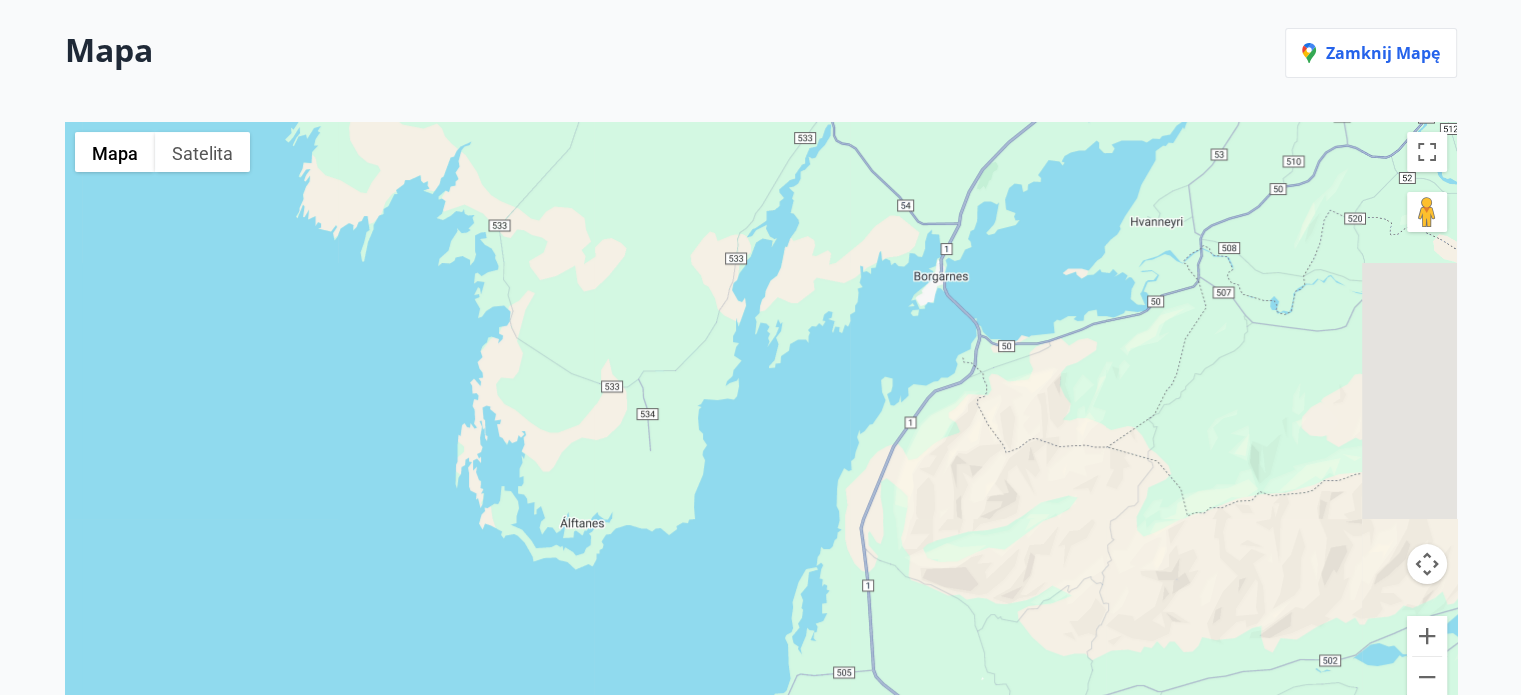 drag, startPoint x: 1156, startPoint y: 464, endPoint x: 1056, endPoint y: 415, distance: 111.35978 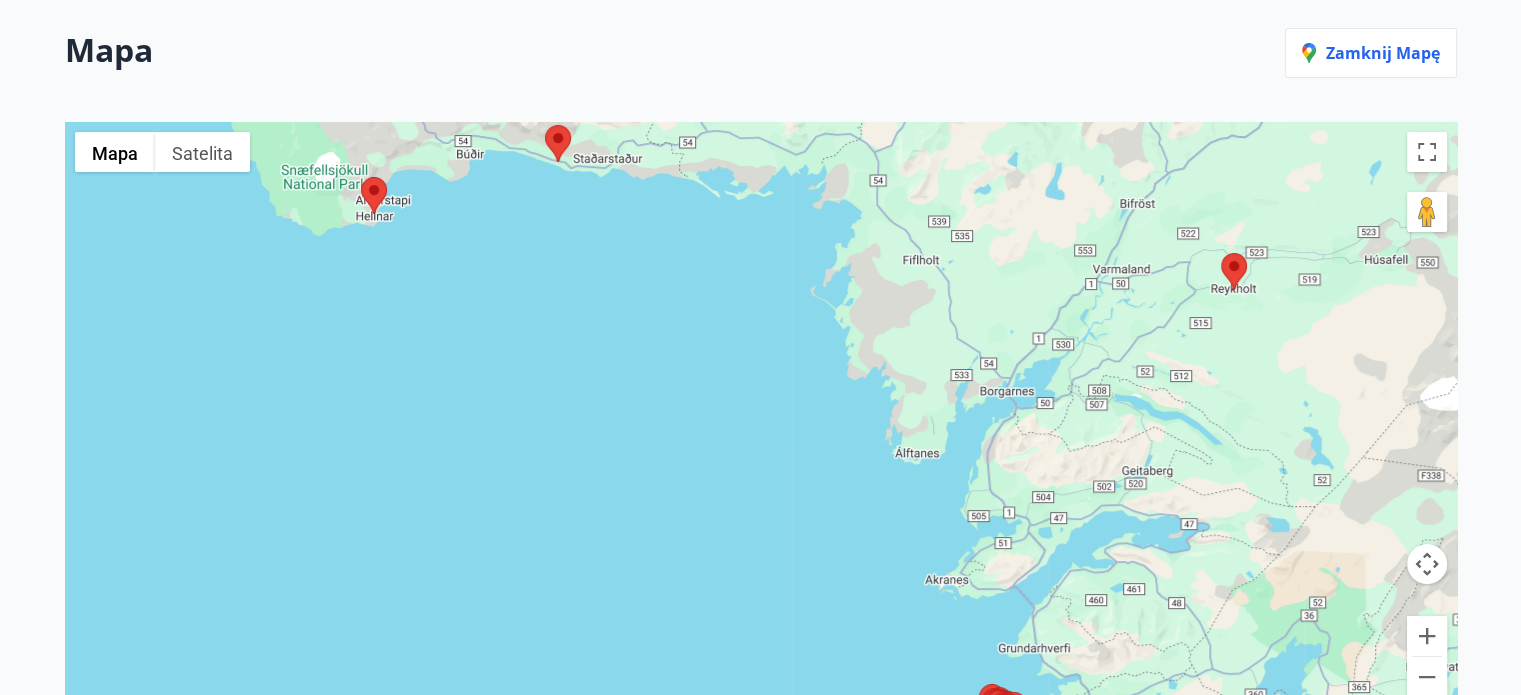drag, startPoint x: 1093, startPoint y: 315, endPoint x: 1062, endPoint y: 378, distance: 70.21396 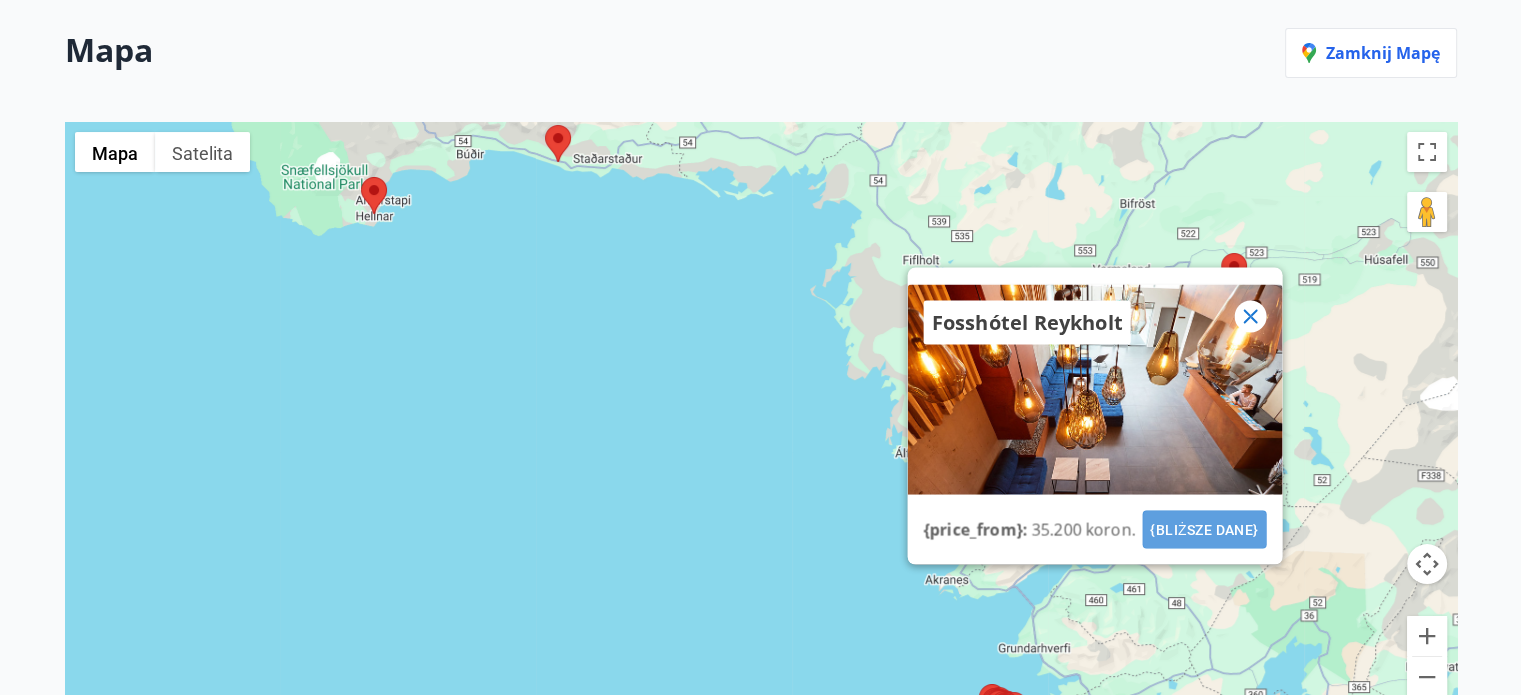 click on "{bliższe dane}" at bounding box center [1204, 529] 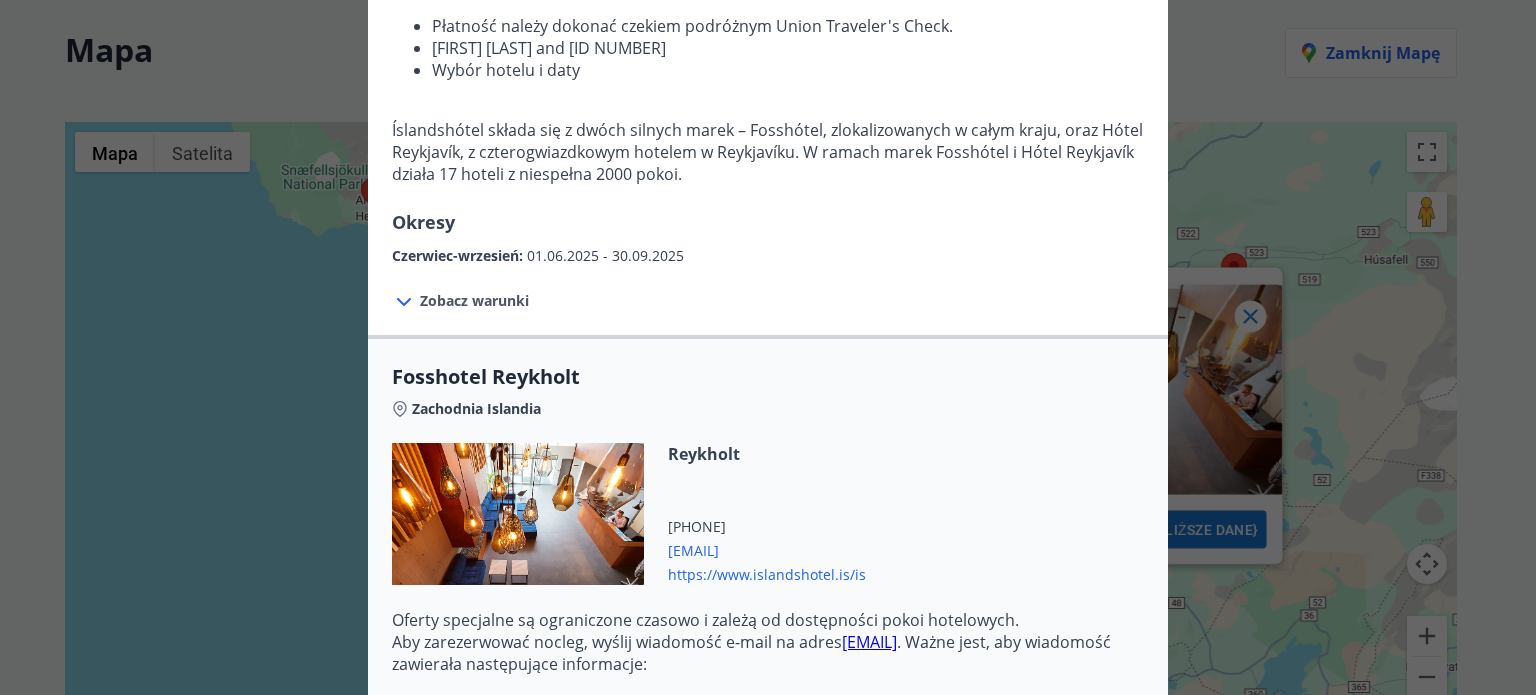 scroll, scrollTop: 0, scrollLeft: 0, axis: both 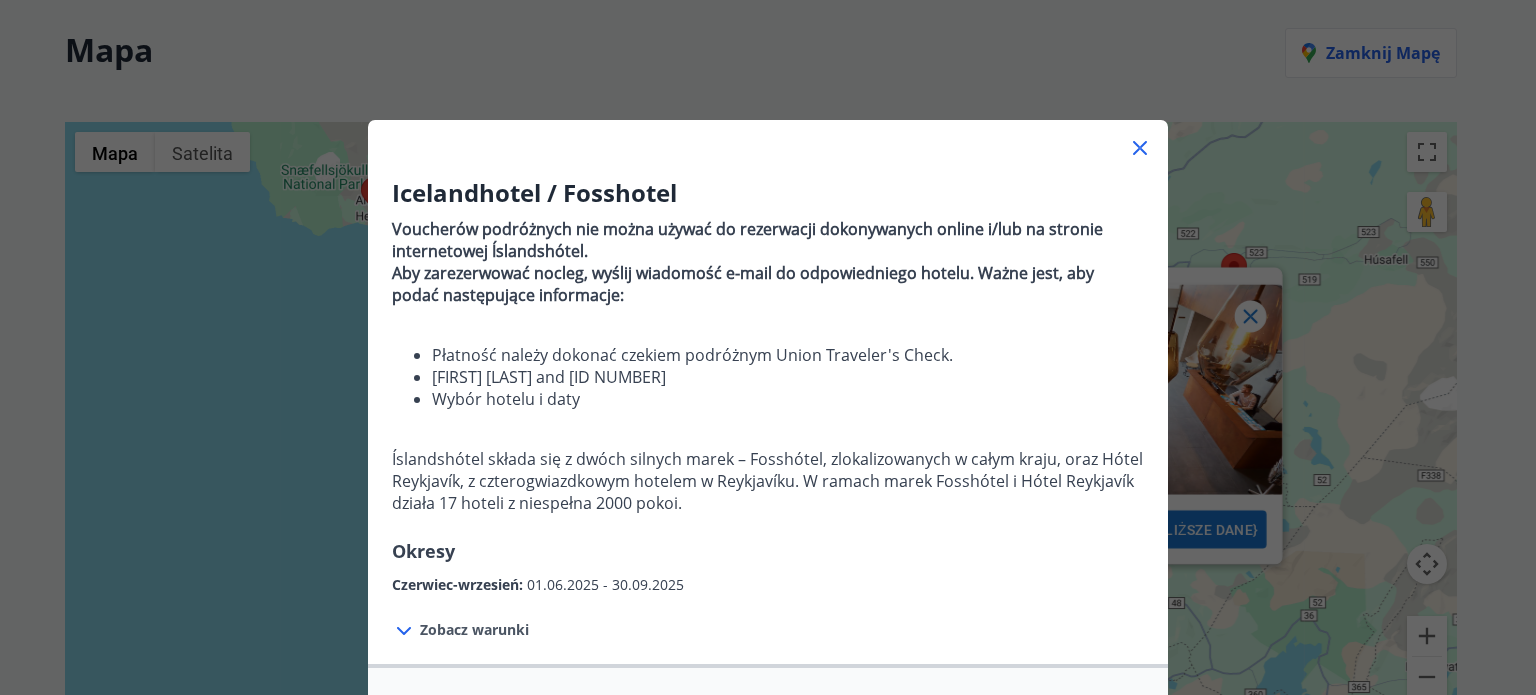 click on "Icelandhotel / Fosshotel Voucherów podróżnych nie można używać do rezerwacji dokonywanych online i/lub na stronie internetowej Íslandshótel.
Aby zarezerwować nocleg, wyślij wiadomość e-mail do odpowiedniego hotelu. Ważne jest, aby podać następujące informacje:
Płatność należy dokonać czekiem podróżnym Union Traveler's Check.
Imię i nazwisko oraz numer dowodu osobistego
Wybór hotelu i daty
Íslandshótel składa się z dwóch silnych marek – Fosshótel, zlokalizowanych w całym kraju, oraz Hótel Reykjavík, z czterogwiazdkowym hotelem w Reykjavíku. W ramach marek Fosshótel i Hótel Reykjavík działa 17 hoteli z niespełna 2000 pokoi.
Okresy Czerwiec-wrzesień  :  01.06.2025 - 30.09.2025 Zobacz warunki W przypadku pokoi standardowych ze śniadaniem obowiązują ceny specjalne. Hotele zastrzegają sobie prawo do oferowania wyższych cen za inne rodzaje pokoi.
Ceny specjalne nie obowiązują w okresach szczytowego zapotrzebowania, np. na początku roku." at bounding box center (768, 347) 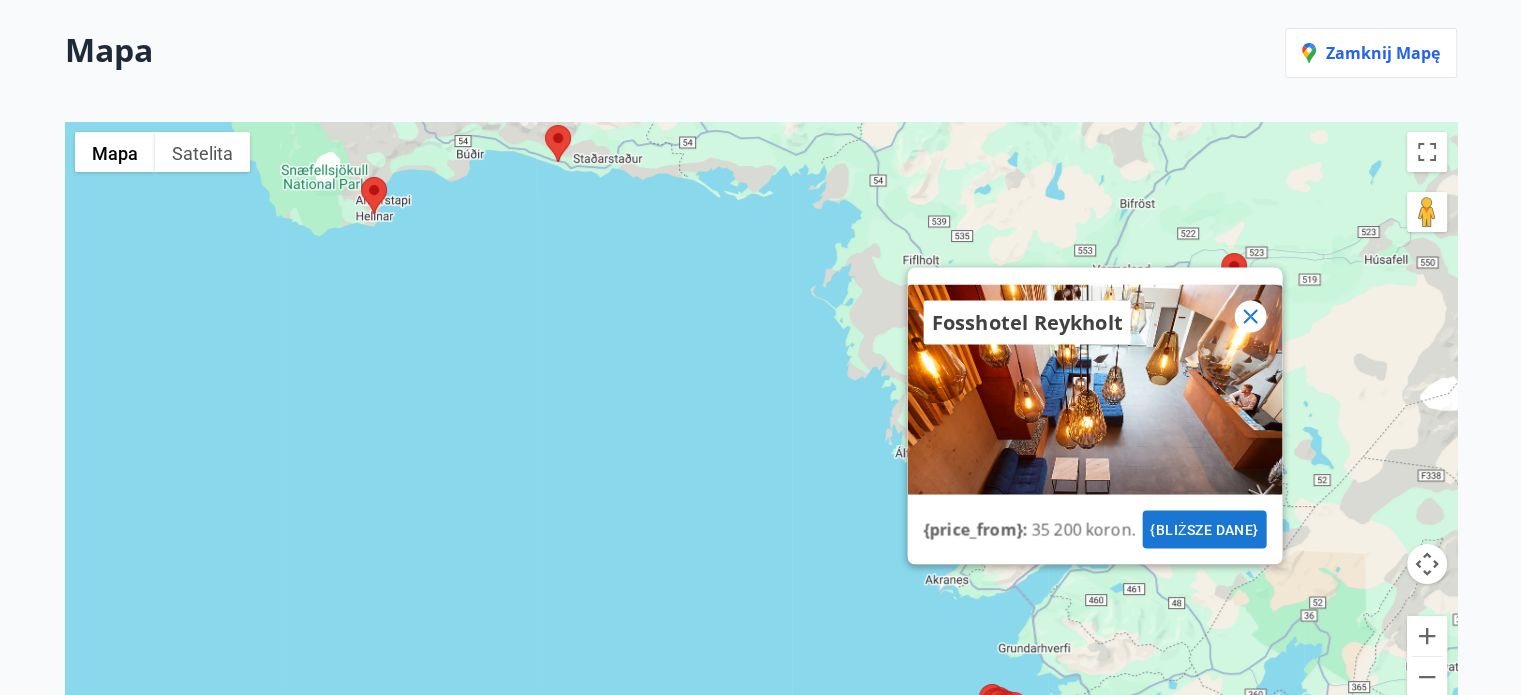 click on "Fosshotel Reykholt {price_from}  : 35 200 koron. {bliższe dane}" at bounding box center [761, 421] 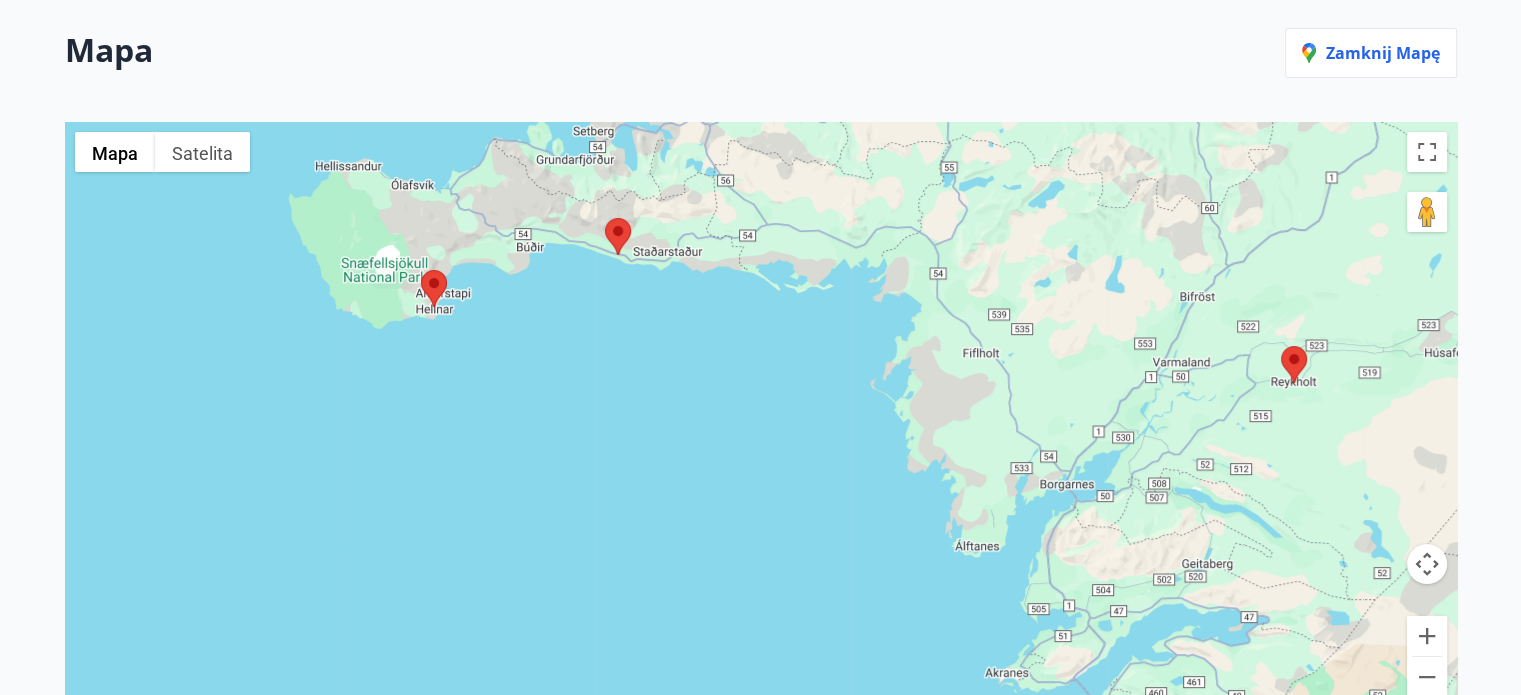 drag, startPoint x: 1137, startPoint y: 293, endPoint x: 1198, endPoint y: 388, distance: 112.898186 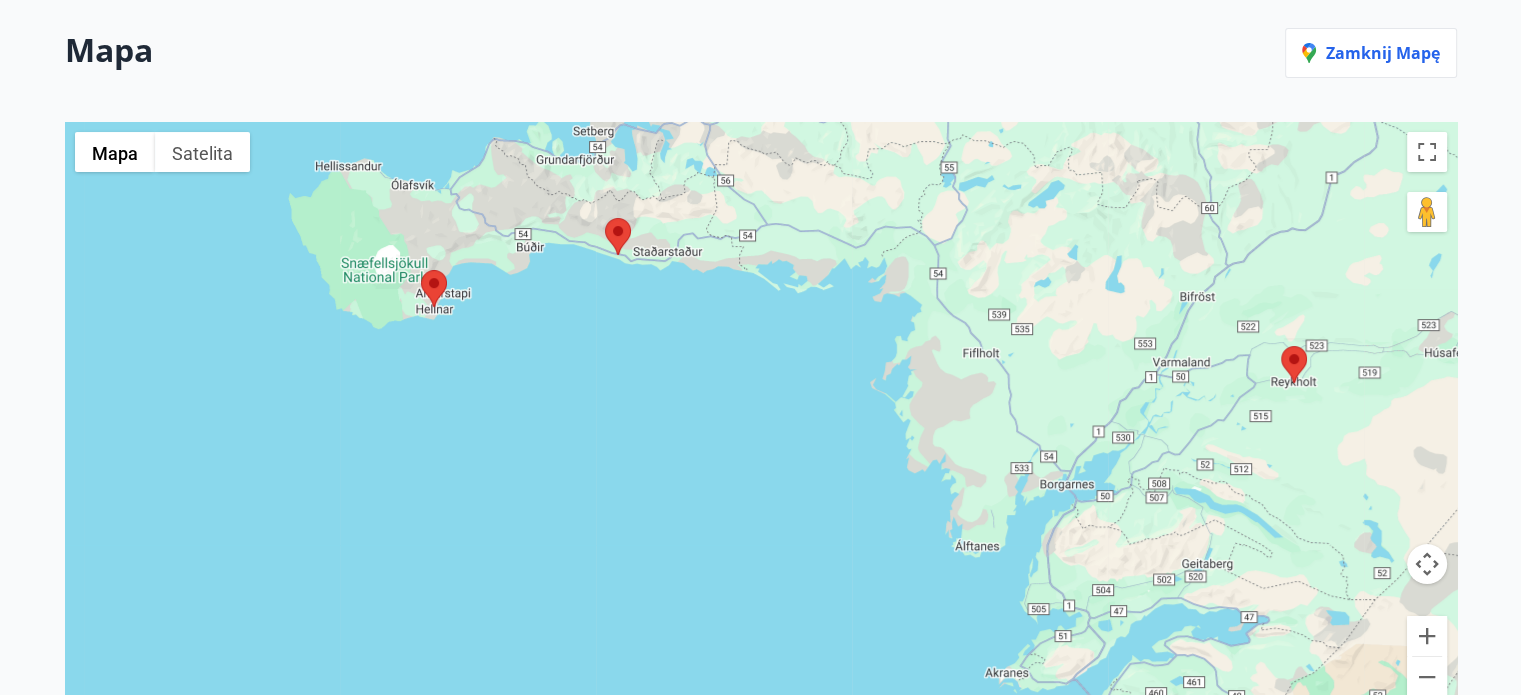 click at bounding box center (434, 288) 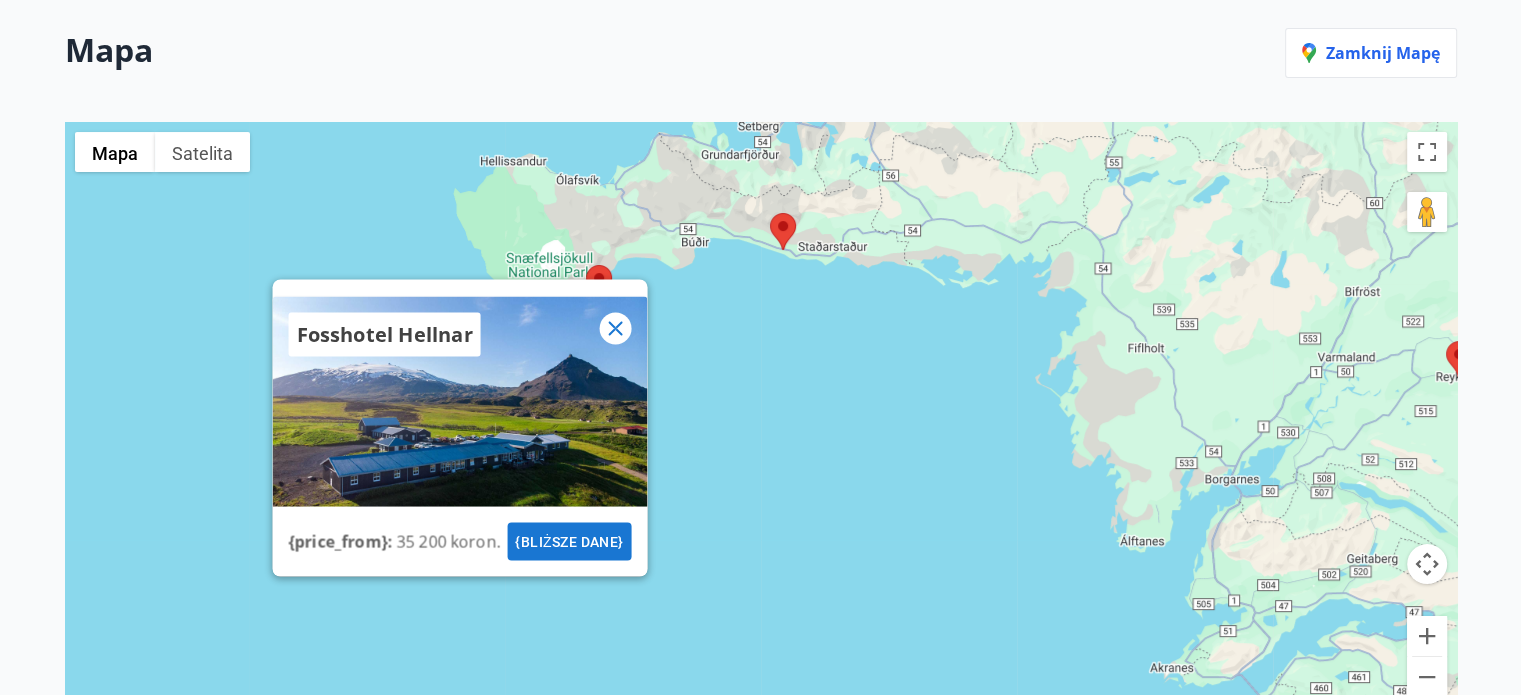 drag, startPoint x: 637, startPoint y: 351, endPoint x: 818, endPoint y: 271, distance: 197.89139 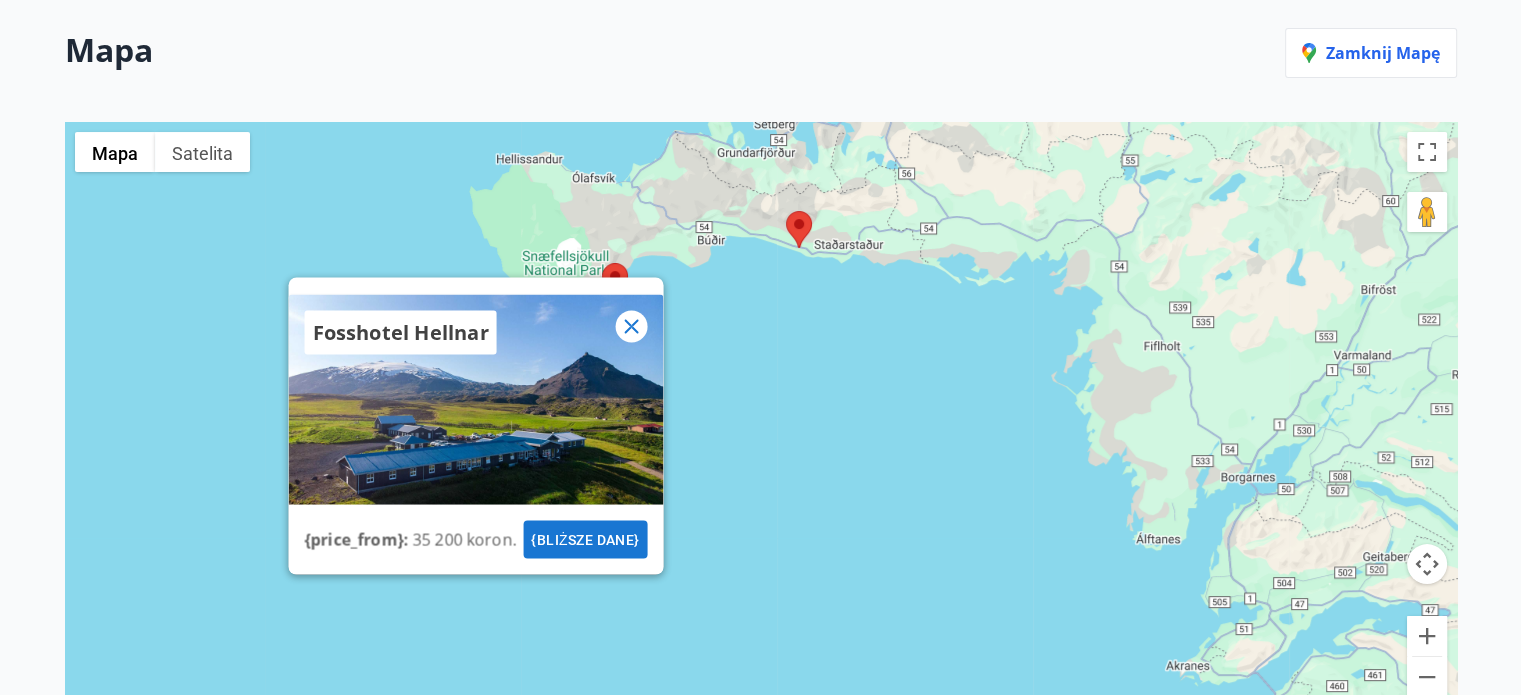 click at bounding box center (786, 211) 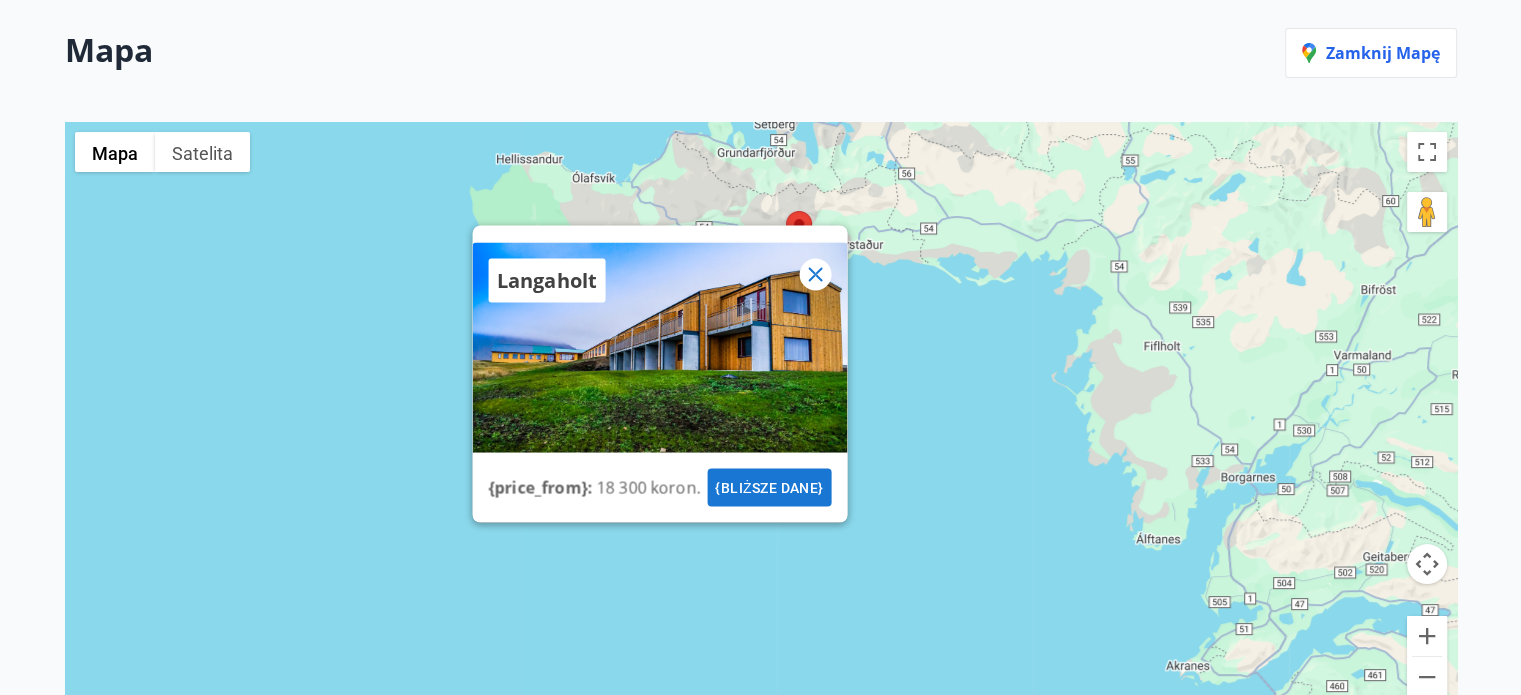 click on "{bliższe dane}" at bounding box center [769, 487] 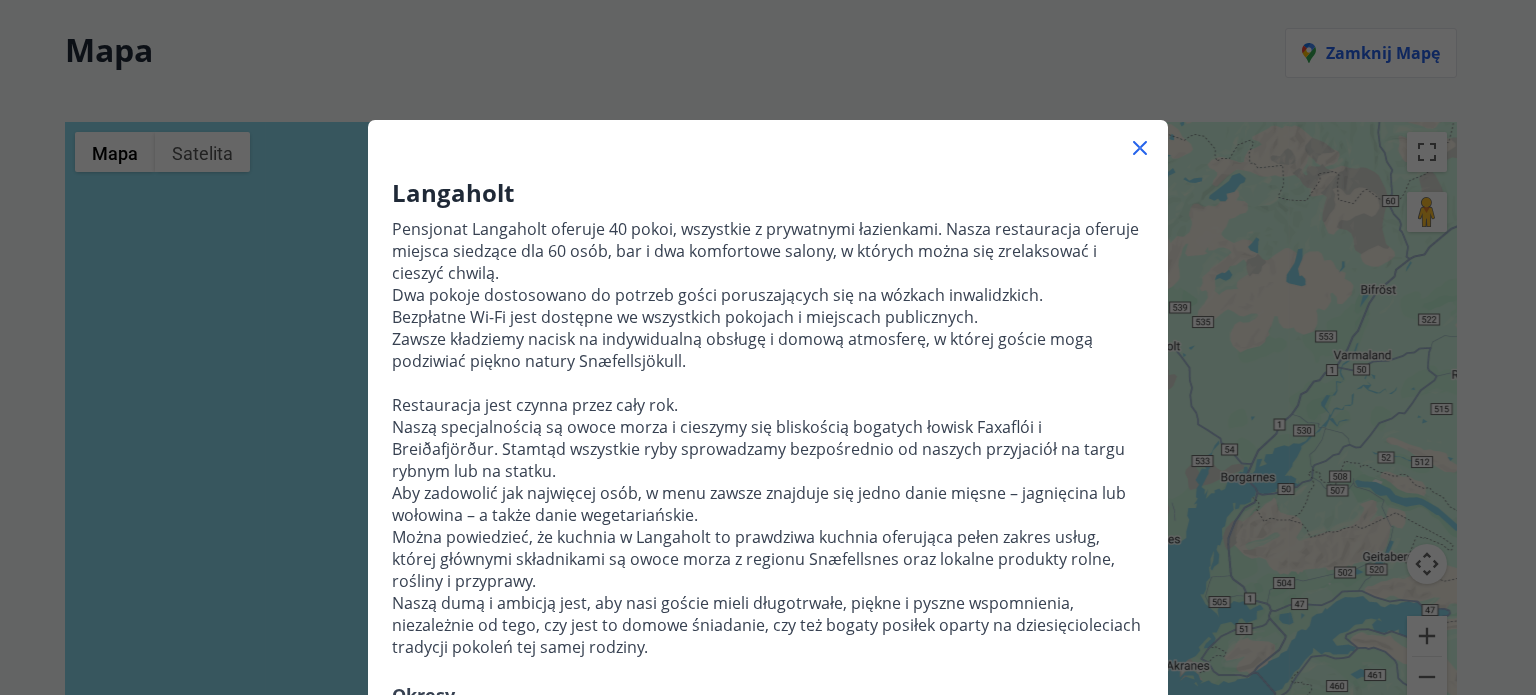 drag, startPoint x: 1516, startPoint y: 130, endPoint x: 1516, endPoint y: 218, distance: 88 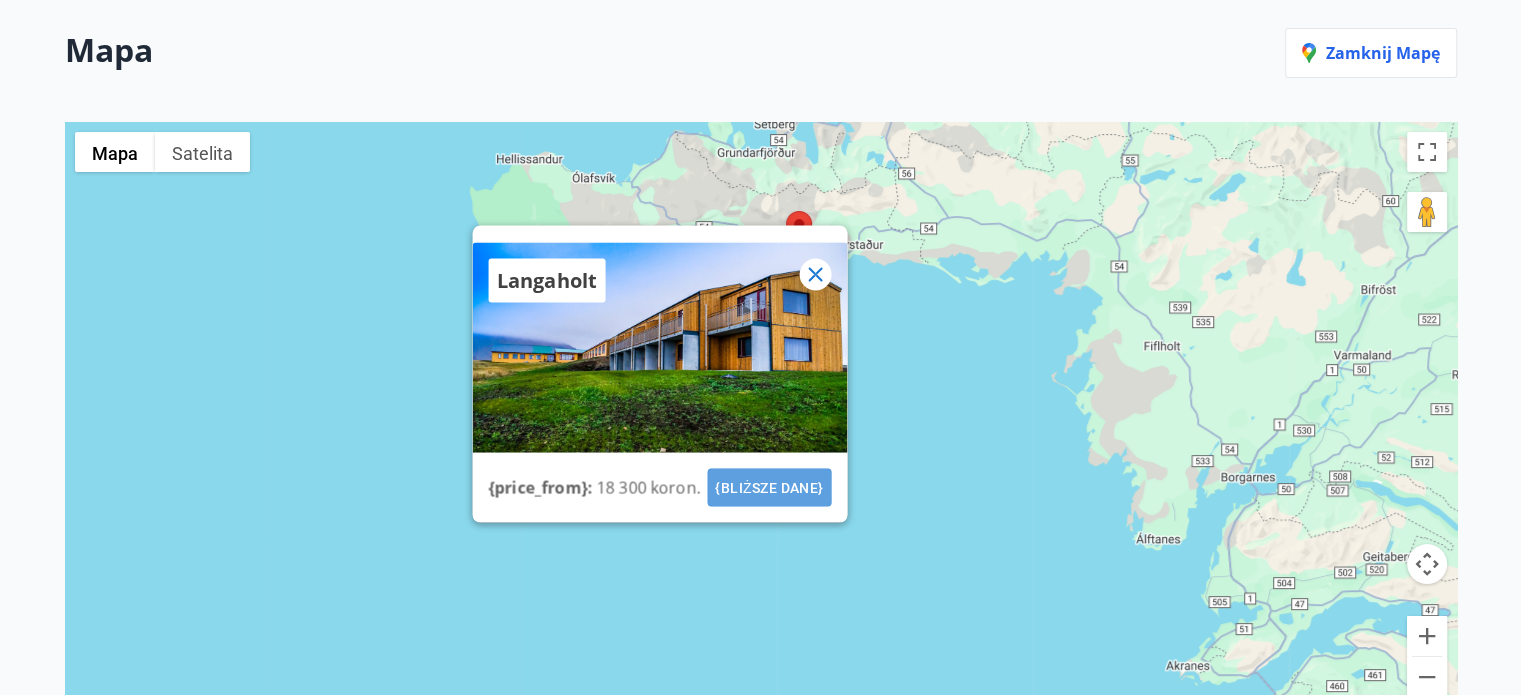 click on "{bliższe dane}" at bounding box center [769, 487] 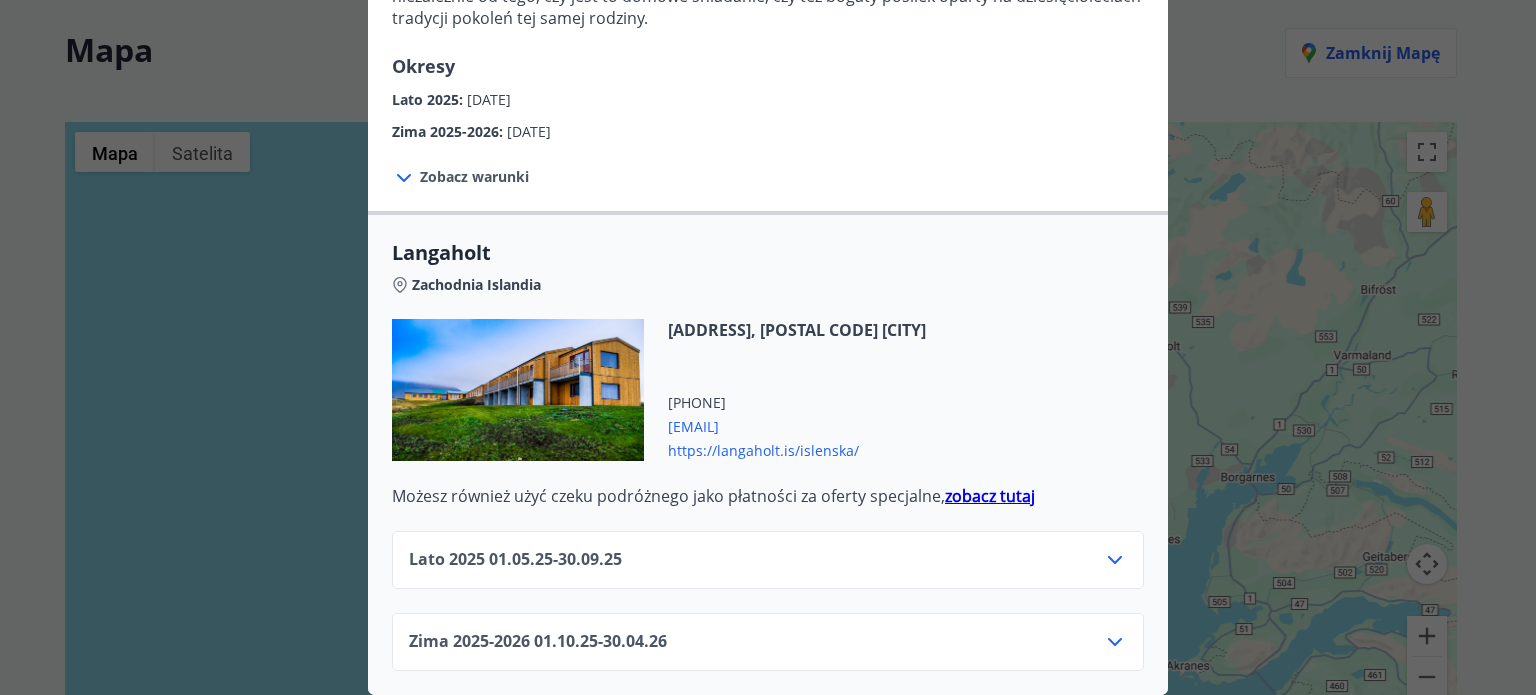 scroll, scrollTop: 665, scrollLeft: 0, axis: vertical 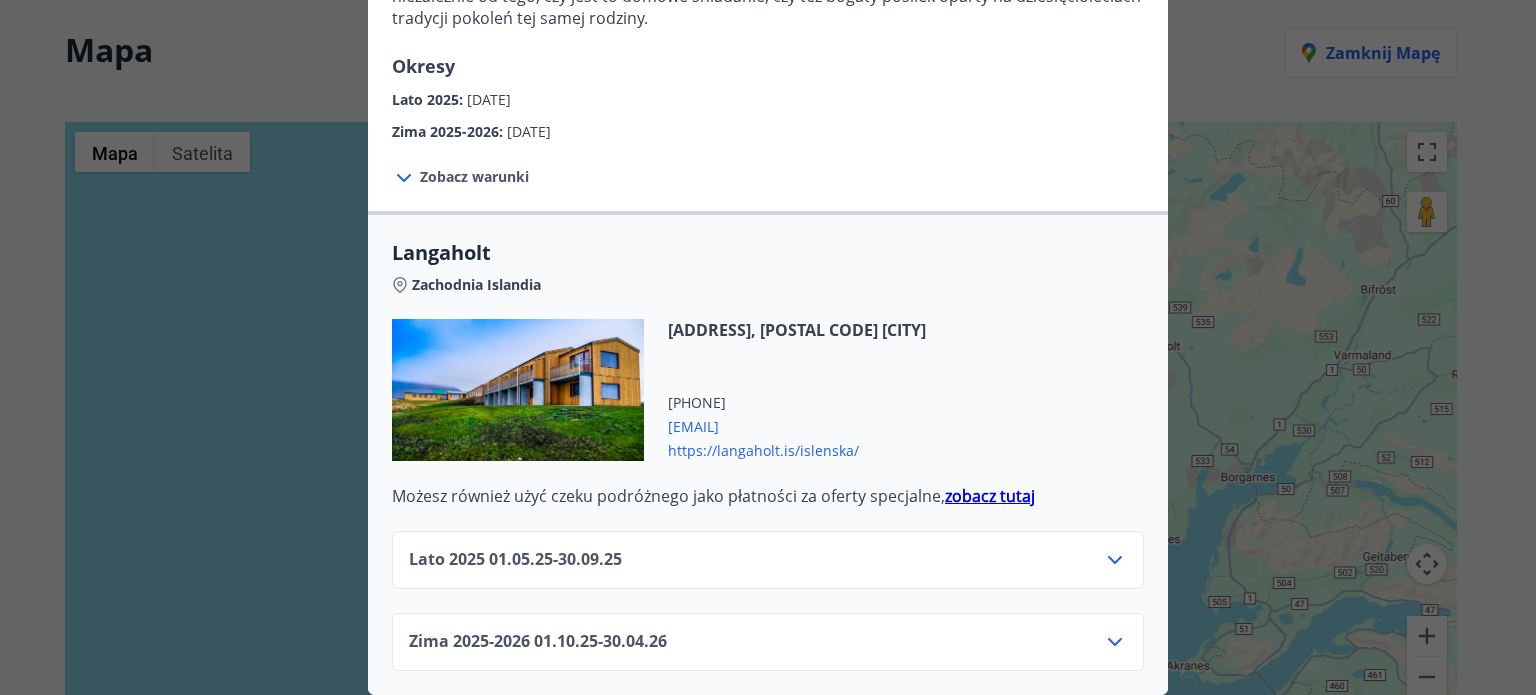 click on "zobacz tutaj" at bounding box center (990, 496) 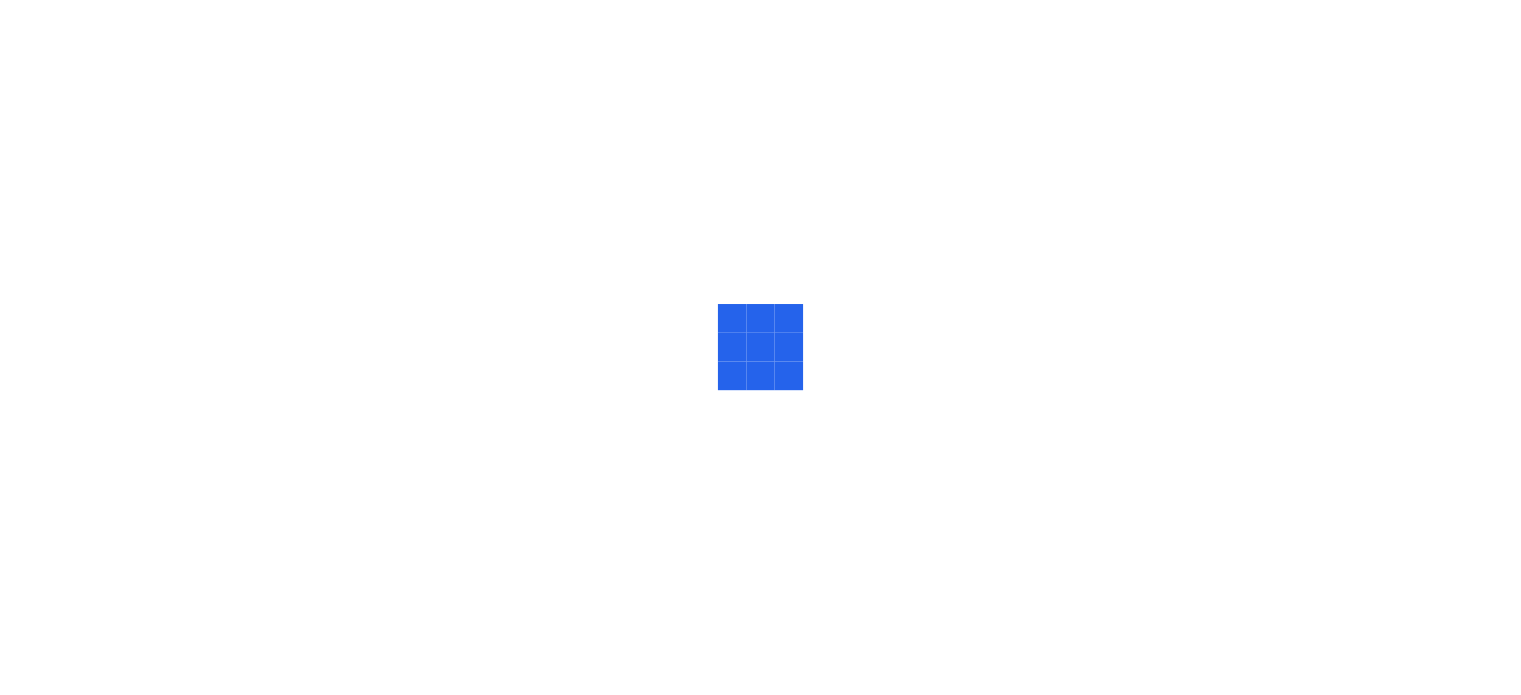 scroll, scrollTop: 0, scrollLeft: 0, axis: both 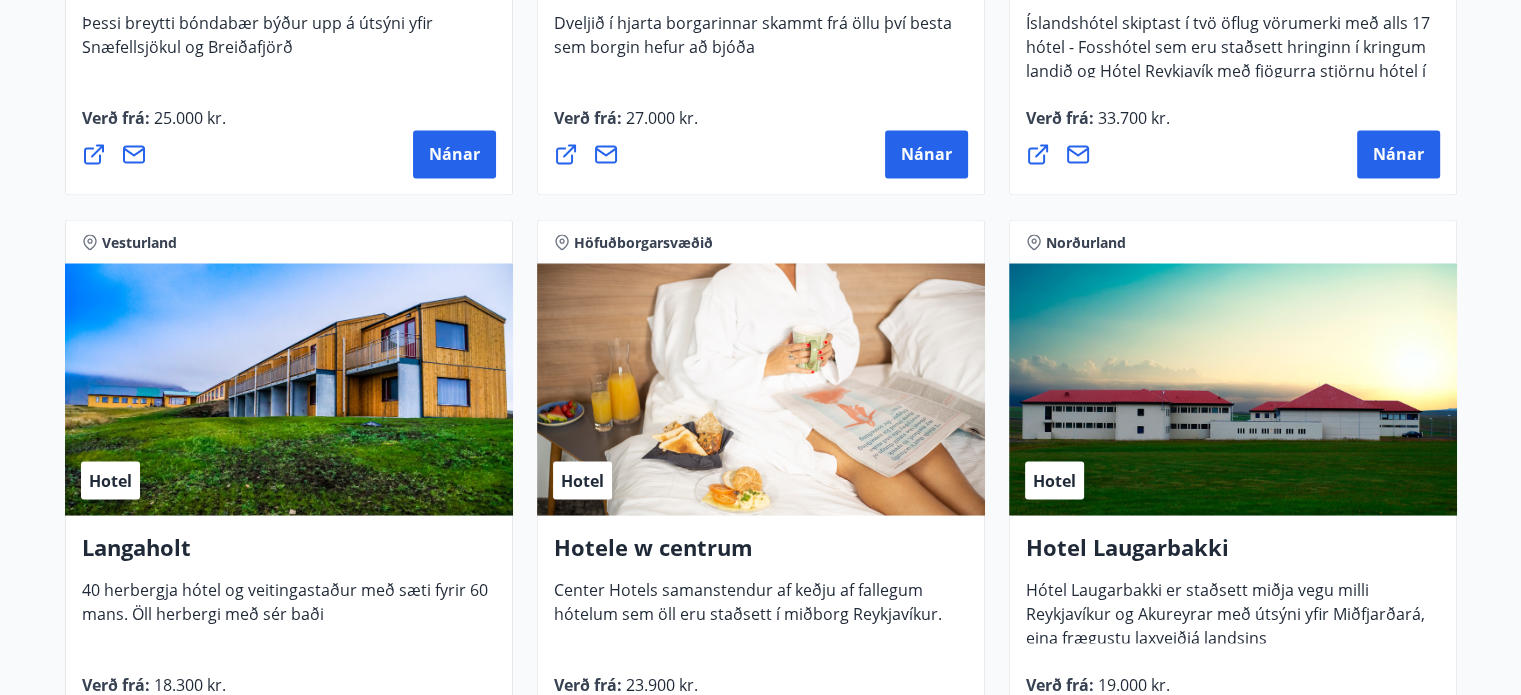 click on "Hotel" at bounding box center [289, 389] 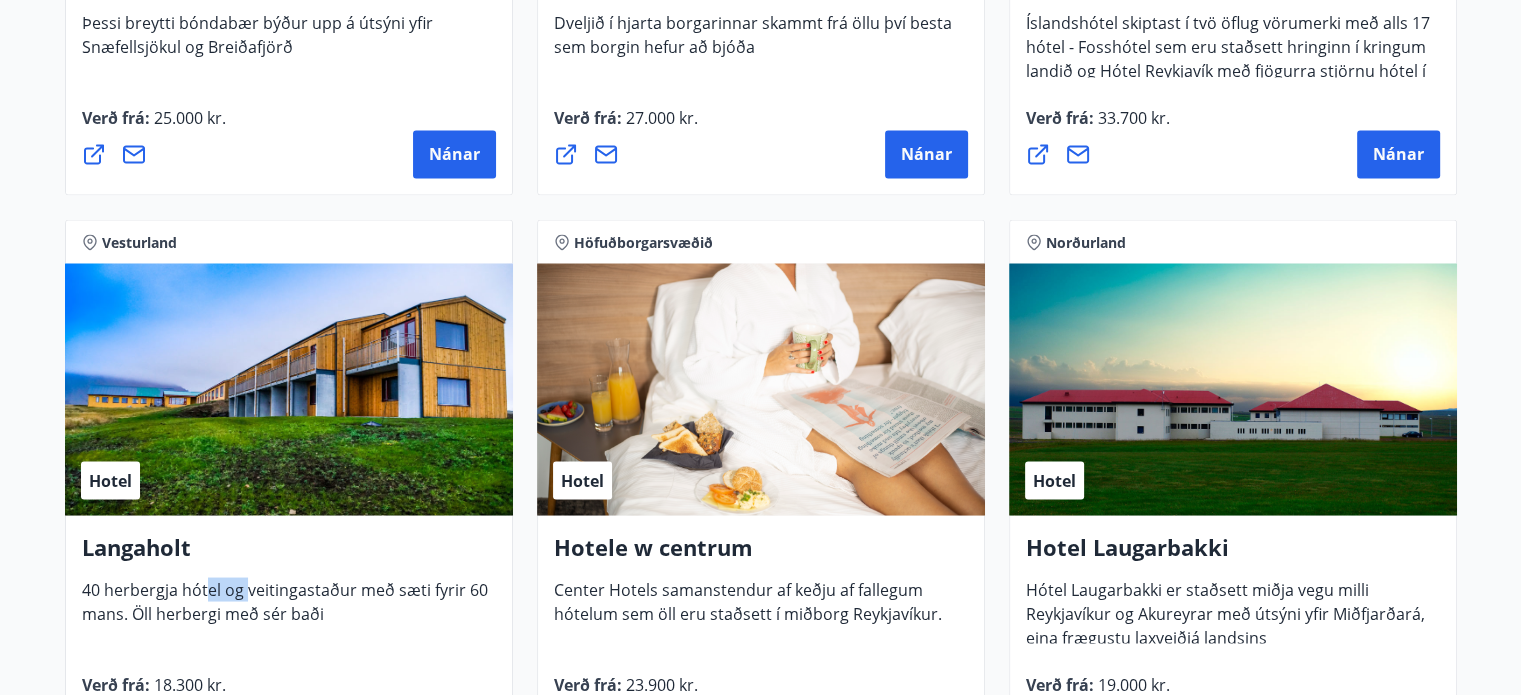 drag, startPoint x: 243, startPoint y: 579, endPoint x: 207, endPoint y: 579, distance: 36 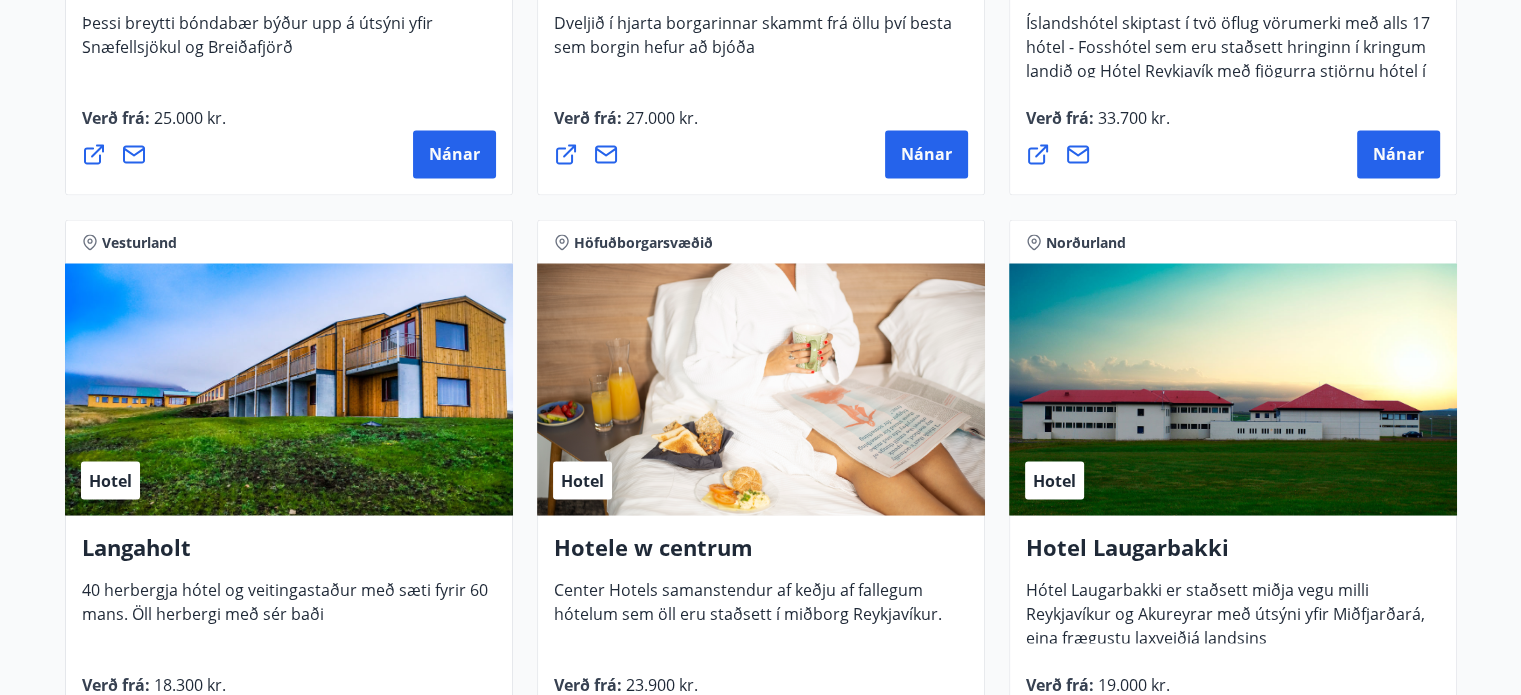 click on "Langaholt 40 herbergja hótel og veitingastaður með sæti fyrir 60 mans. Öll herbergi með sér baði Verð frá  :  [PRICE] kr. Nánar" at bounding box center [289, 638] 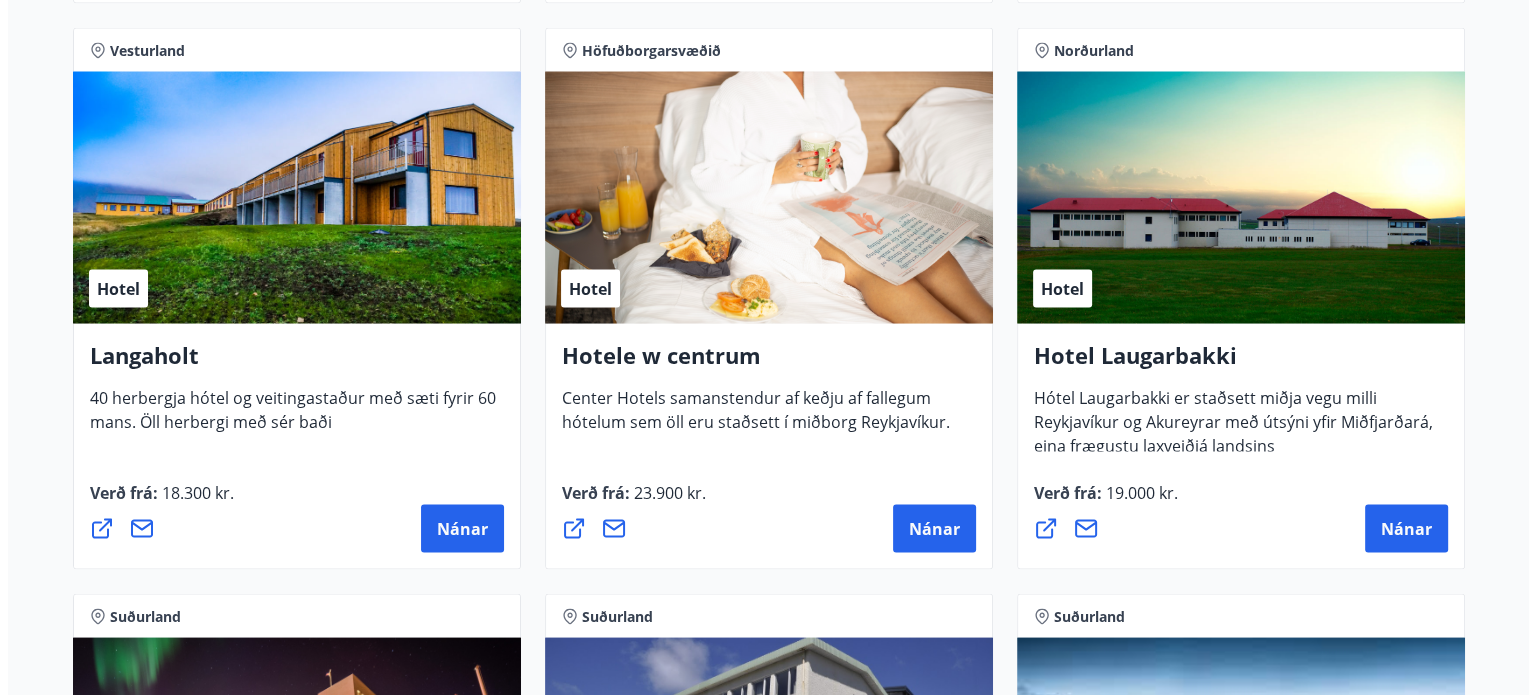 scroll, scrollTop: 3845, scrollLeft: 0, axis: vertical 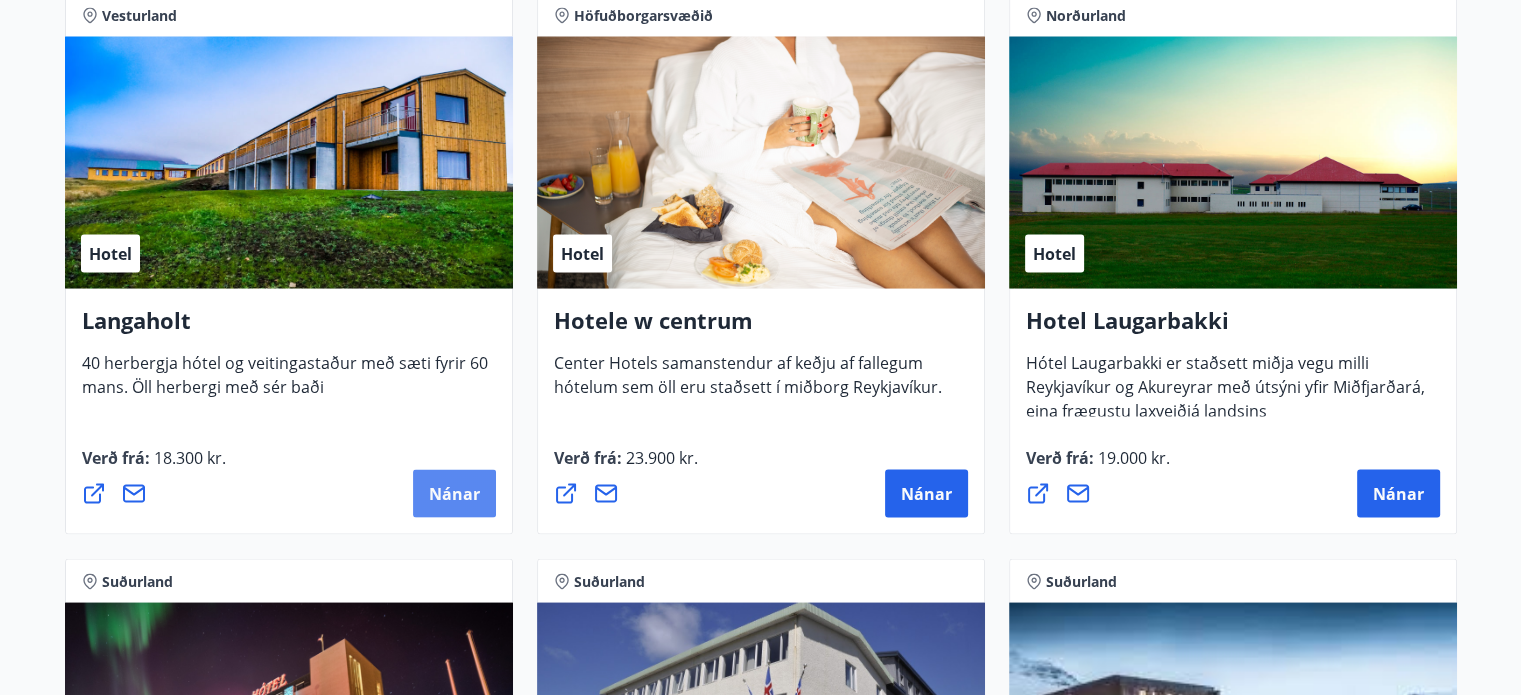 click on "Nánar" at bounding box center [454, 494] 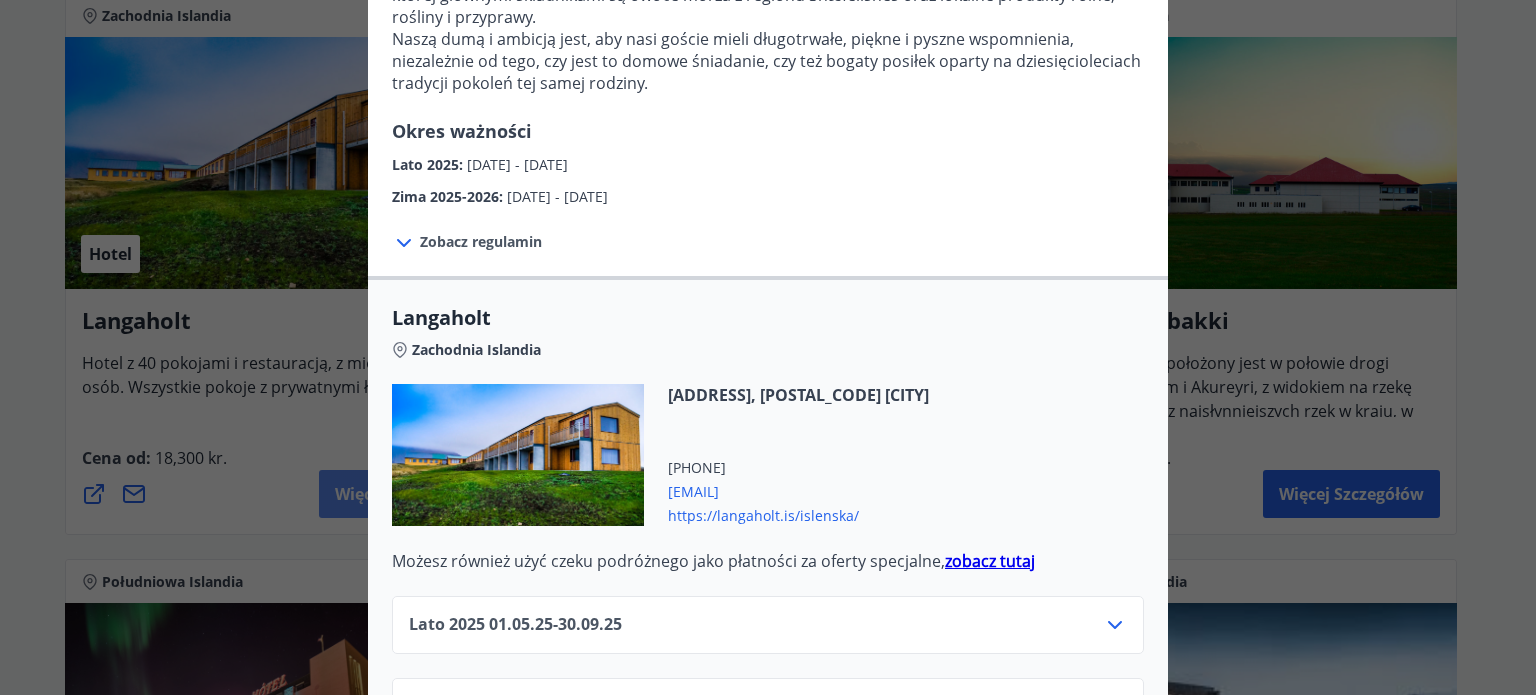 scroll, scrollTop: 665, scrollLeft: 0, axis: vertical 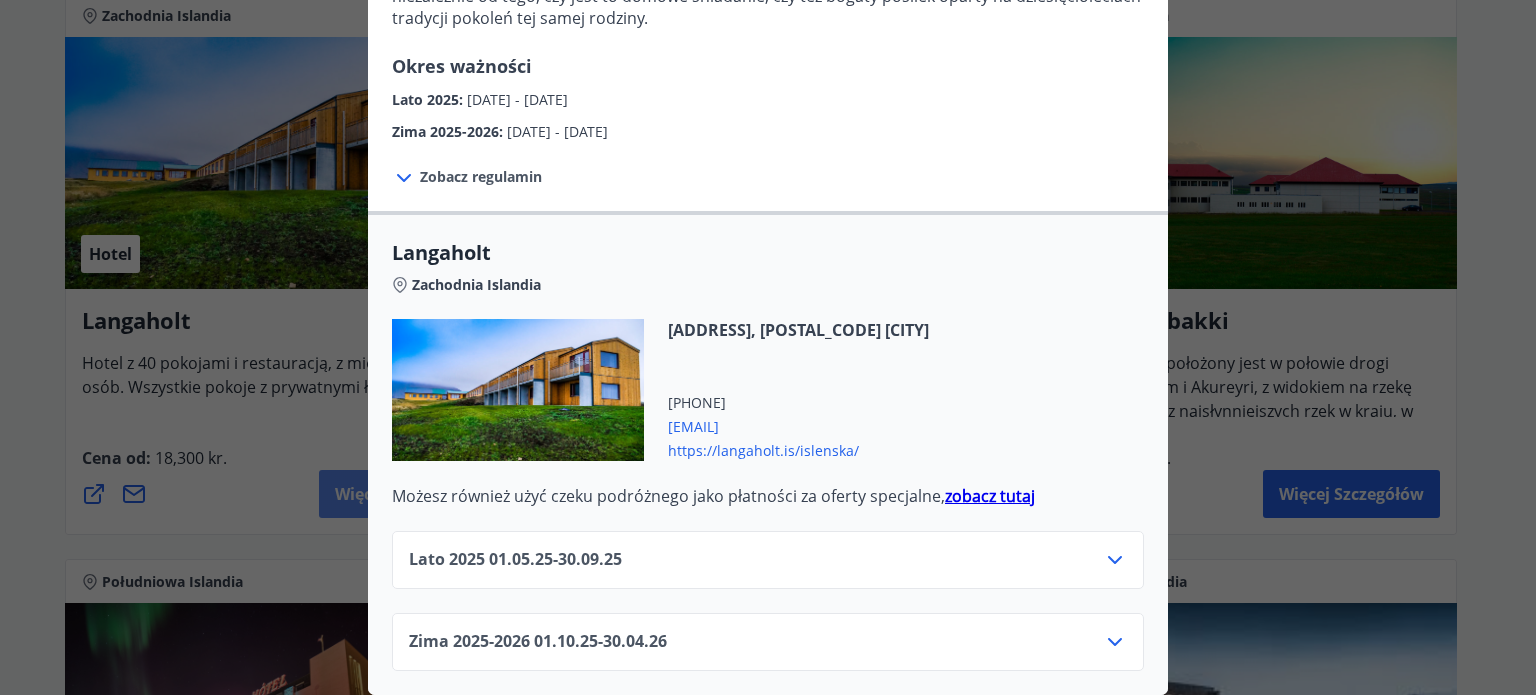 click on "Lato 2025    01.05.25  -  30.09.25" at bounding box center [768, 568] 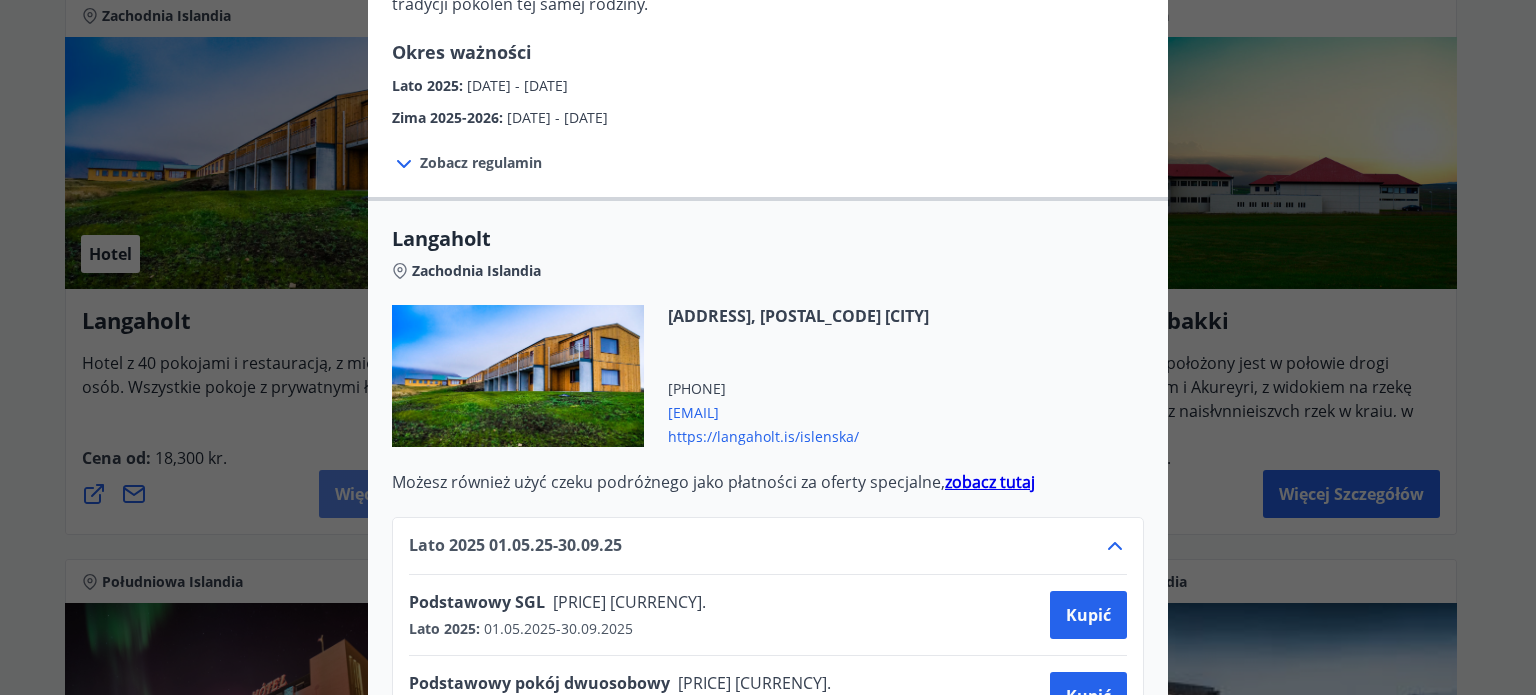 drag, startPoint x: 1534, startPoint y: 274, endPoint x: 1070, endPoint y: 397, distance: 480.02603 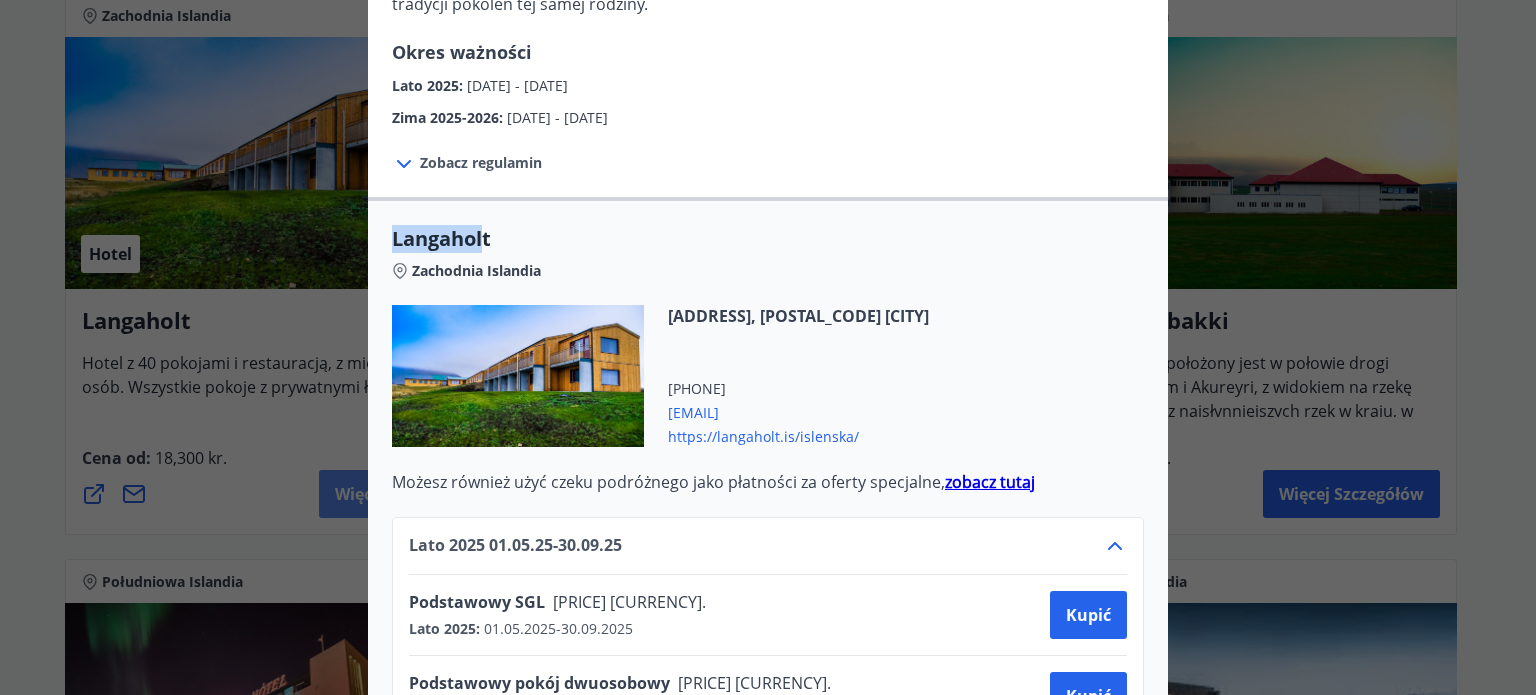 drag, startPoint x: 382, startPoint y: 239, endPoint x: 479, endPoint y: 234, distance: 97.128784 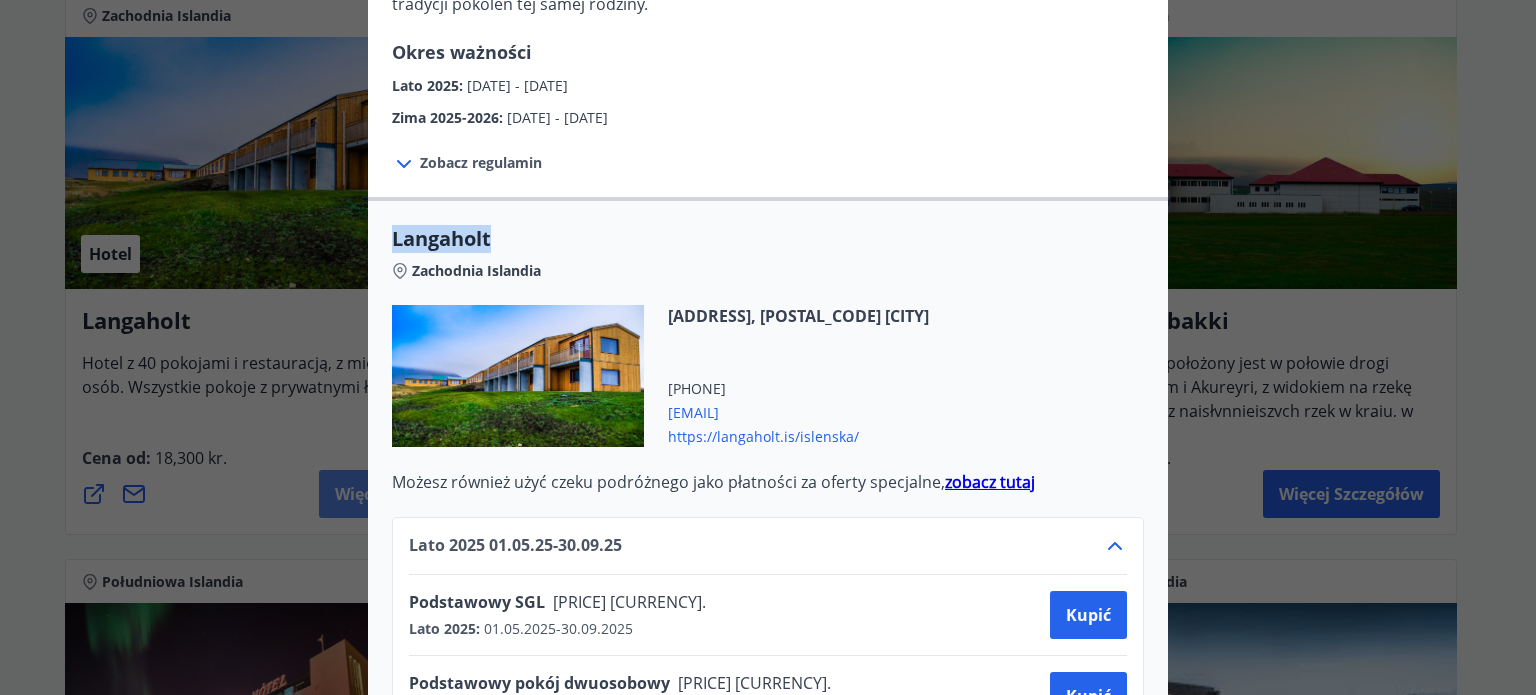 click on "Langaholt" at bounding box center [441, 238] 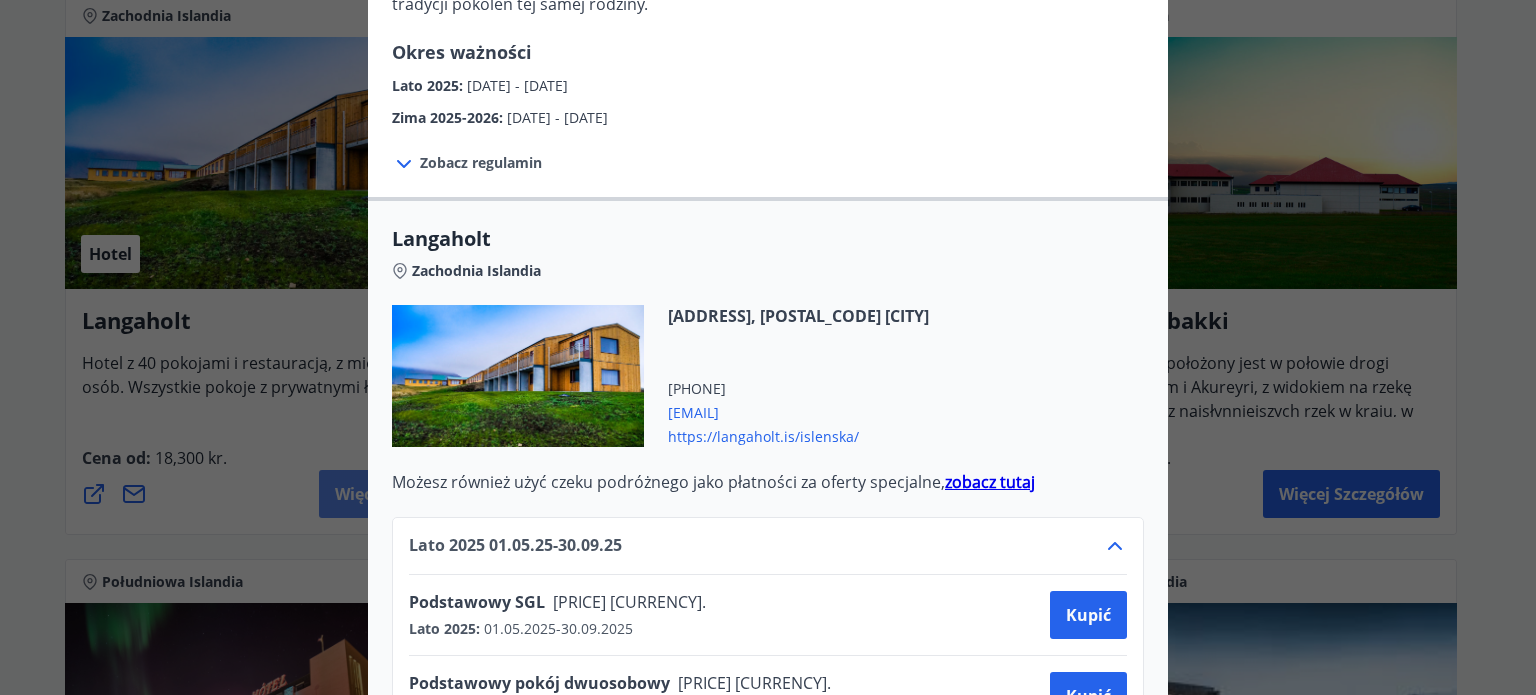 click on "Langaholt" at bounding box center [441, 238] 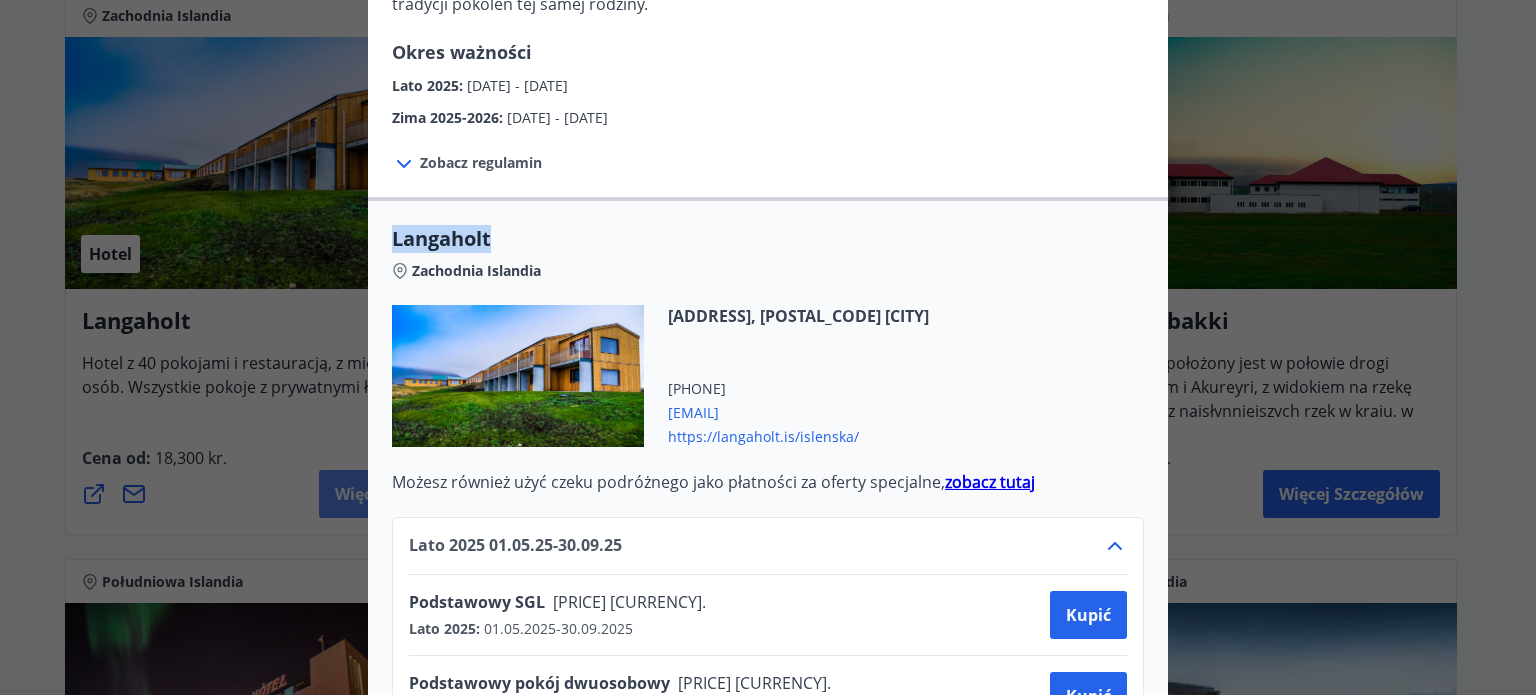 click on "Langaholt" at bounding box center [441, 238] 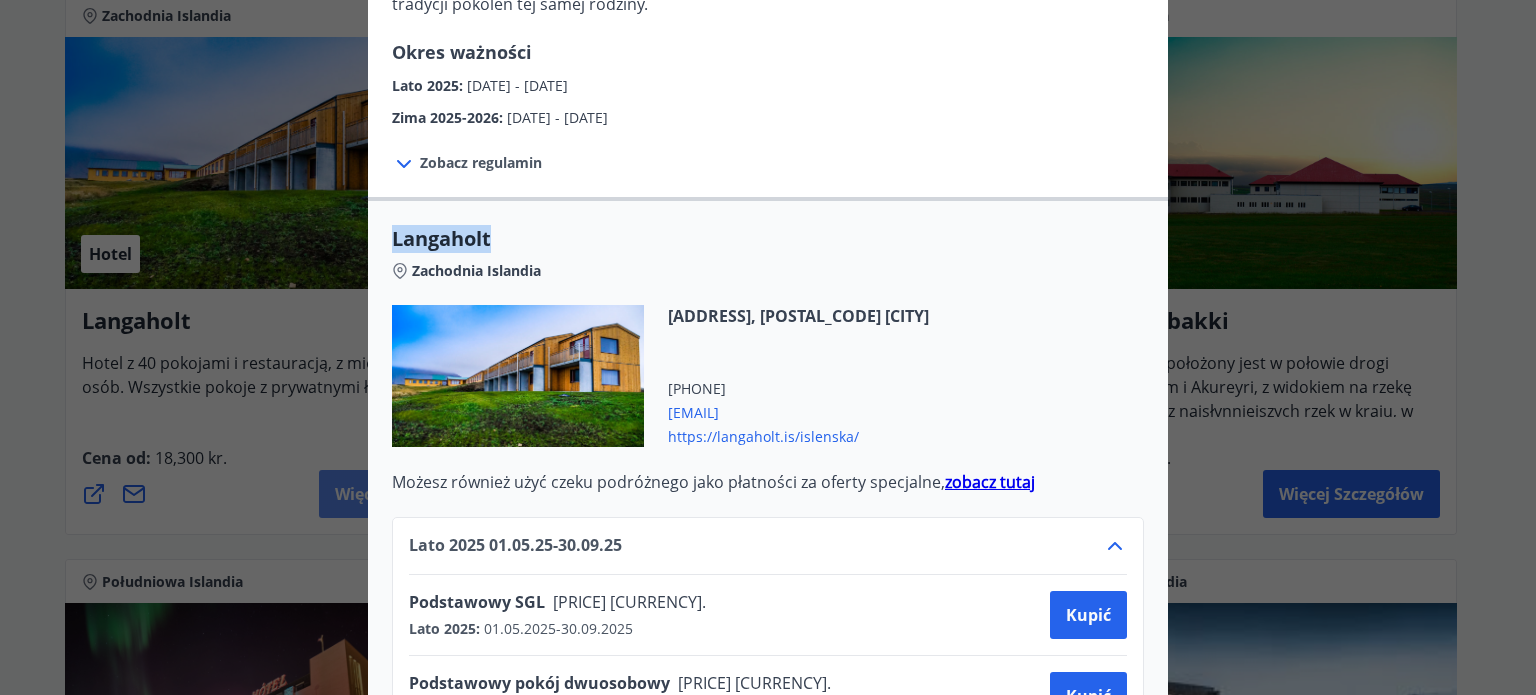 copy on "Langaholt" 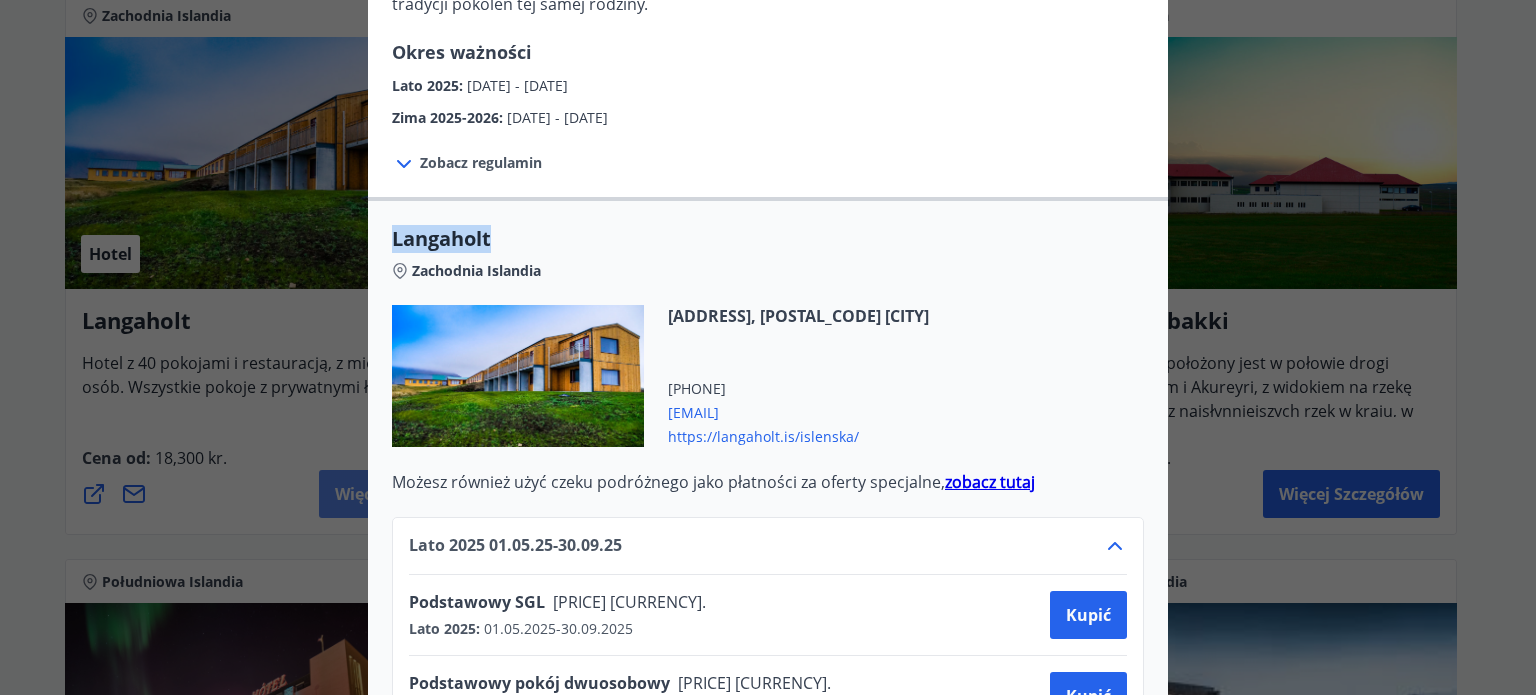 click on "Całkowity
Langaholt Zachodnia Islandia Garðum Staðarsveit, [POSTAL_CODE] [CITY] [PHONE] [EMAIL] [URL] Możesz również użyć czeku podróżnego jako płatności za oferty specjalne,  zobacz tutaj
Lato [YEAR]    [DATE]  -  [DATE] Podstawowy SGL [PRICE] [CURRENCY]. Lato [YEAR]  : [DATE]  -  [DATE] Kupić Podstawowy pokój dwuosobowy [PRICE] [CURRENCY]. Lato [YEAR]  : [DATE]  -  [DATE] Kupić Standardowy SGL [PRICE] [CURRENCY]. Lato [YEAR]  : [DATE]  -  [DATE] Kupić Pokój dwuosobowy standardowy [PRICE] [CURRENCY]. Lato [YEAR]  : [DATE]  -  [DATE] Kupić Standardowe ubezpieczenie OC [PRICE] [CURRENCY]. Lato [YEAR]  : [DATE]  -  [DATE] Kupić Komfortowy pokój dwuosobowy [PRICE] [CURRENCY]. Lato [YEAR]  : [DATE]  -  [DATE] Kupić Komfort XL [PRICE] [CURRENCY]. Lato [YEAR]  : [DATE]  -  [DATE]" at bounding box center (768, 722) 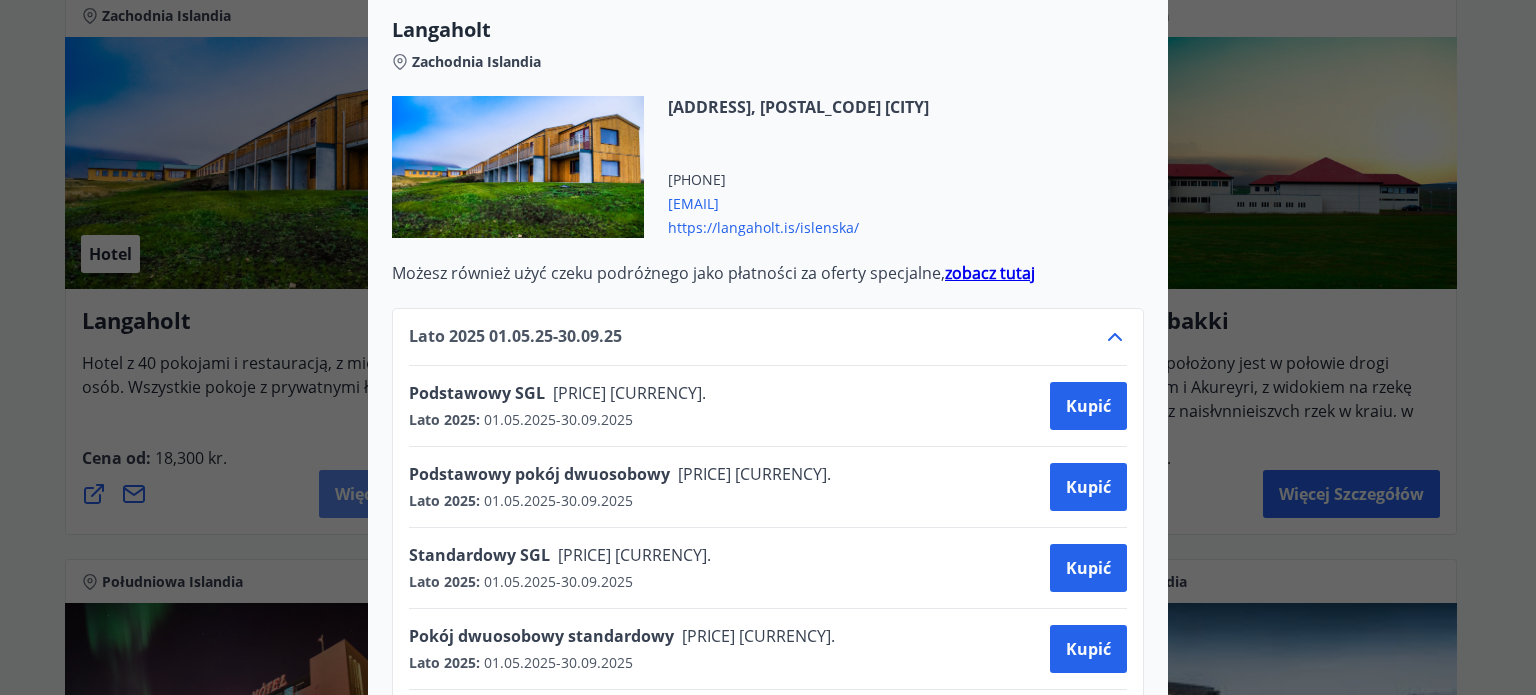 scroll, scrollTop: 917, scrollLeft: 0, axis: vertical 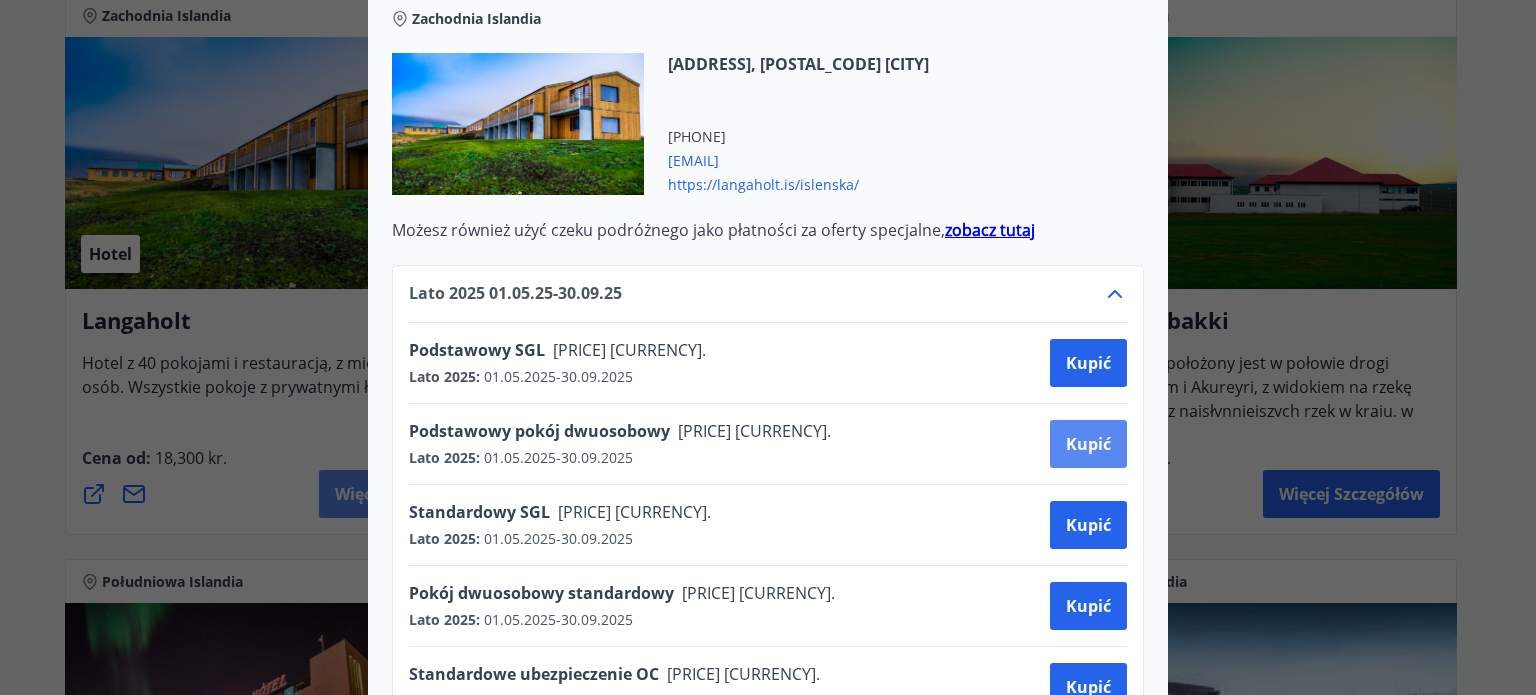 click on "Kupić" at bounding box center (1088, 444) 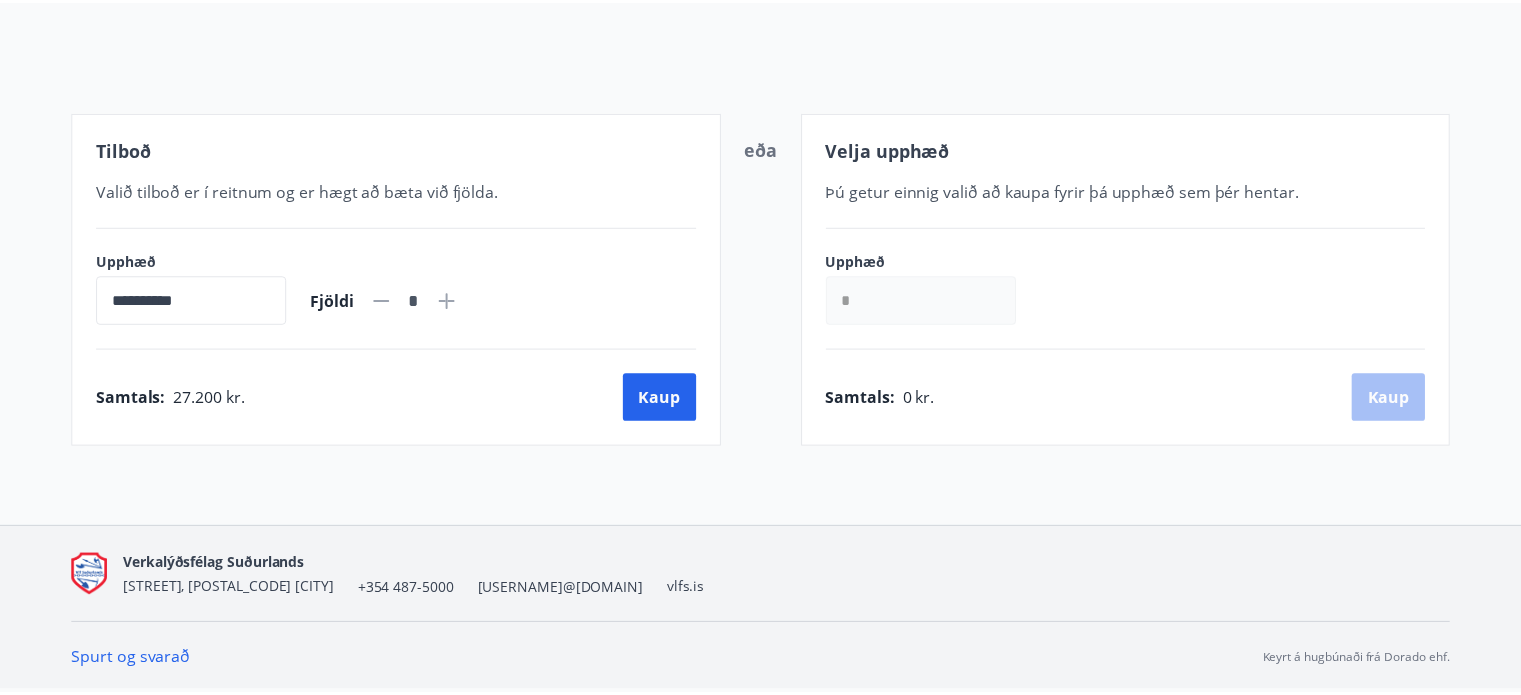scroll, scrollTop: 204, scrollLeft: 0, axis: vertical 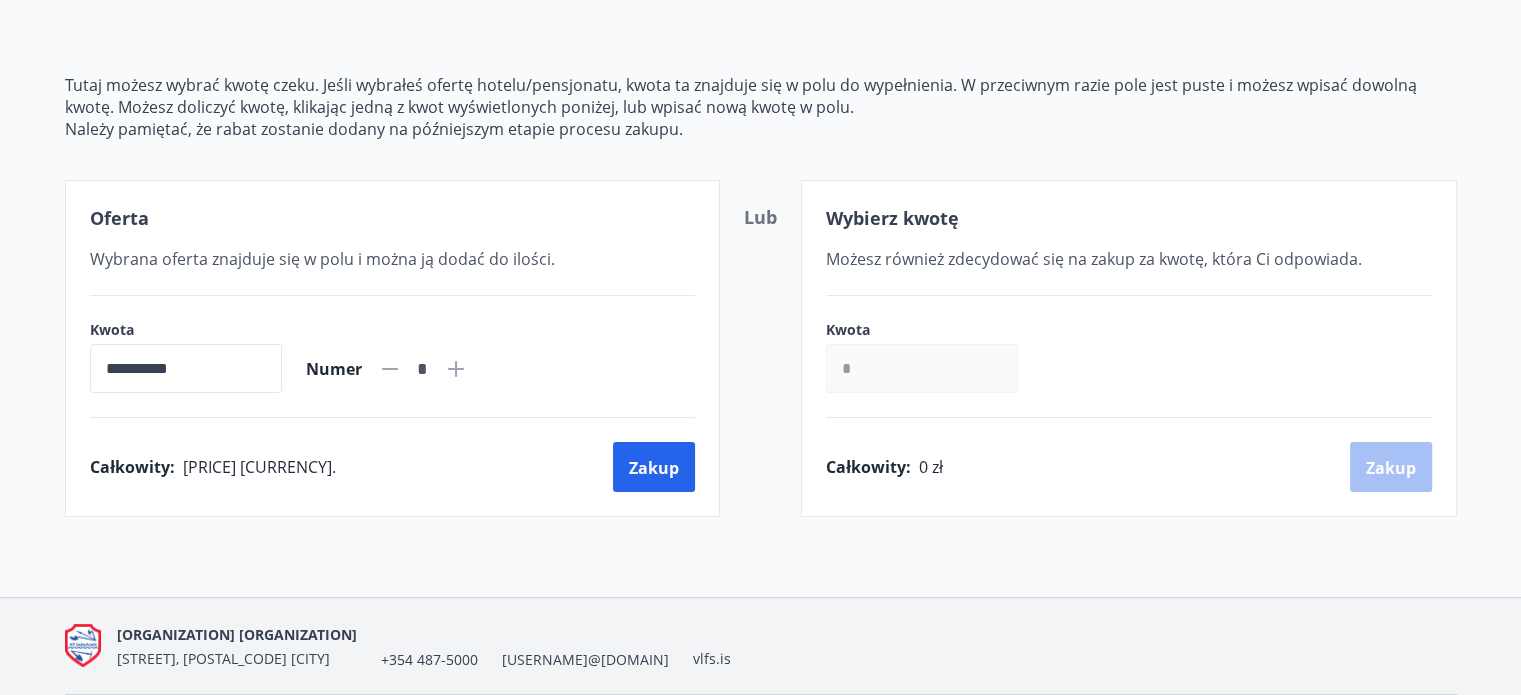 click on "*" at bounding box center (922, 368) 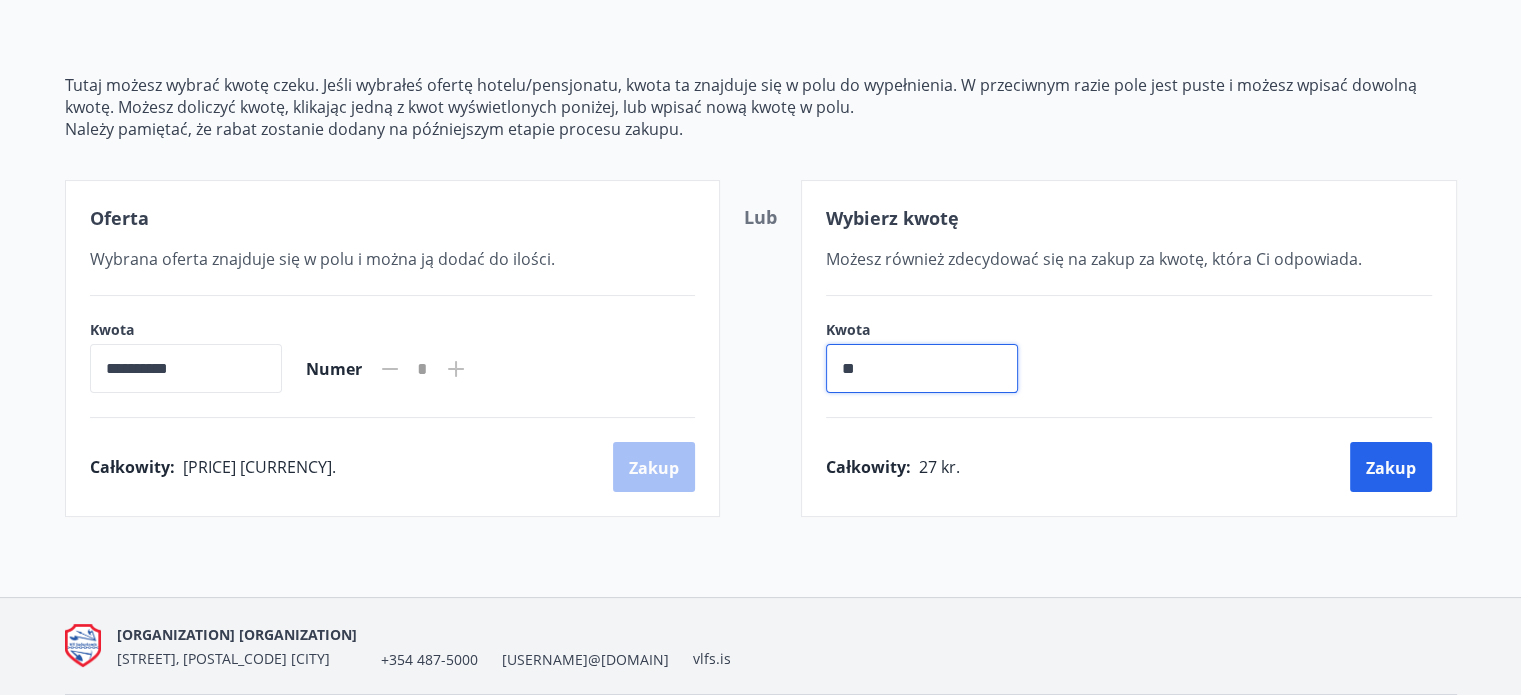 type on "*" 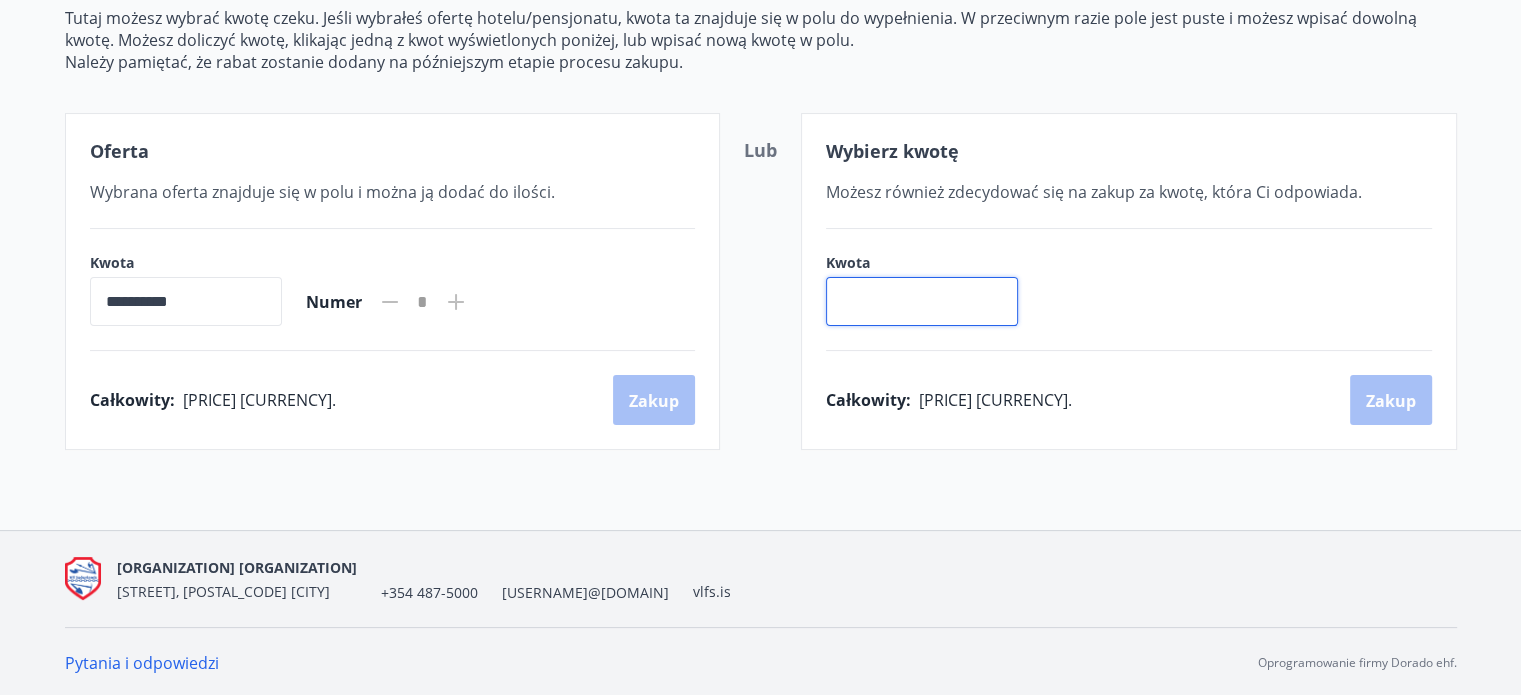 scroll, scrollTop: 0, scrollLeft: 0, axis: both 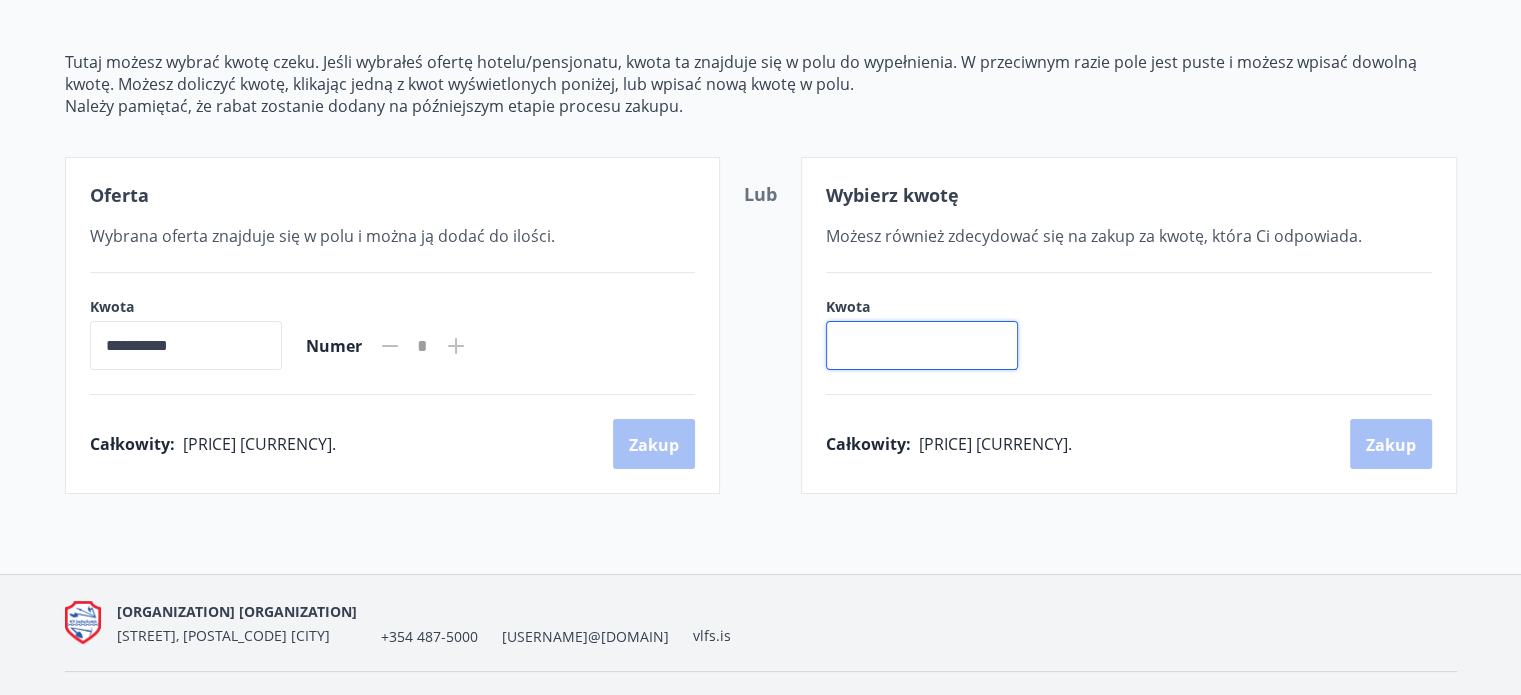 type 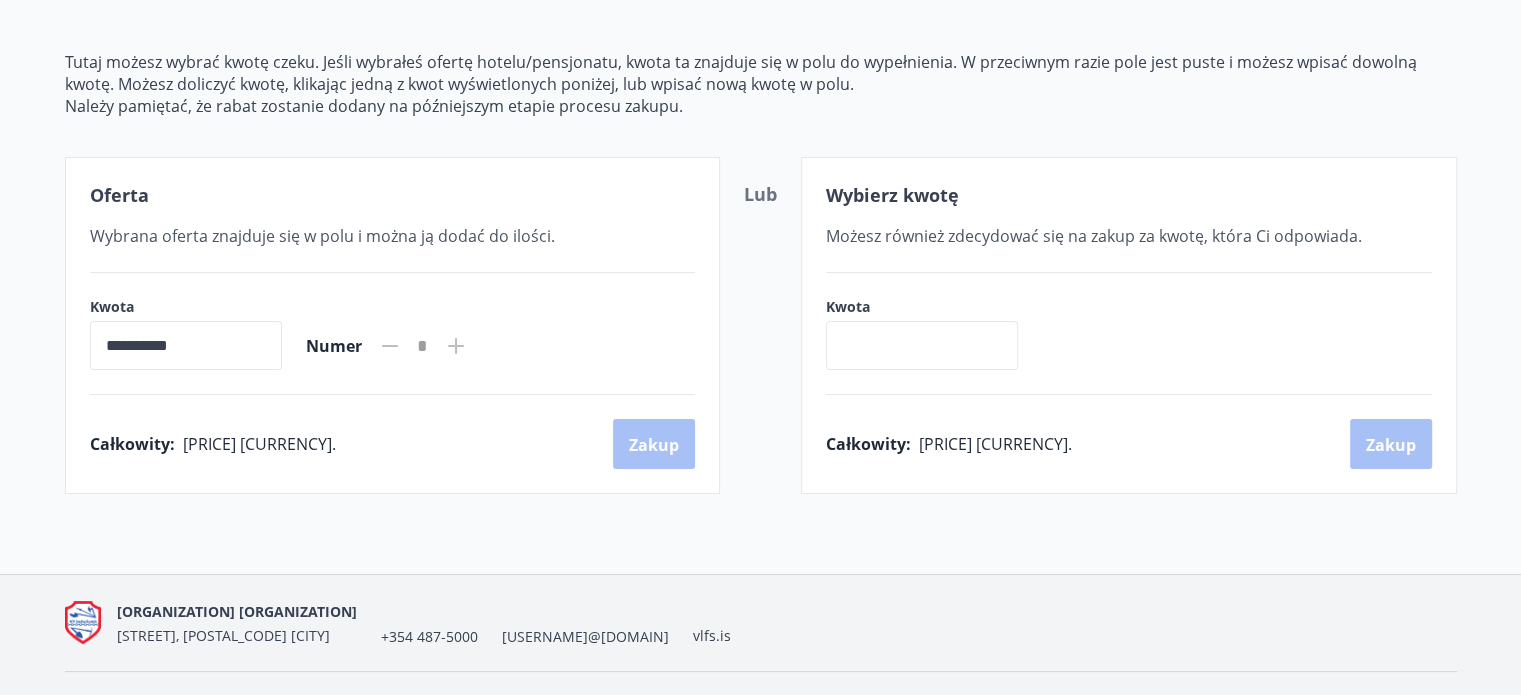 drag, startPoint x: 333, startPoint y: 530, endPoint x: 344, endPoint y: 395, distance: 135.4474 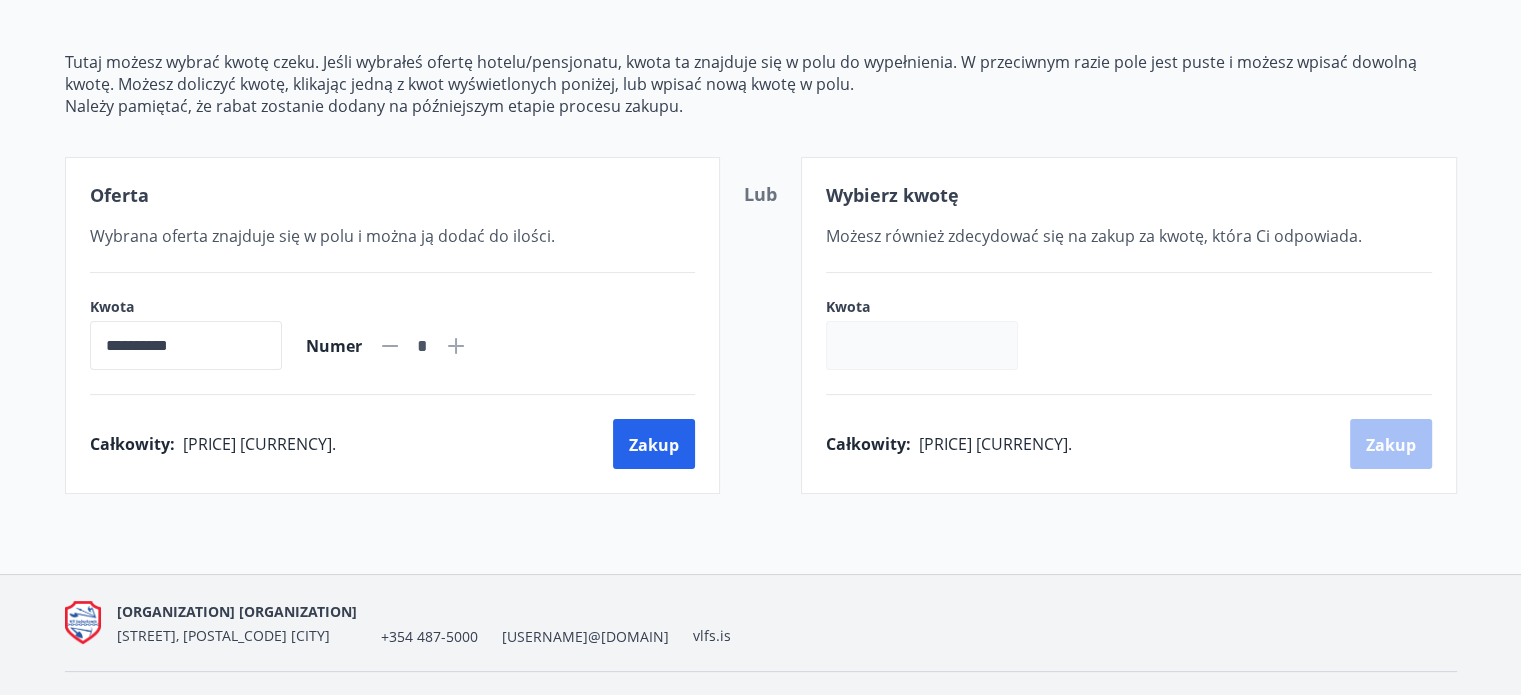 click on "**********" at bounding box center [186, 345] 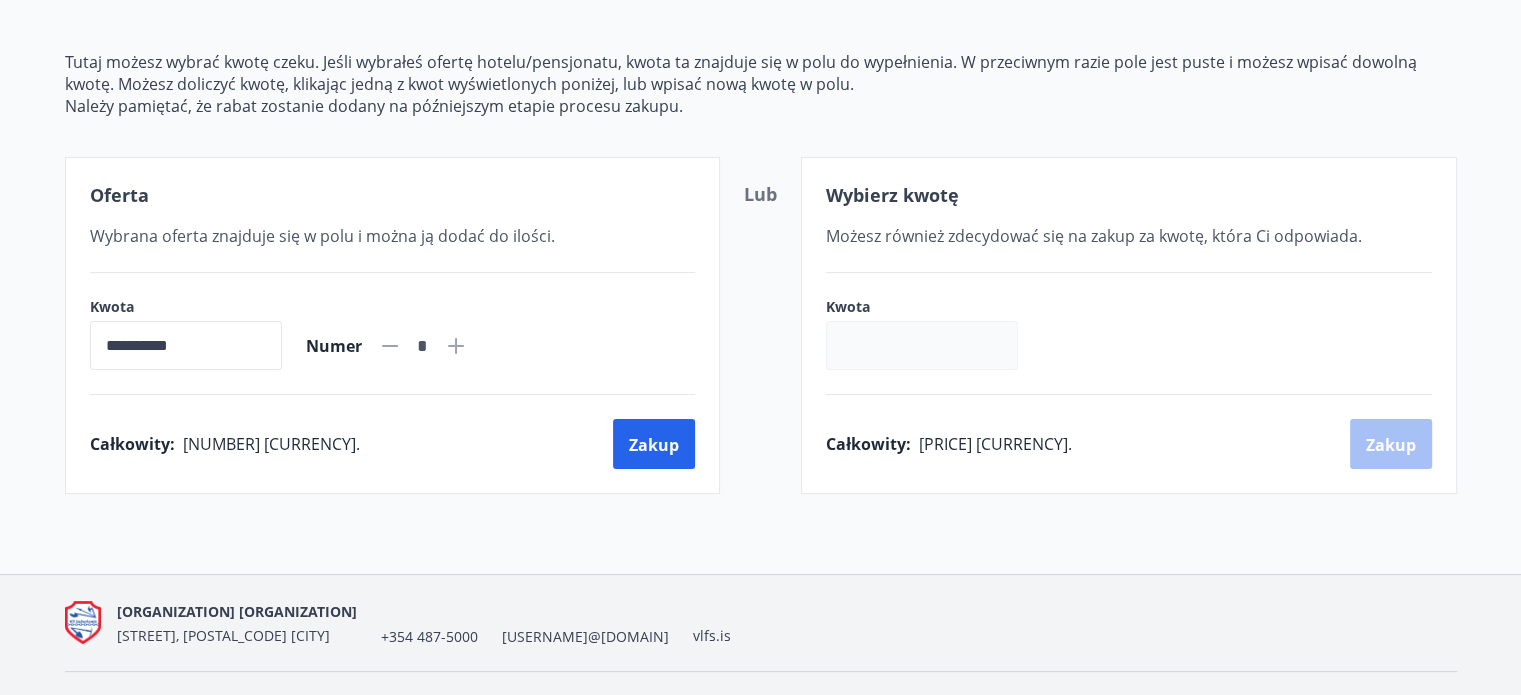 click 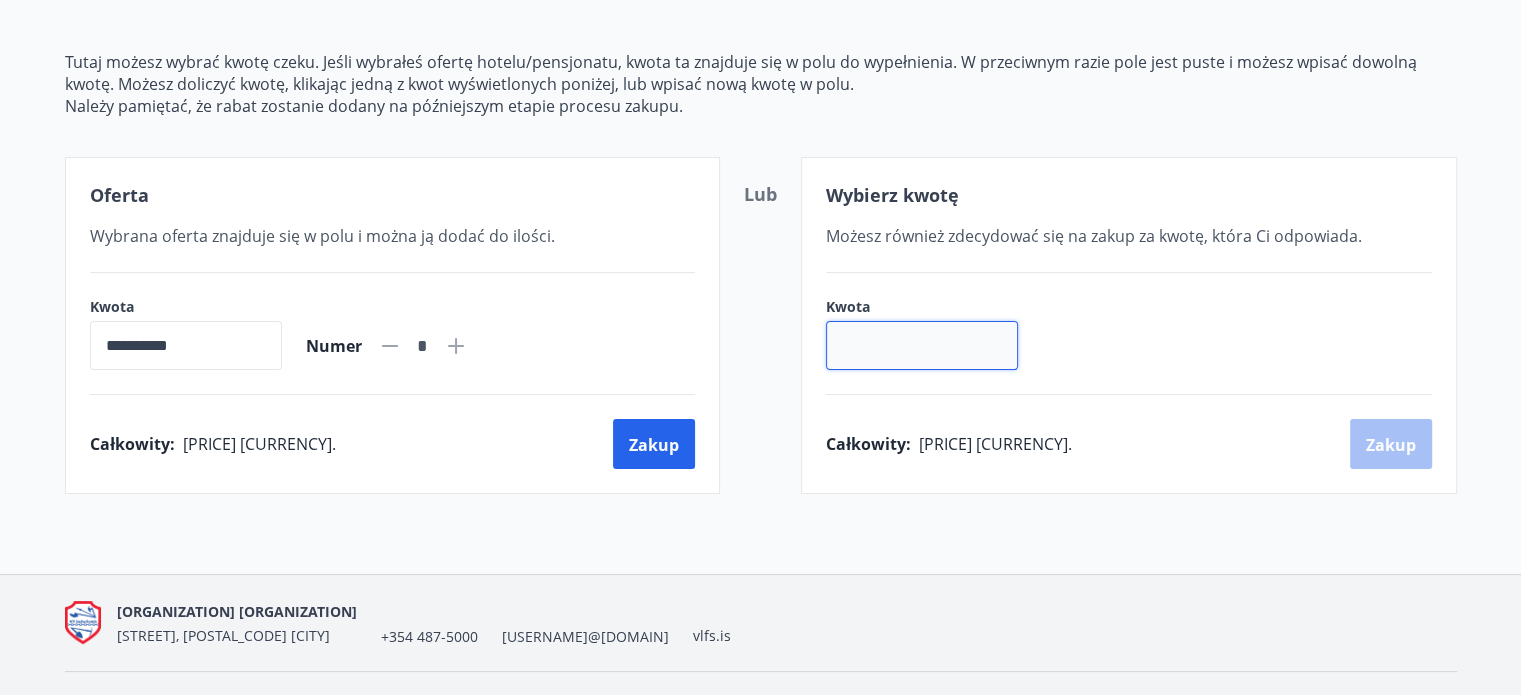 click at bounding box center [922, 345] 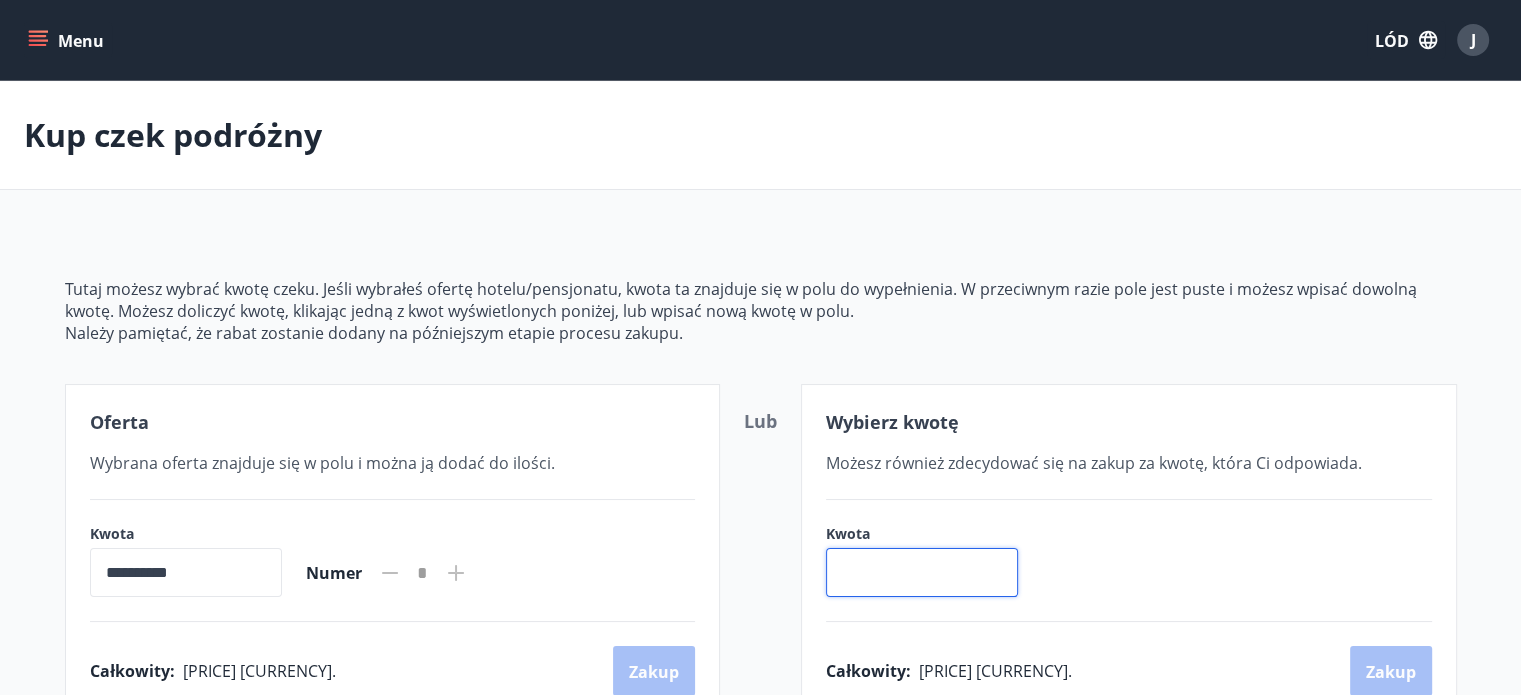 scroll, scrollTop: 0, scrollLeft: 0, axis: both 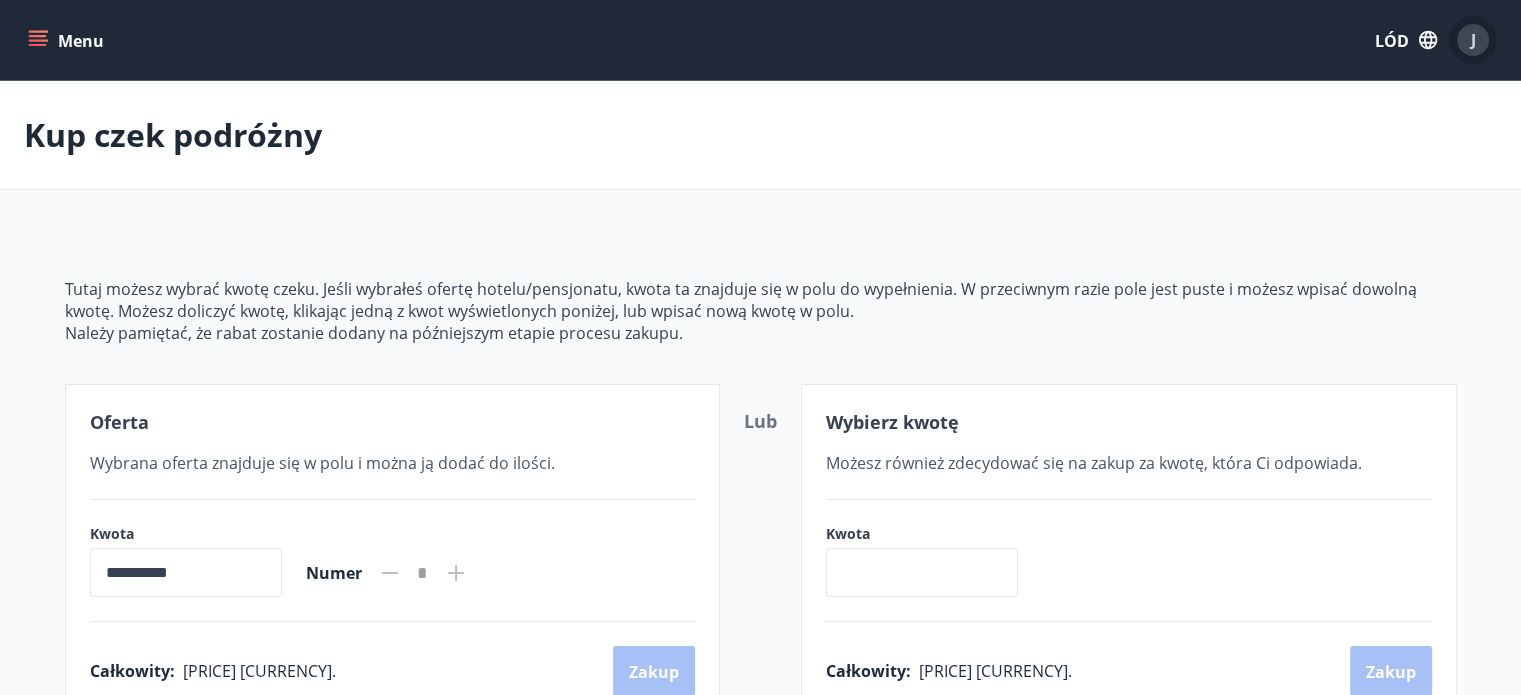 click on "J" at bounding box center (1473, 40) 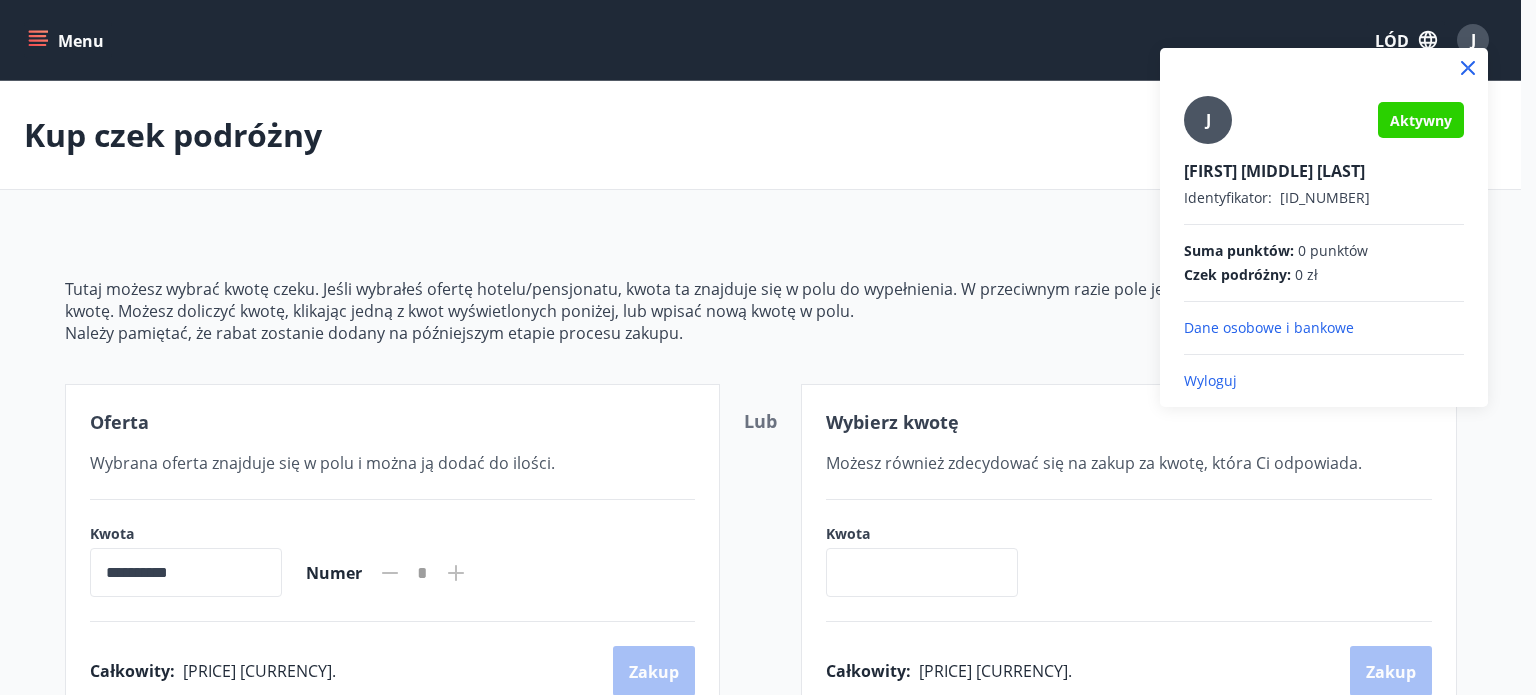 drag, startPoint x: 66, startPoint y: 63, endPoint x: 43, endPoint y: 35, distance: 36.23534 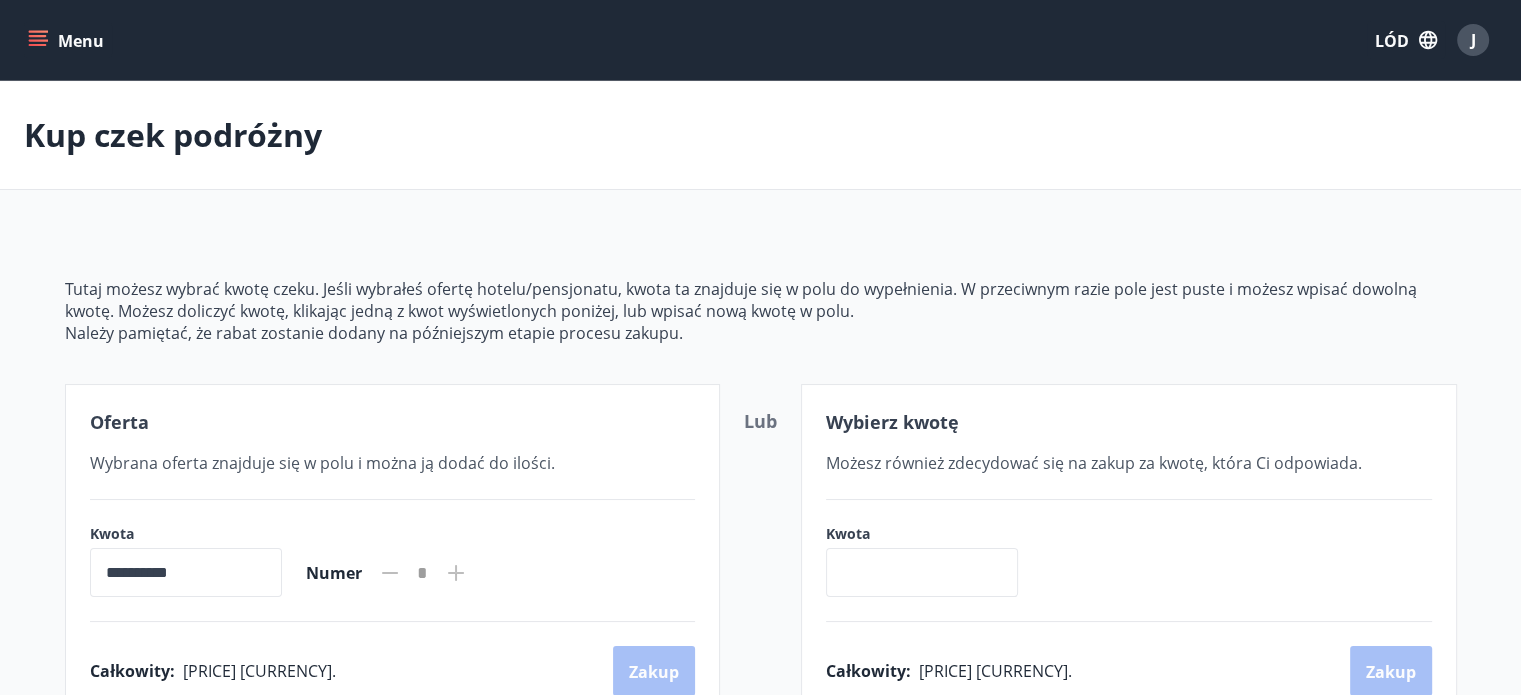click 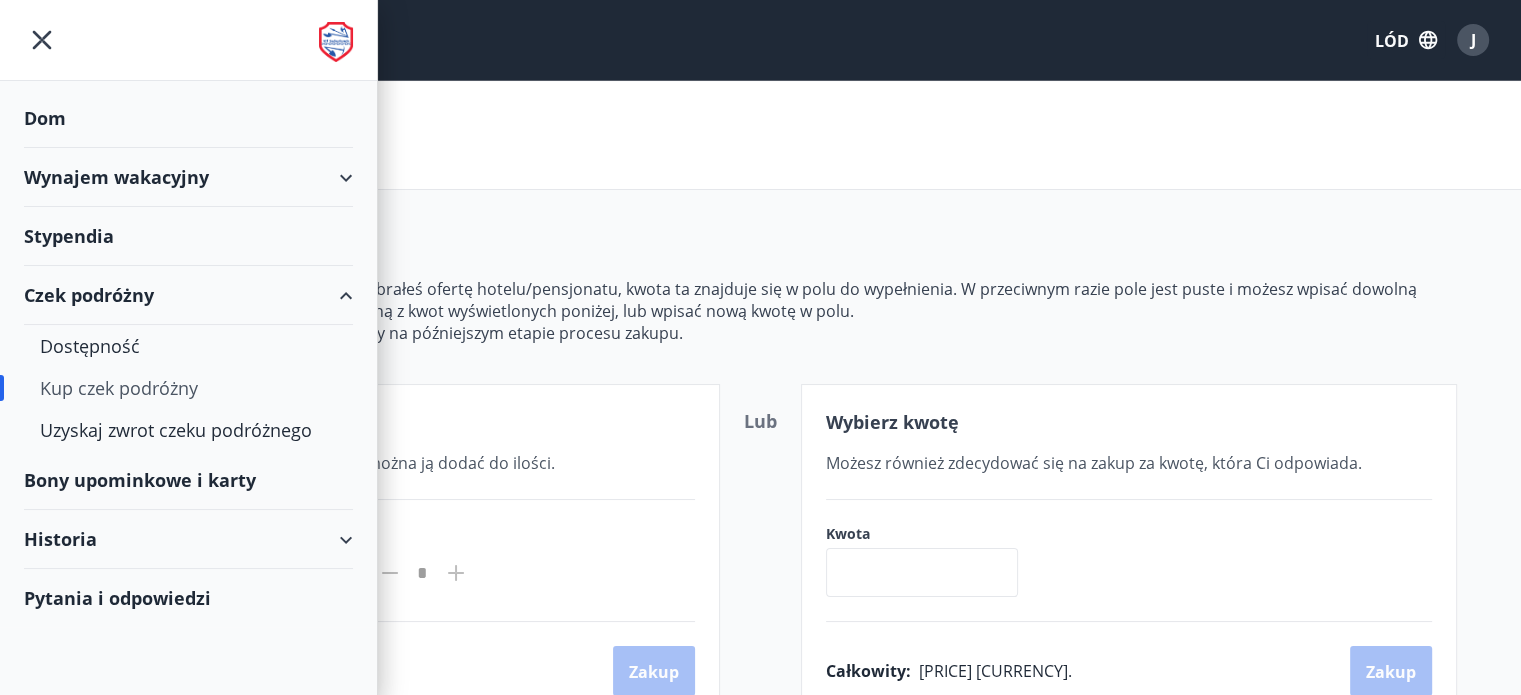 click on "Czek podróżny" at bounding box center [89, 295] 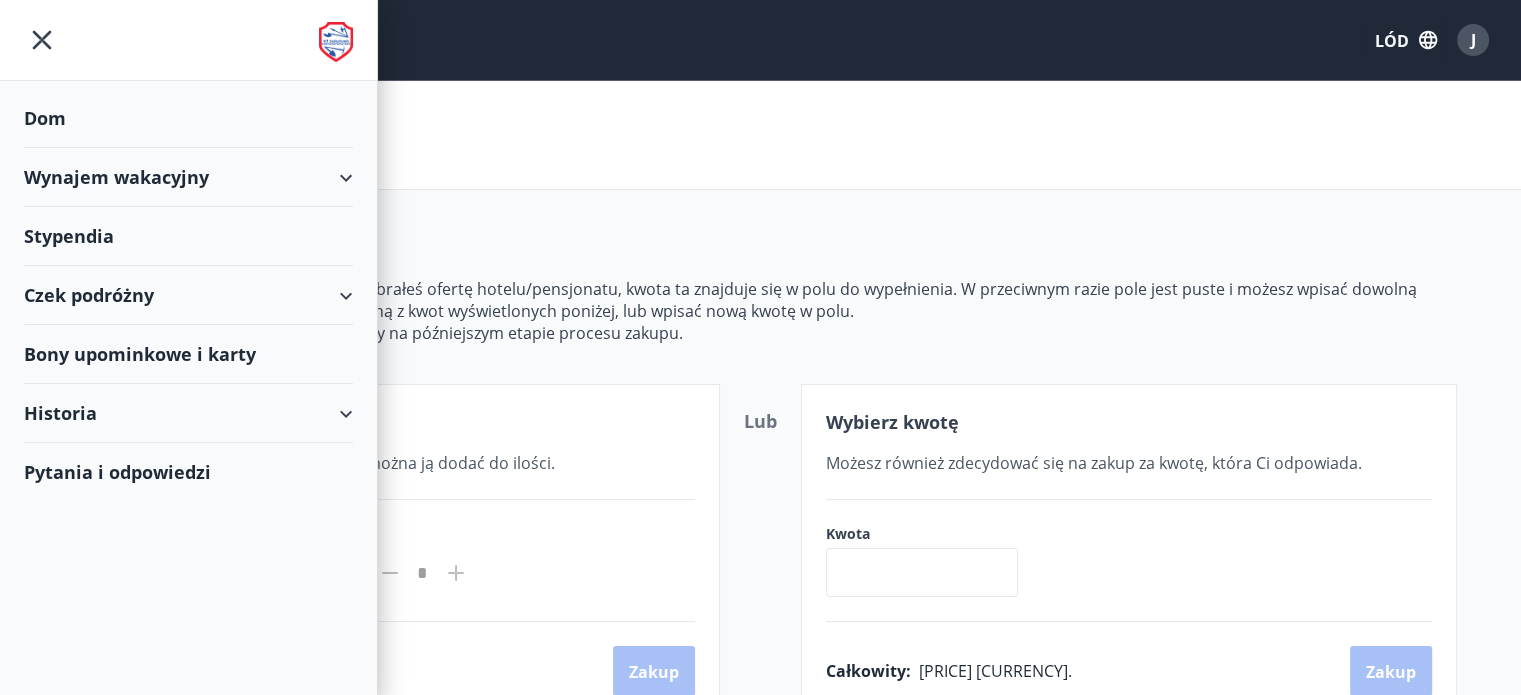click on "Czek podróżny" at bounding box center (89, 295) 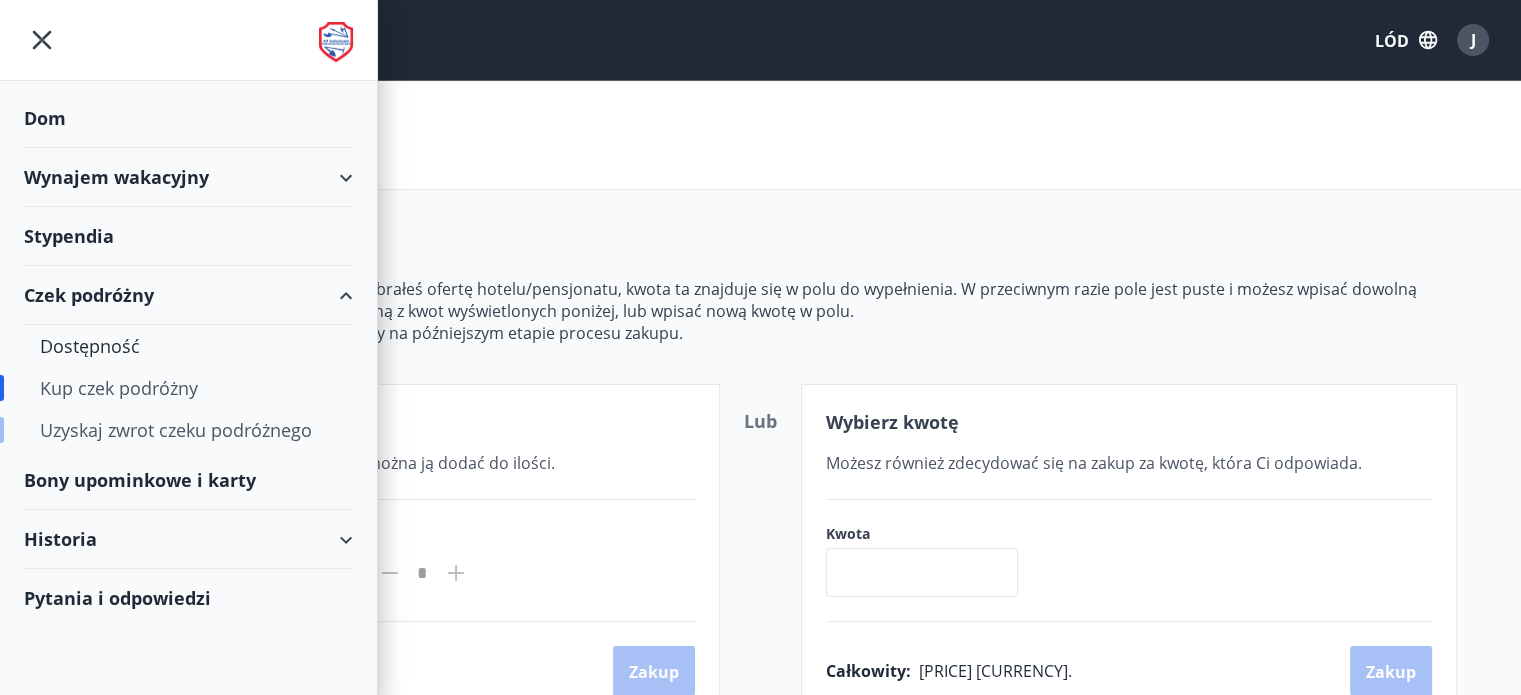 click on "Uzyskaj zwrot czeku podróżnego" at bounding box center (176, 430) 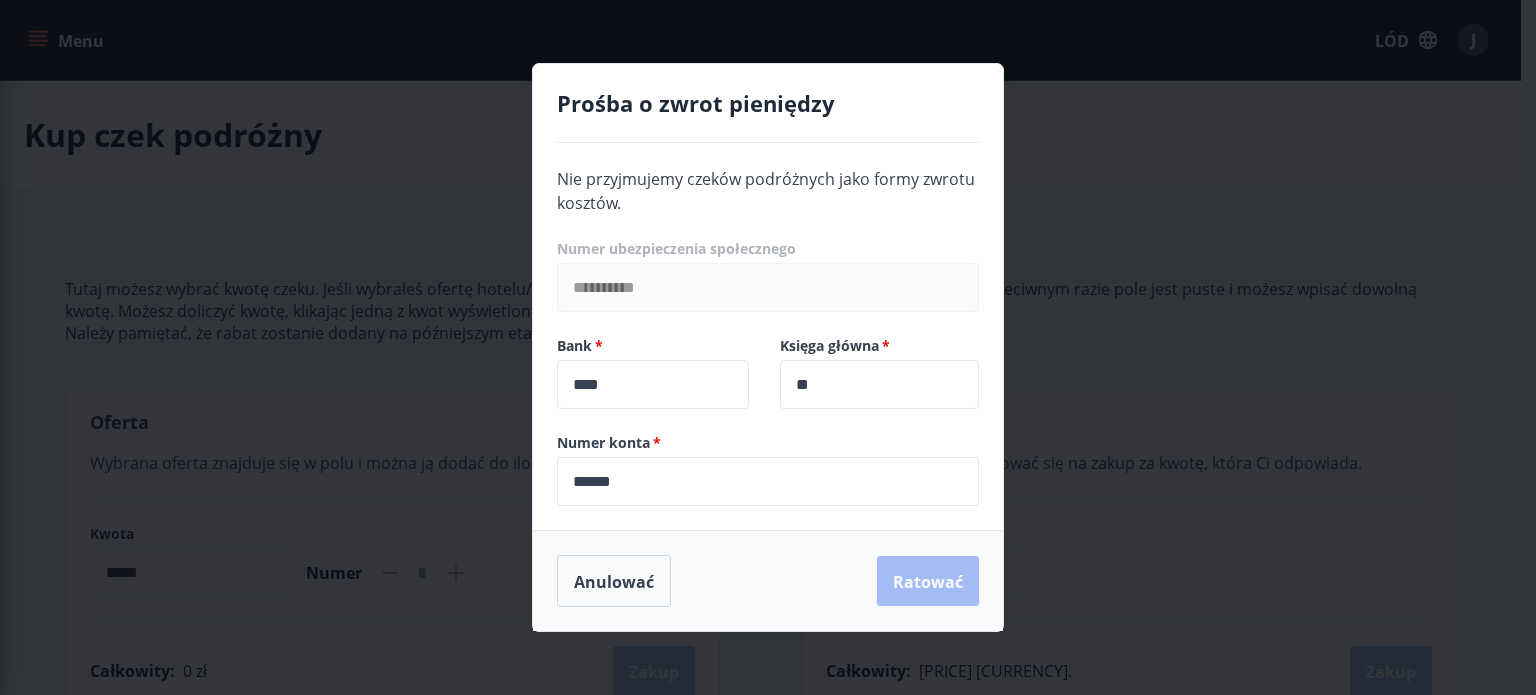click on "**********" at bounding box center [768, 347] 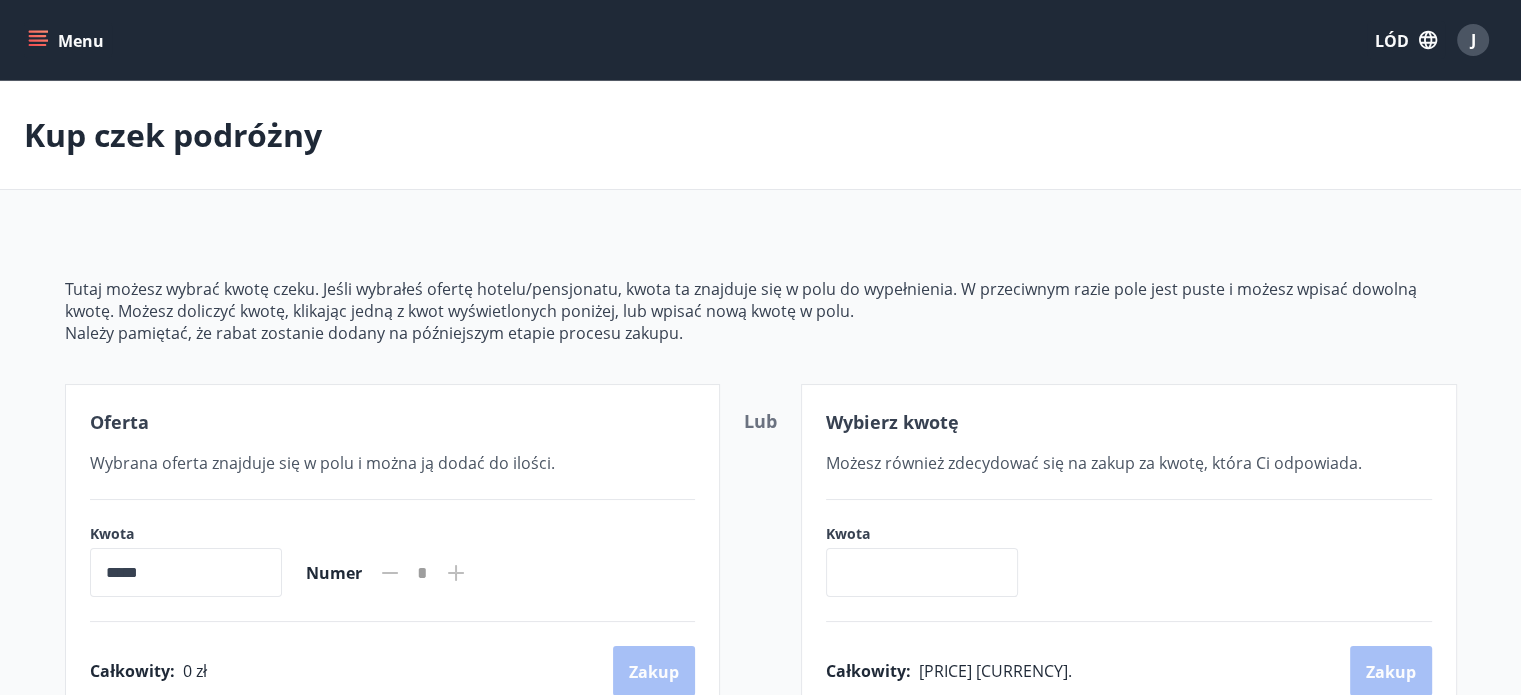 click on "Menu" at bounding box center (68, 40) 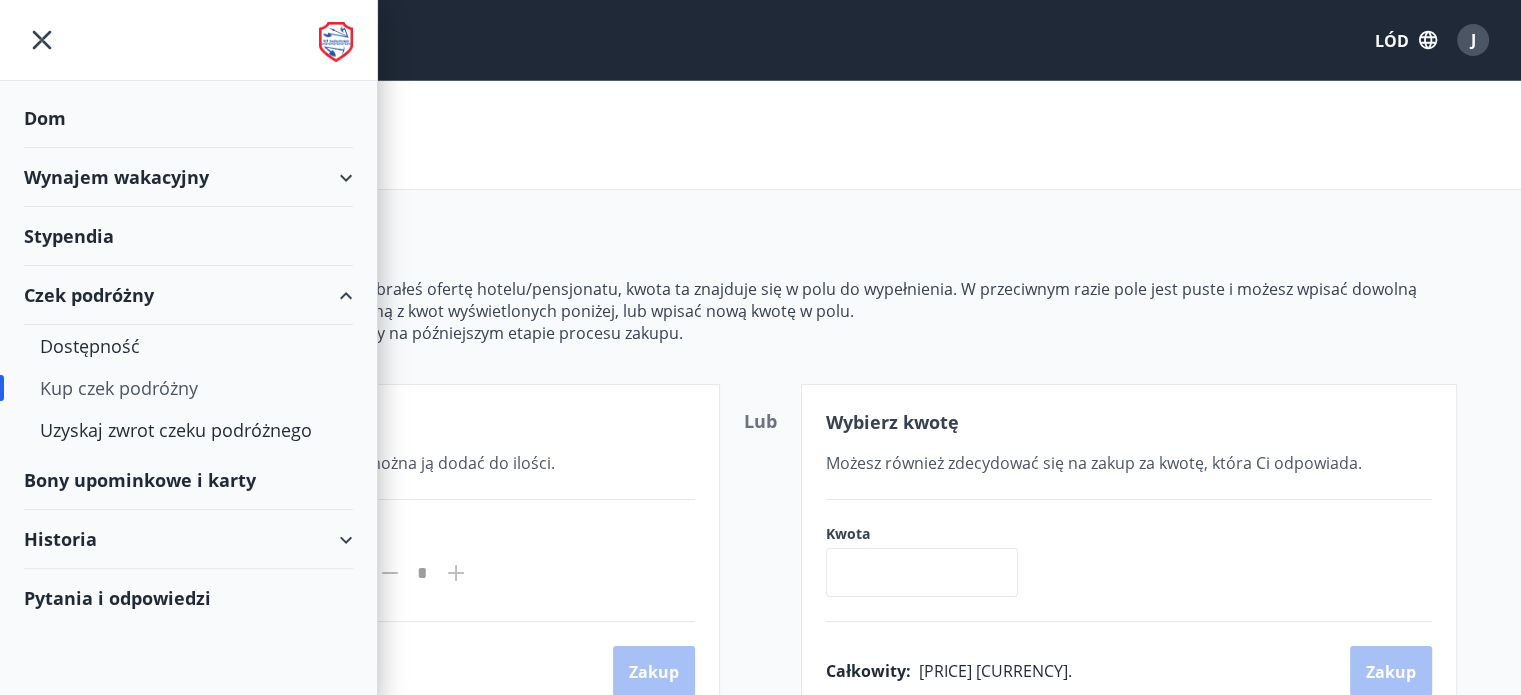 click on "Bony upominkowe i karty" at bounding box center (140, 480) 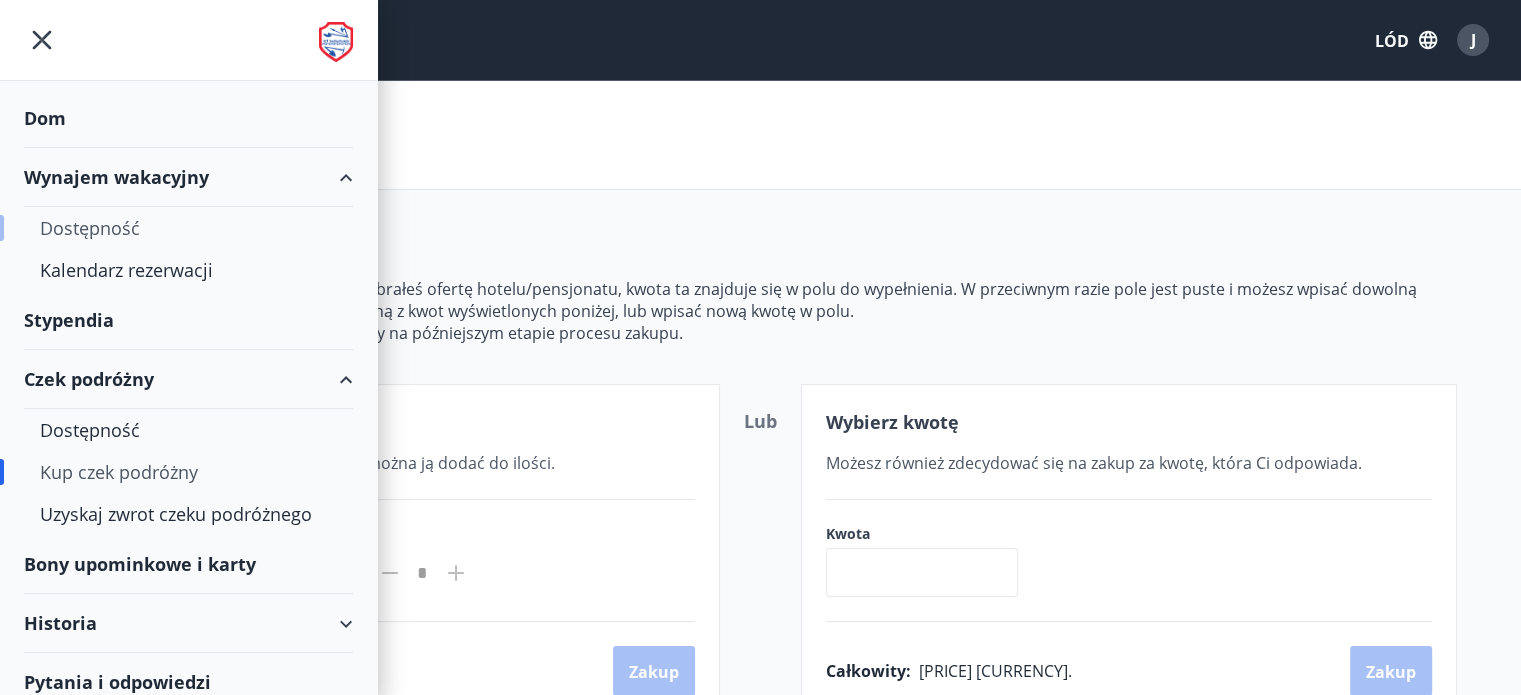 click on "Dostępność" at bounding box center (90, 228) 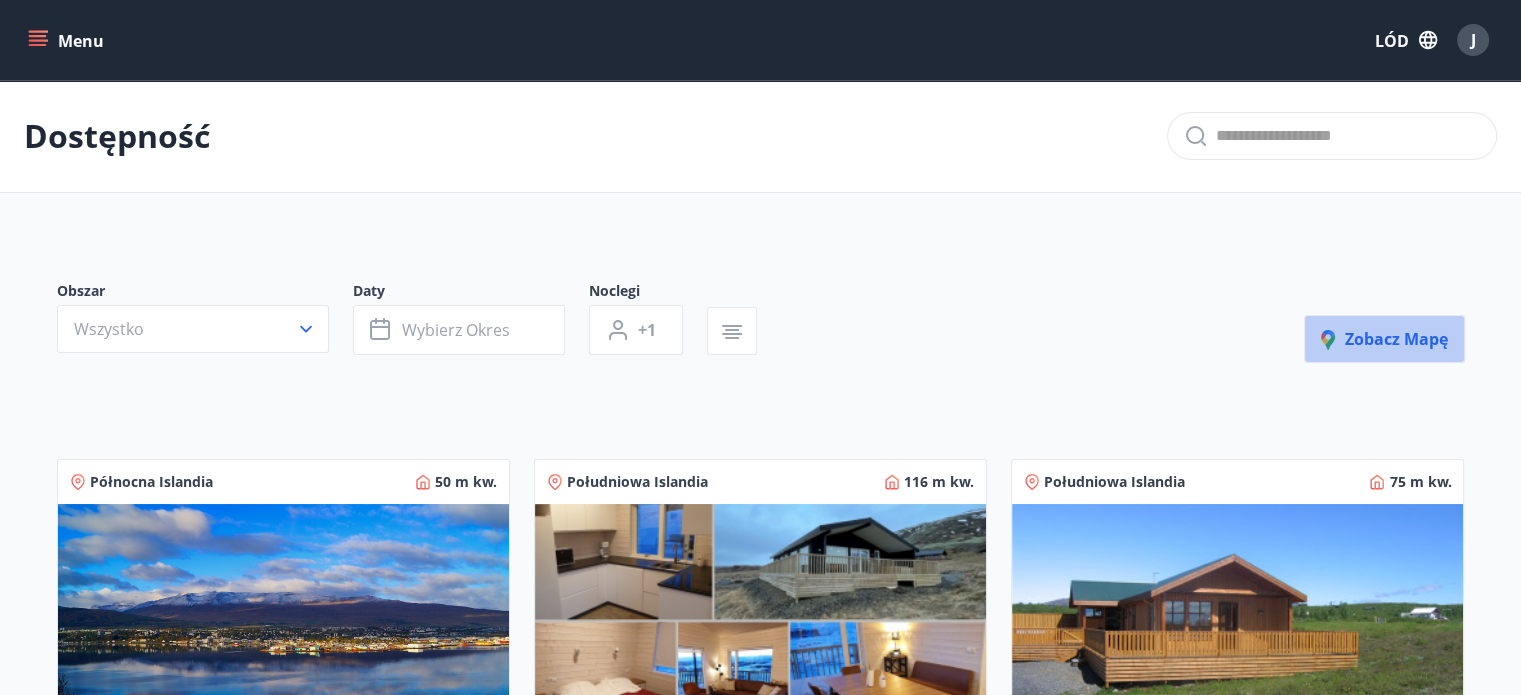 click on "Zobacz mapę" at bounding box center [1384, 339] 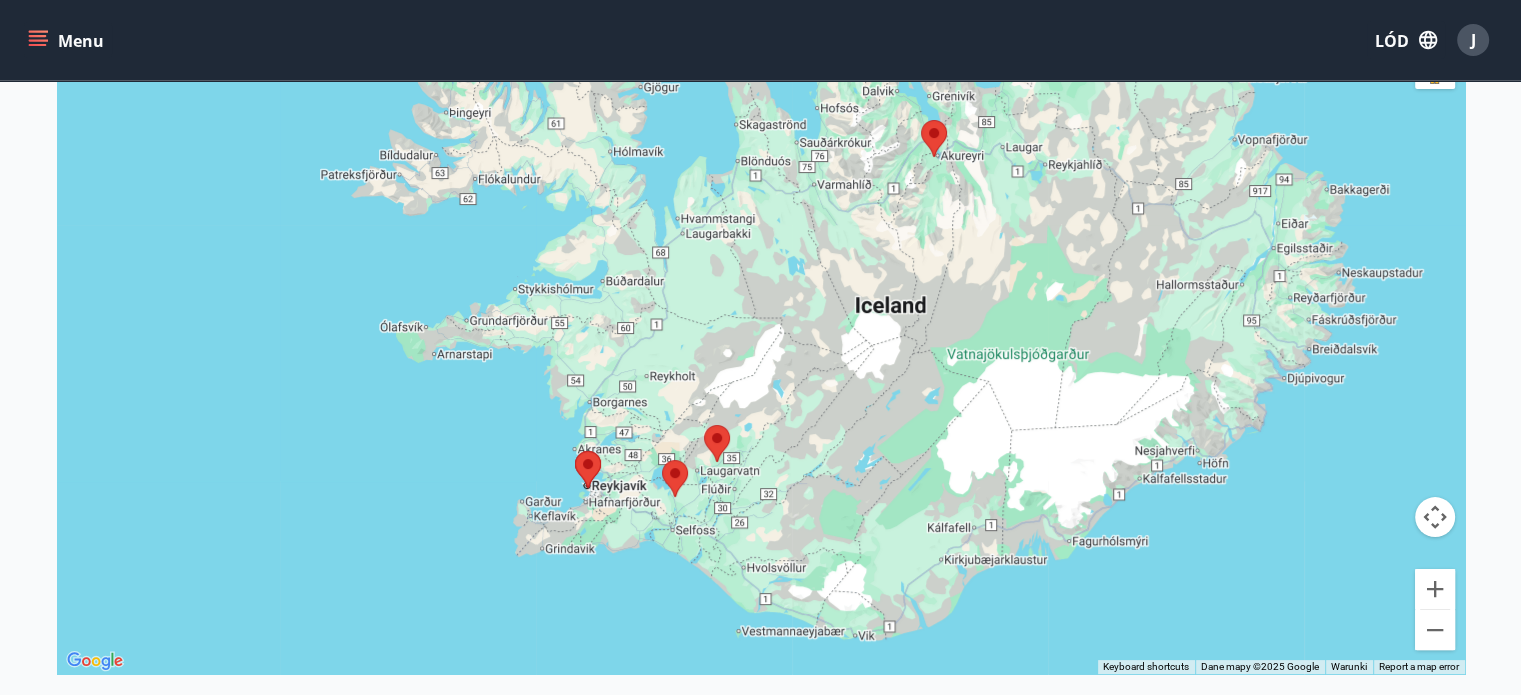 scroll, scrollTop: 324, scrollLeft: 0, axis: vertical 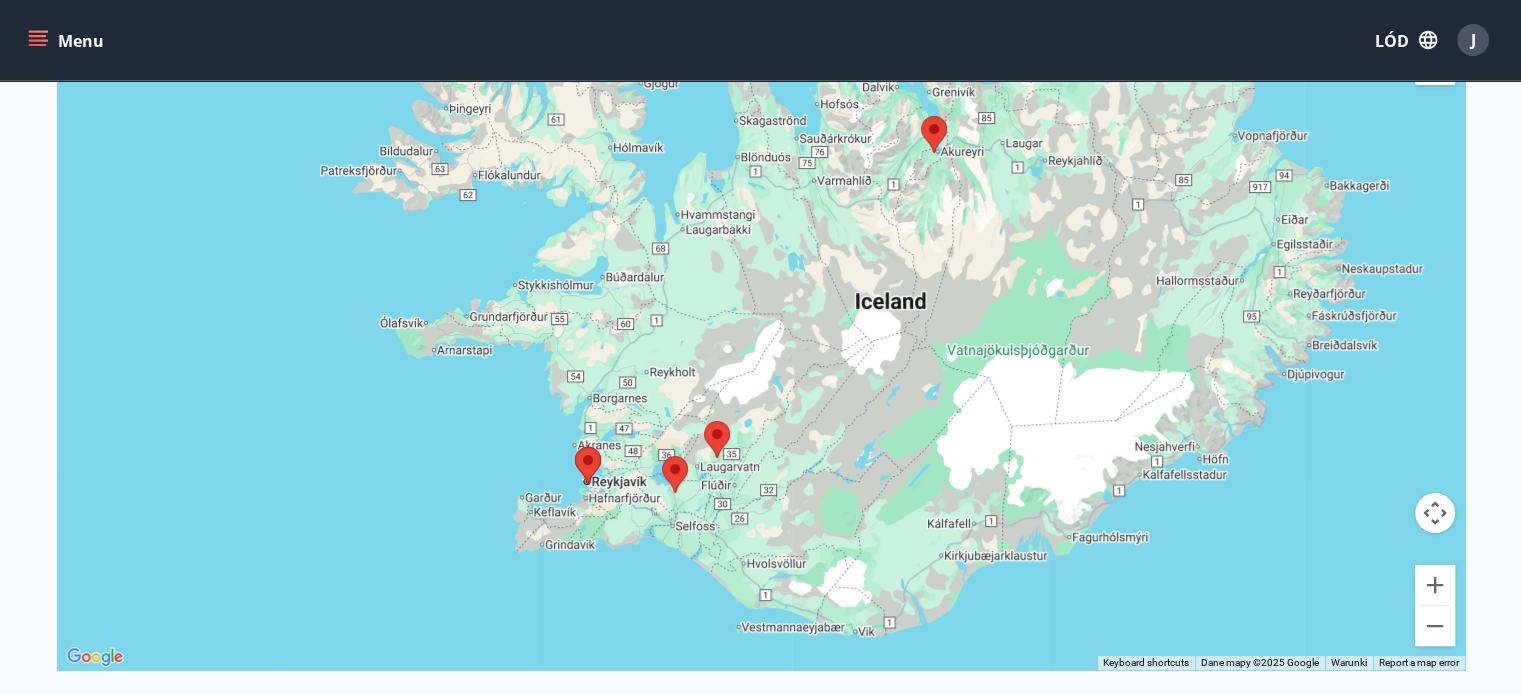 click at bounding box center [761, 322] 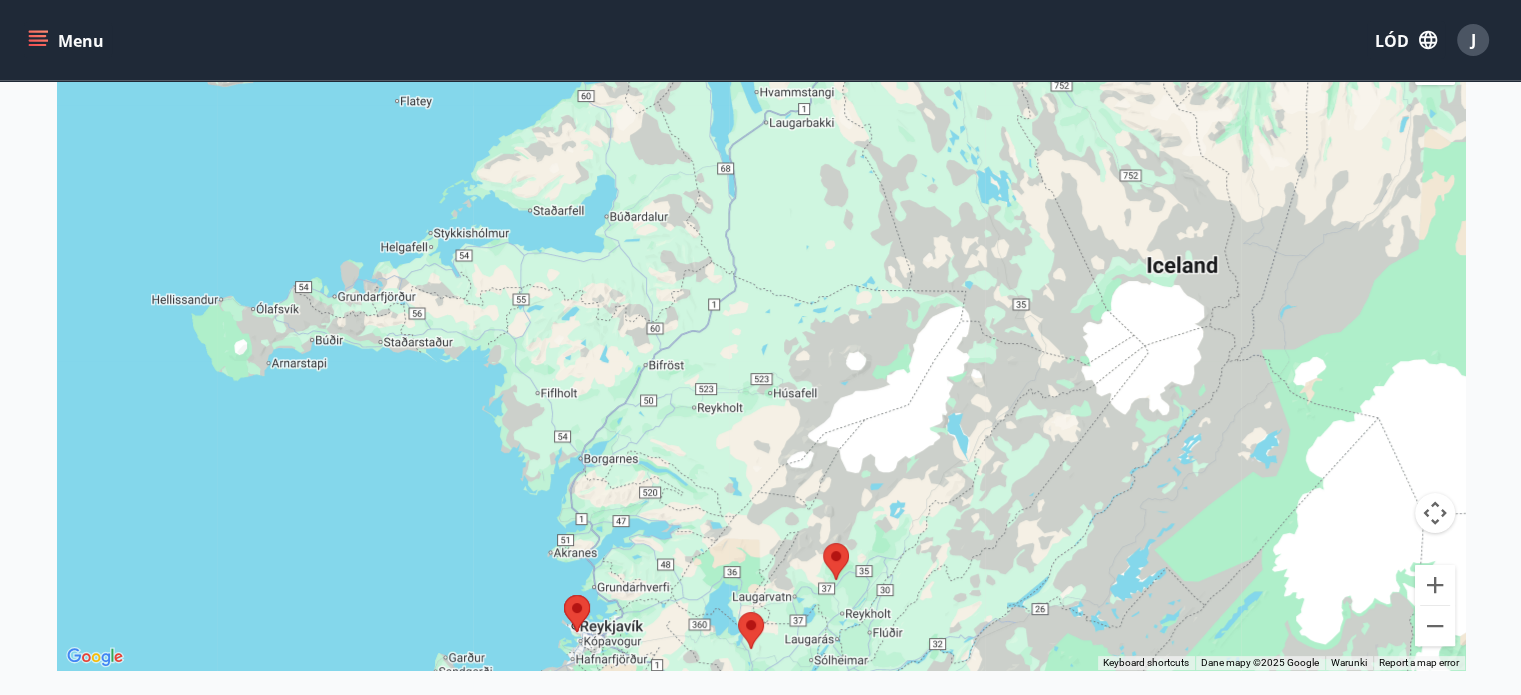 click at bounding box center [761, 322] 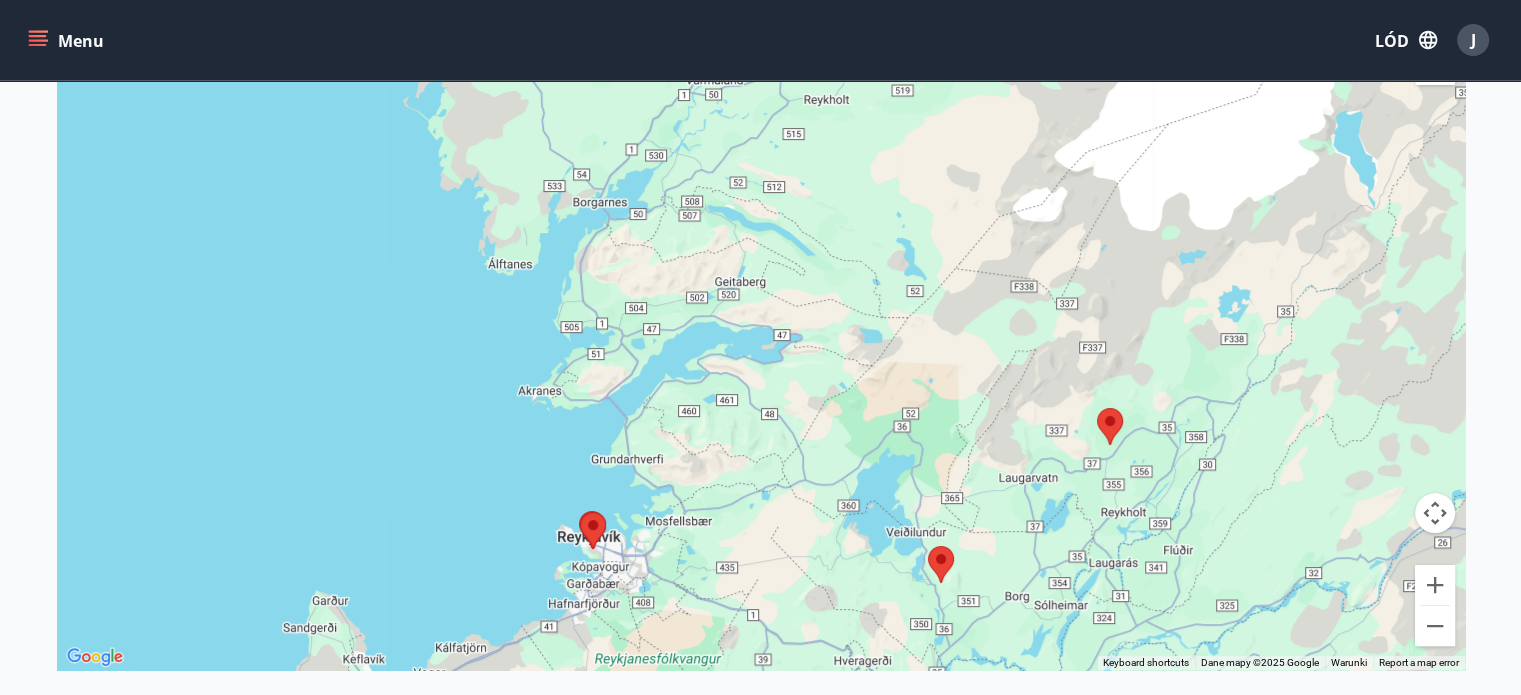 drag, startPoint x: 552, startPoint y: 378, endPoint x: 588, endPoint y: -1, distance: 380.70593 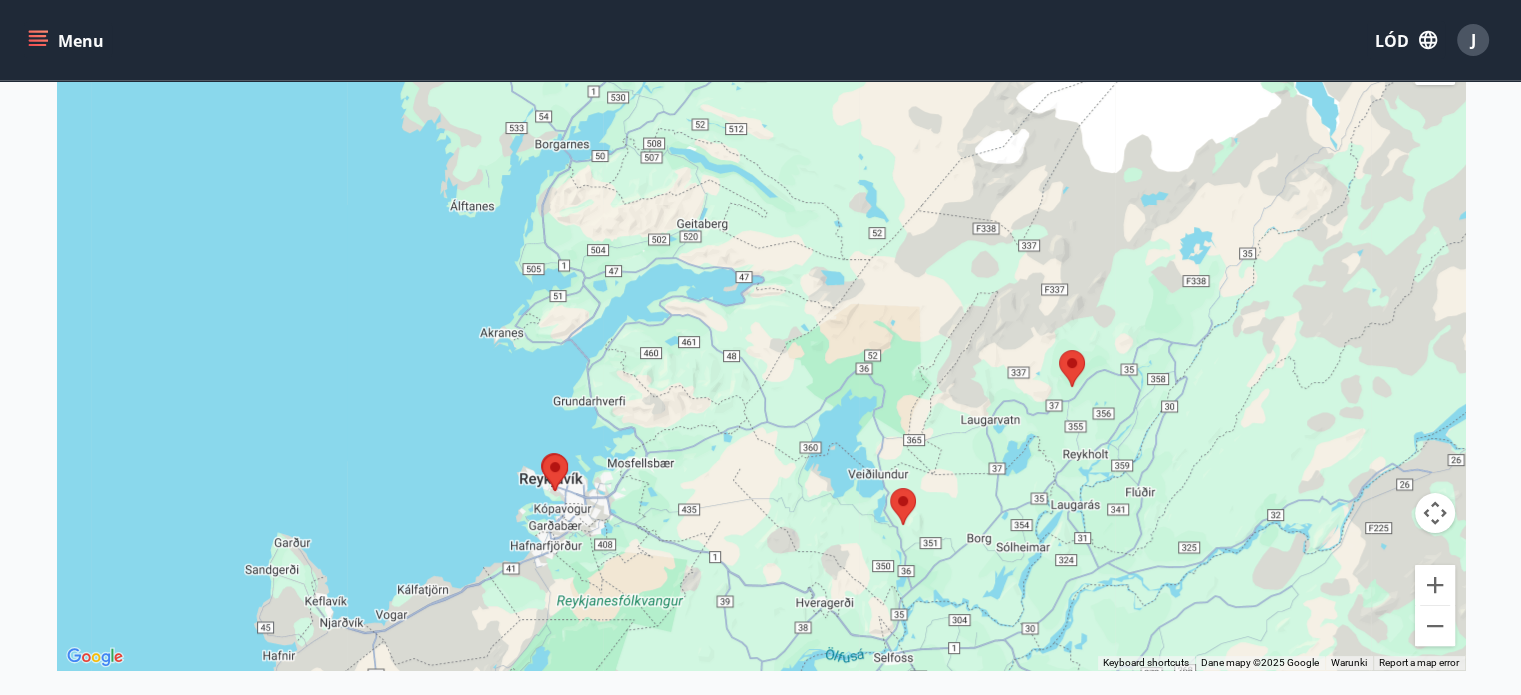 drag, startPoint x: 936, startPoint y: 380, endPoint x: 884, endPoint y: 284, distance: 109.17875 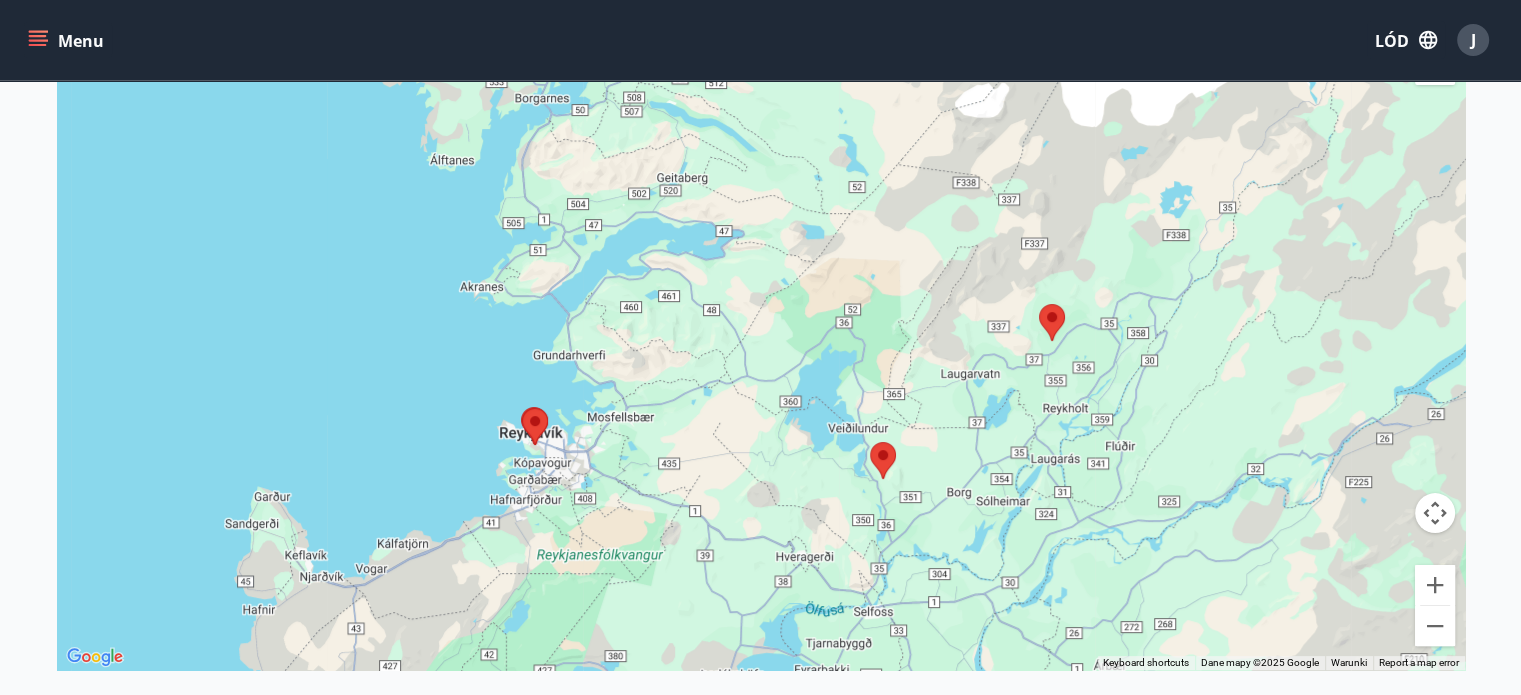 click at bounding box center [1039, 304] 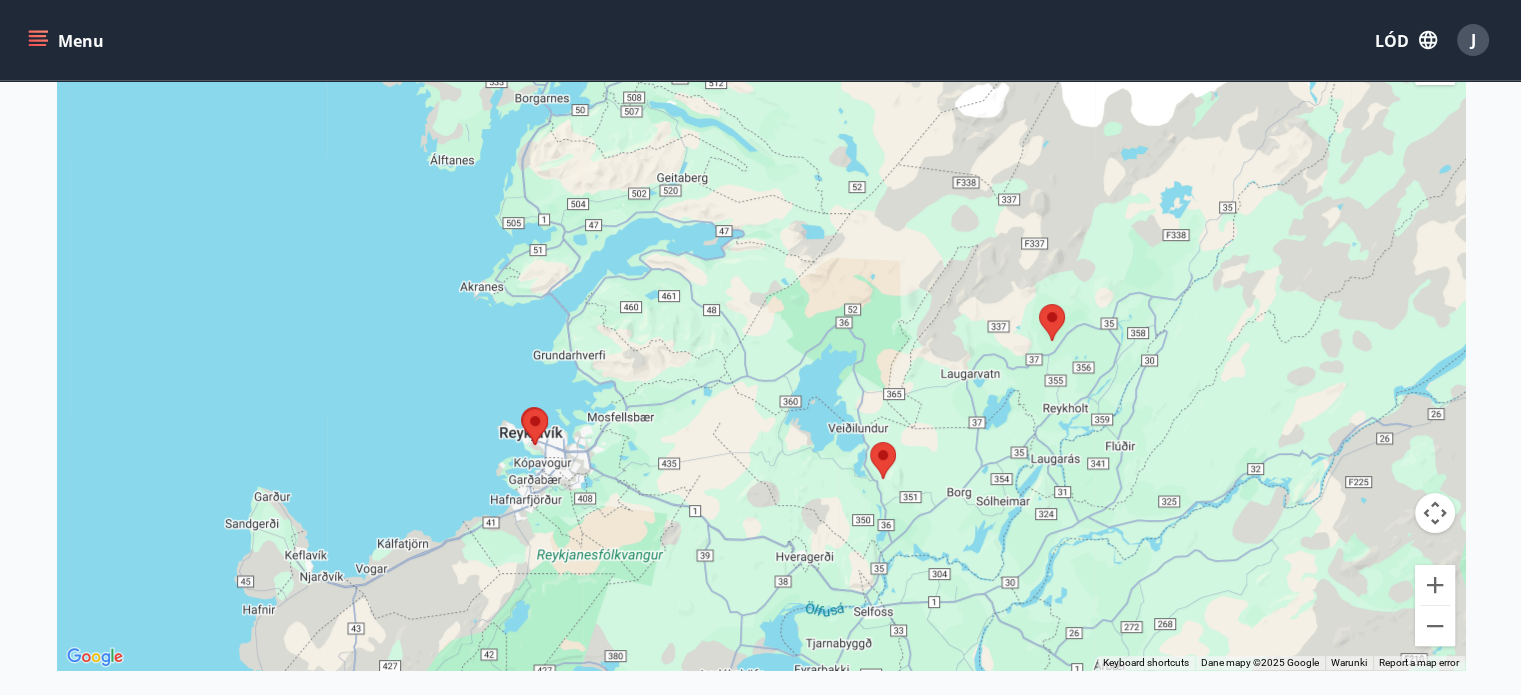 click at bounding box center [1039, 304] 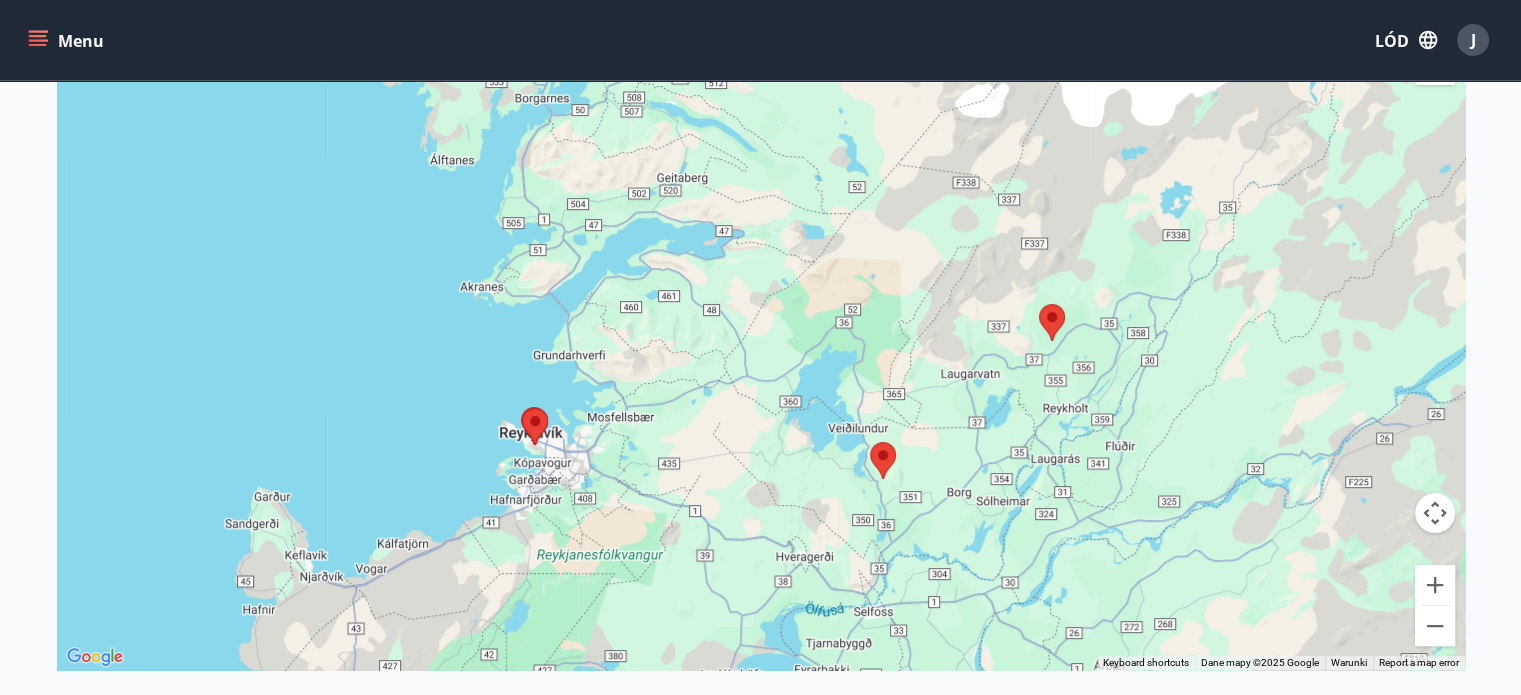 click at bounding box center (1039, 304) 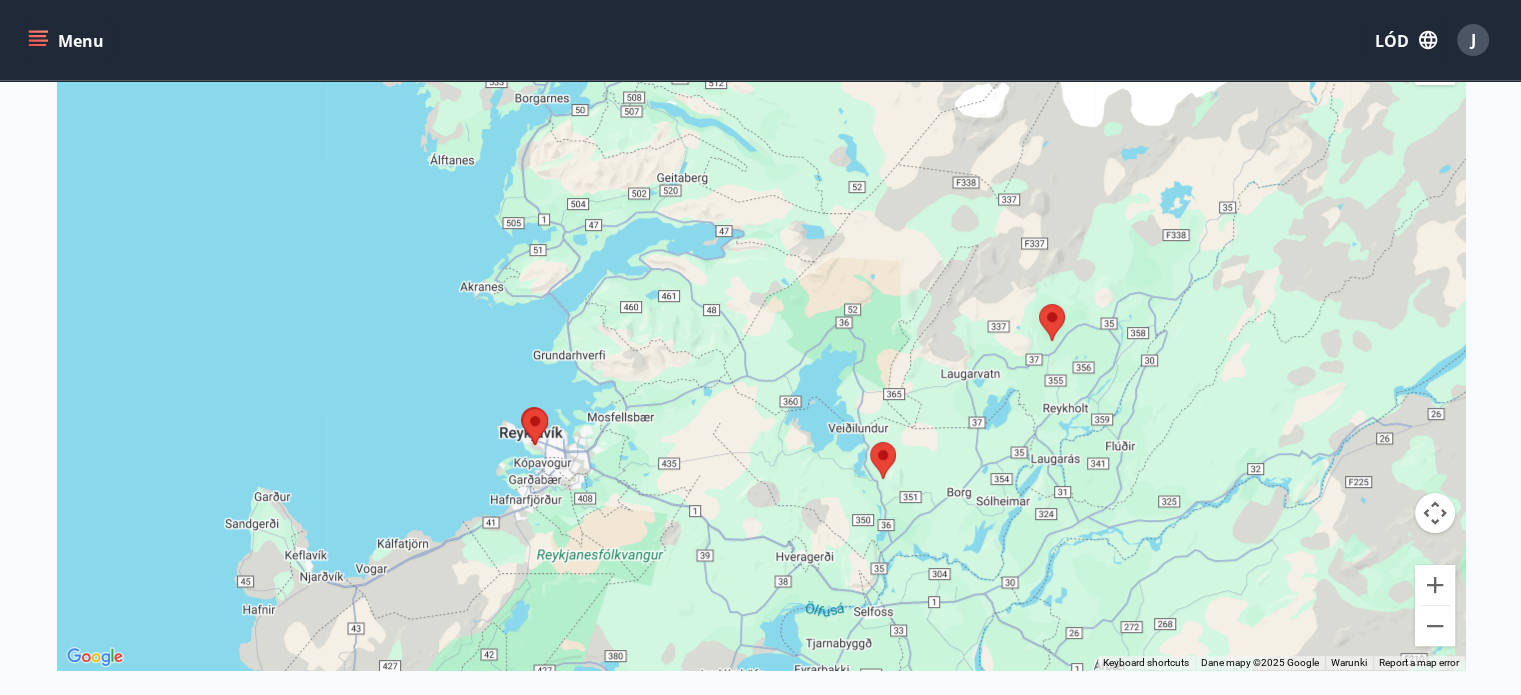scroll, scrollTop: 335, scrollLeft: 0, axis: vertical 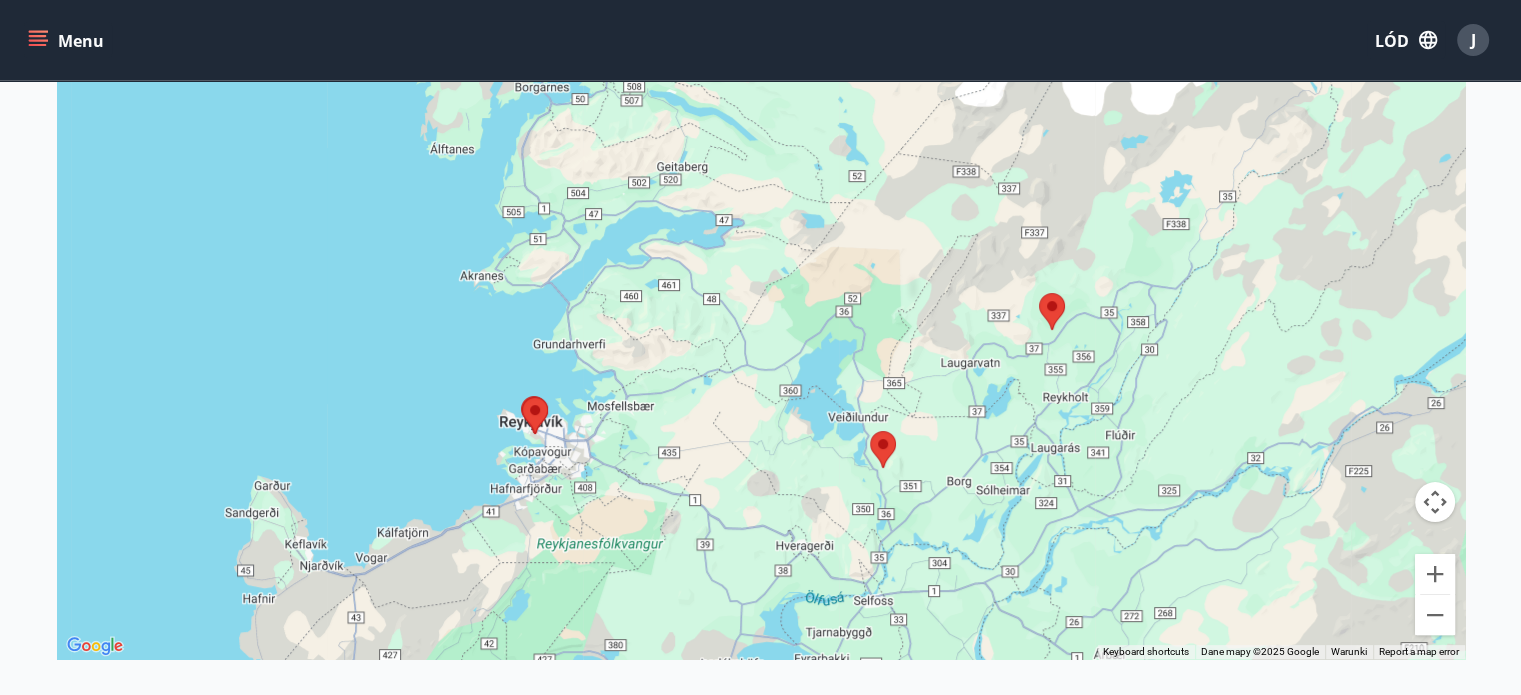 click at bounding box center (1039, 293) 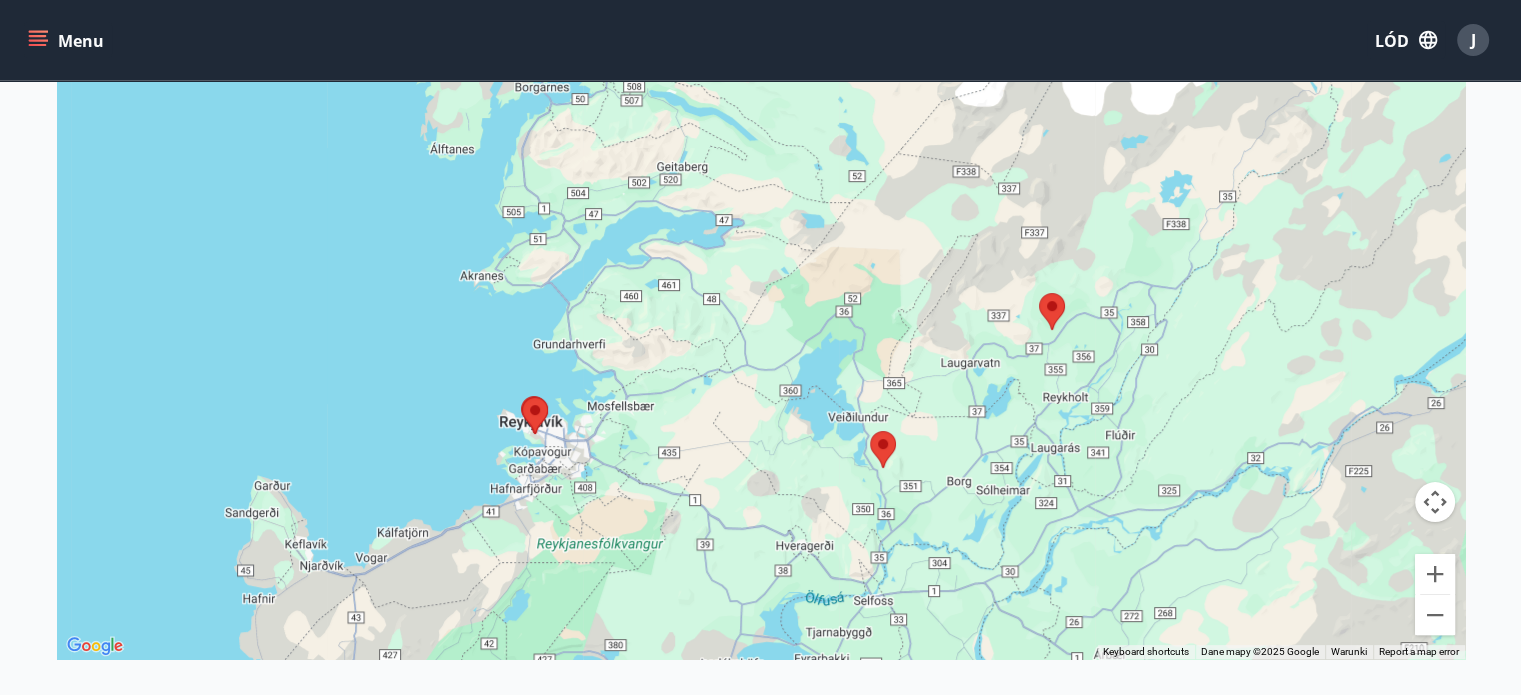 click at bounding box center (1039, 293) 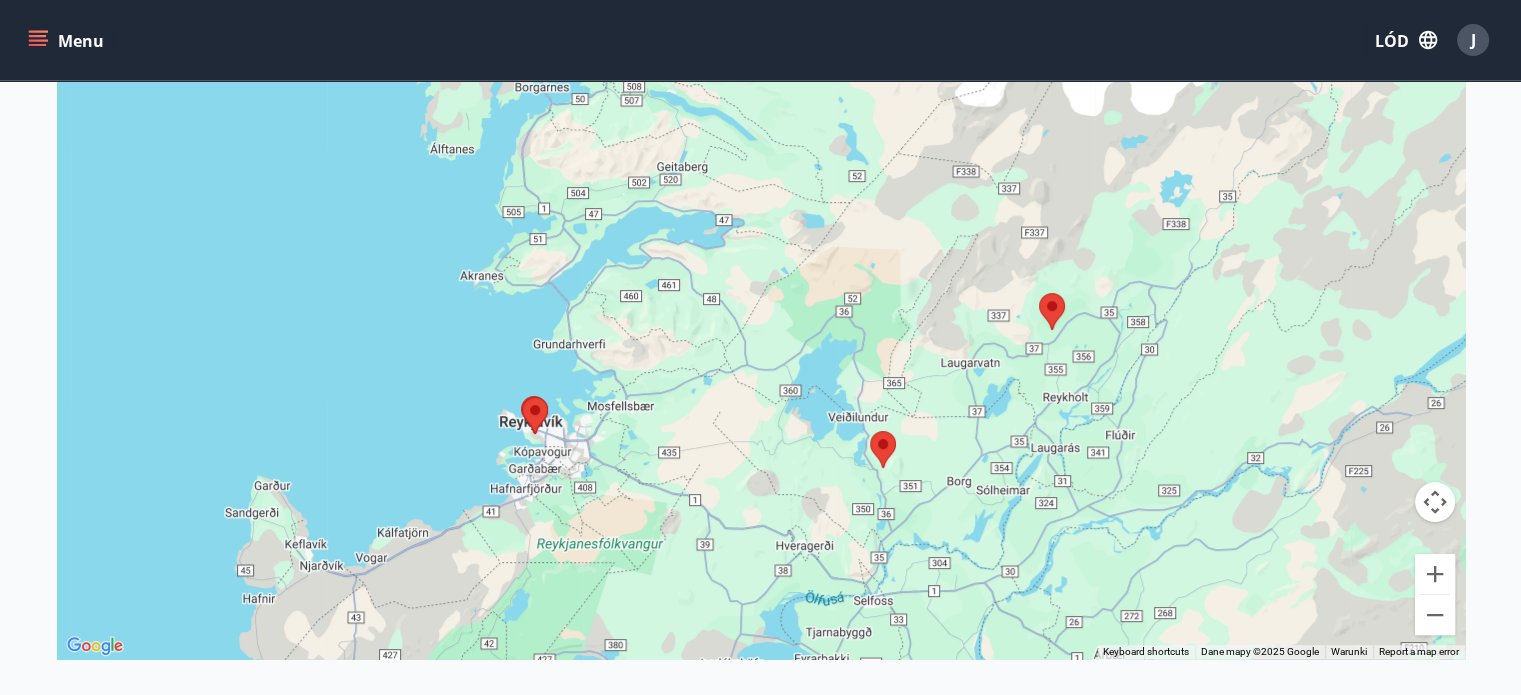 click at bounding box center (1039, 293) 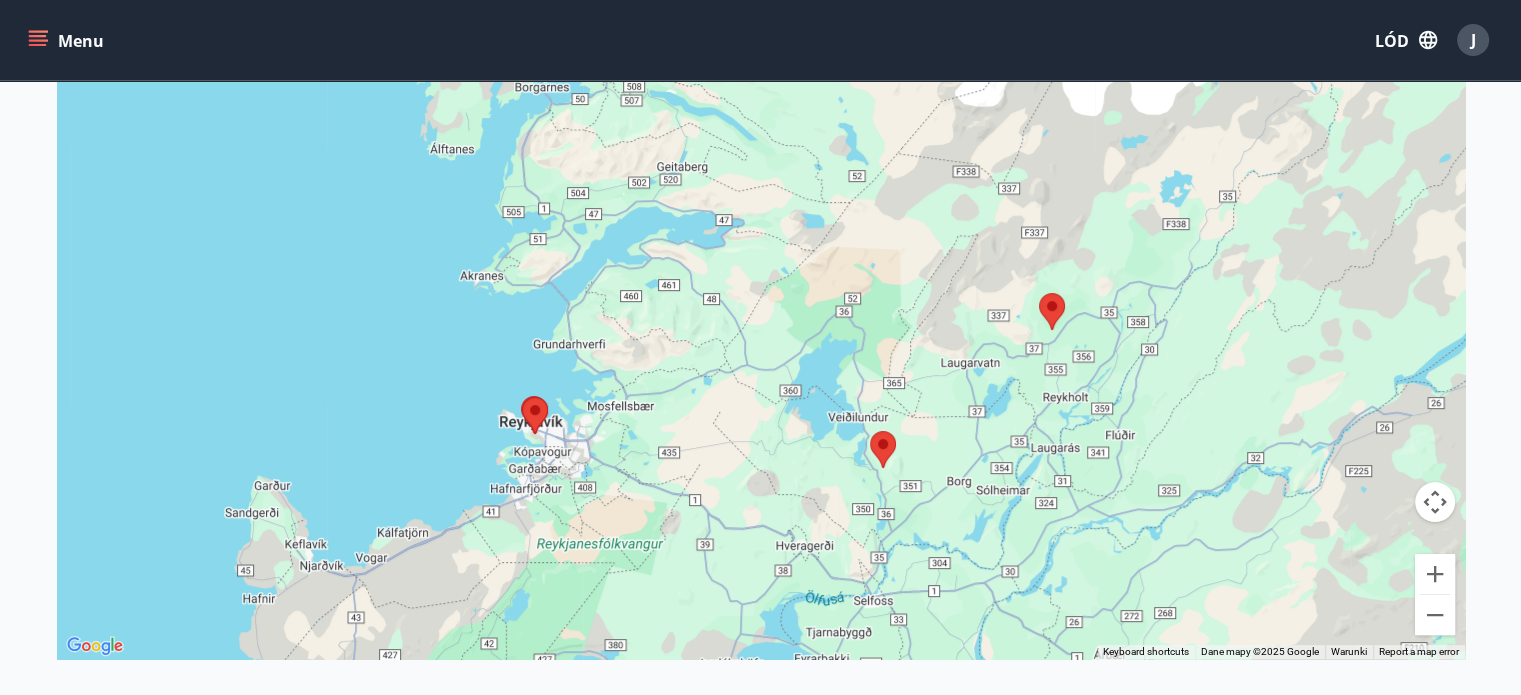 click at bounding box center [1039, 293] 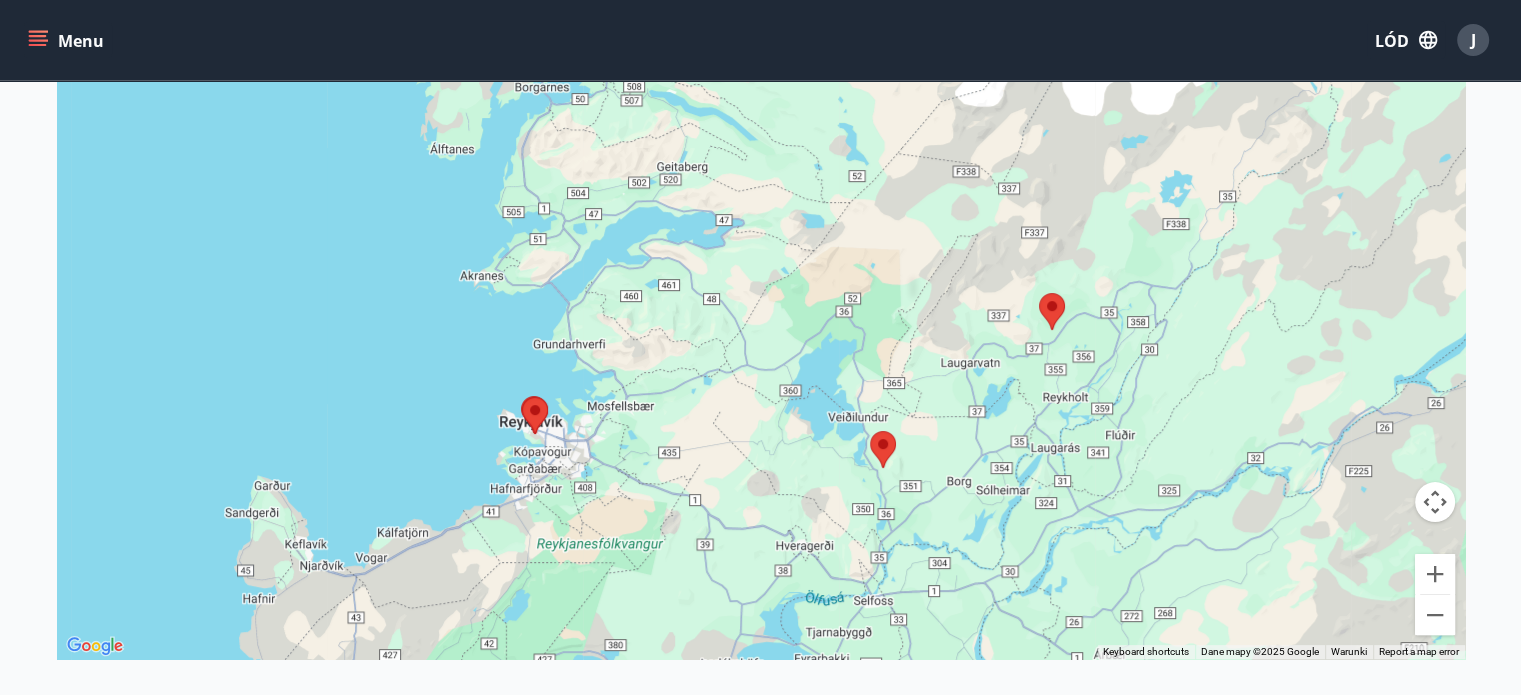 click at bounding box center [1039, 293] 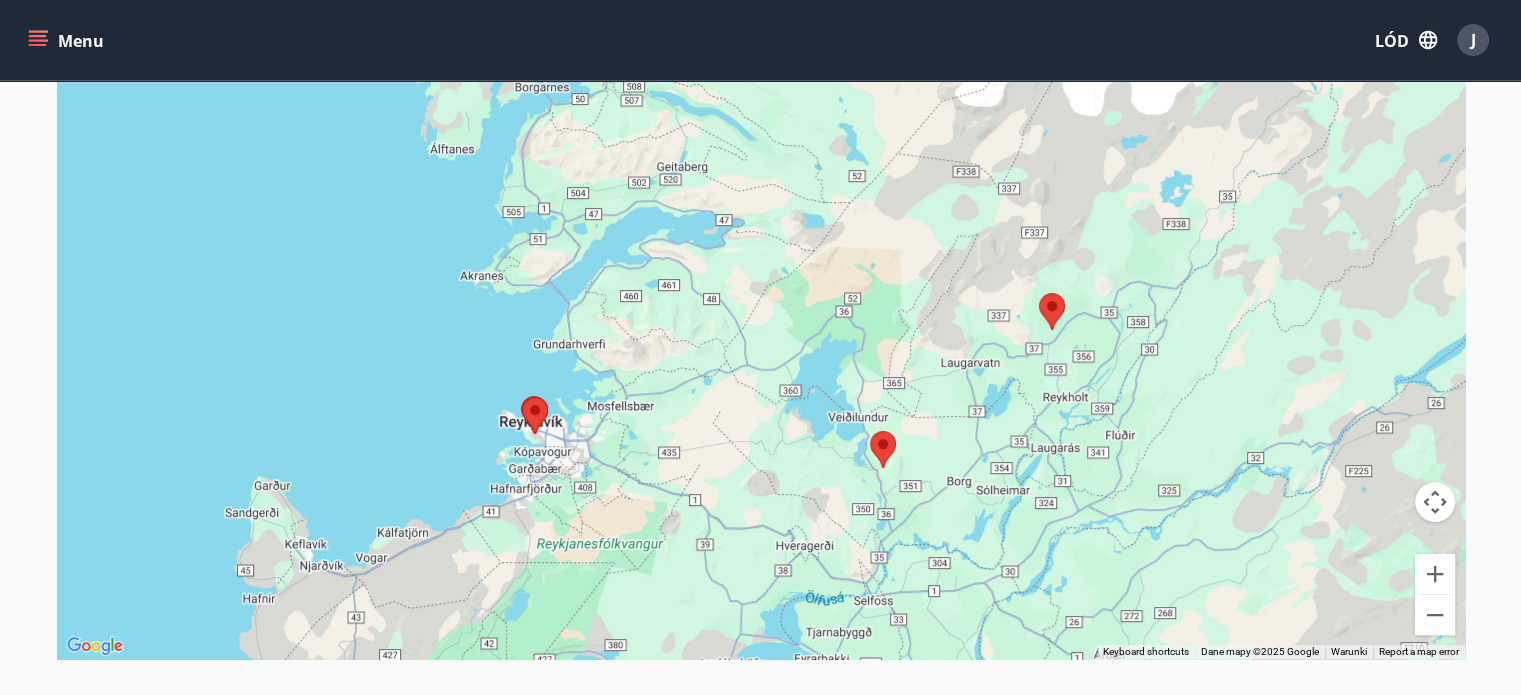 click at bounding box center (1039, 293) 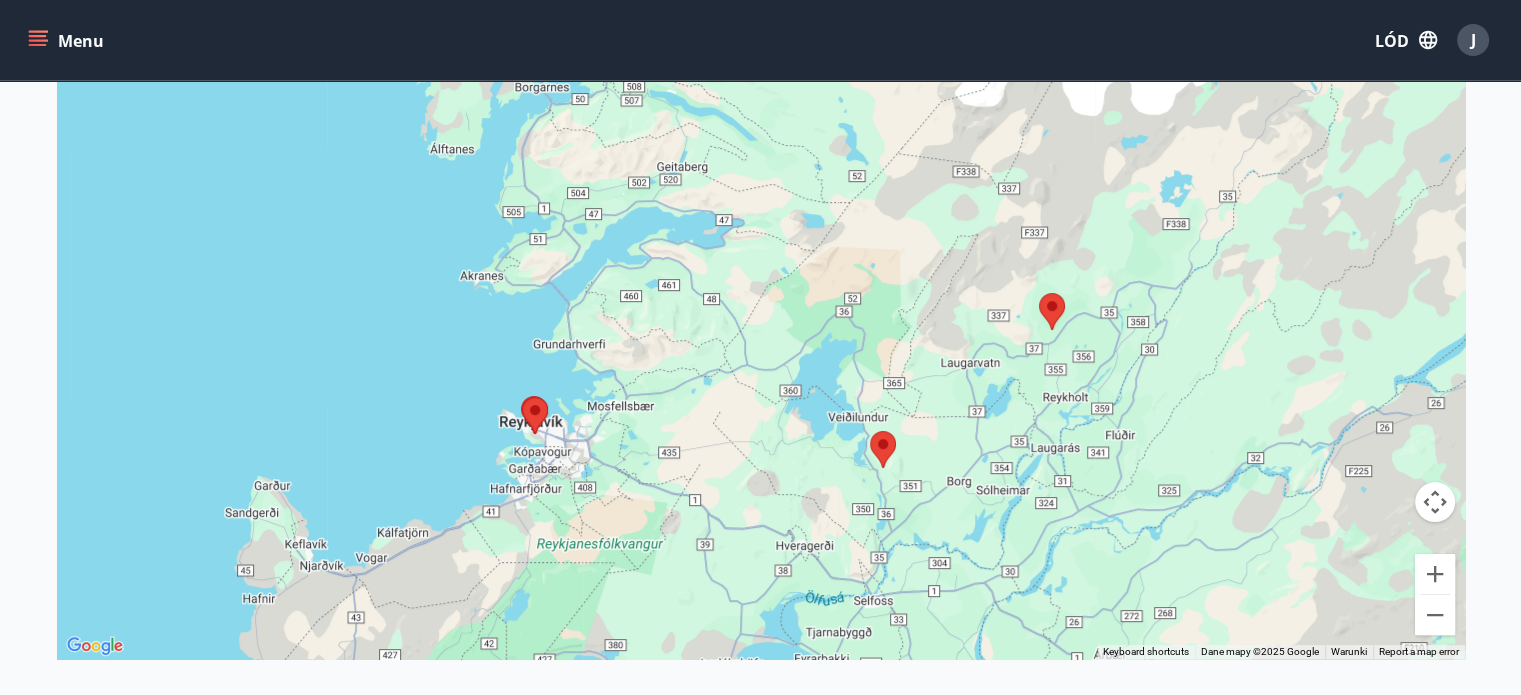 click at bounding box center (1039, 293) 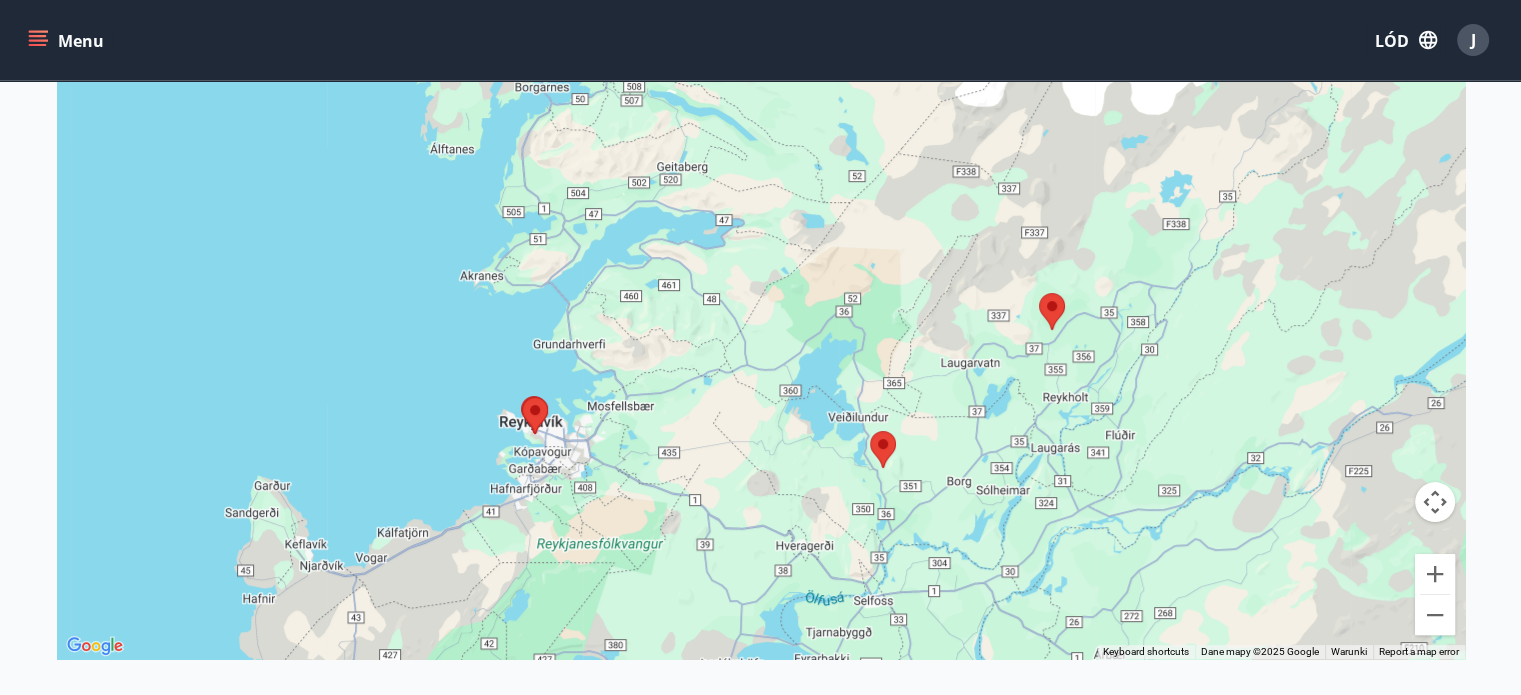 click at bounding box center [1039, 293] 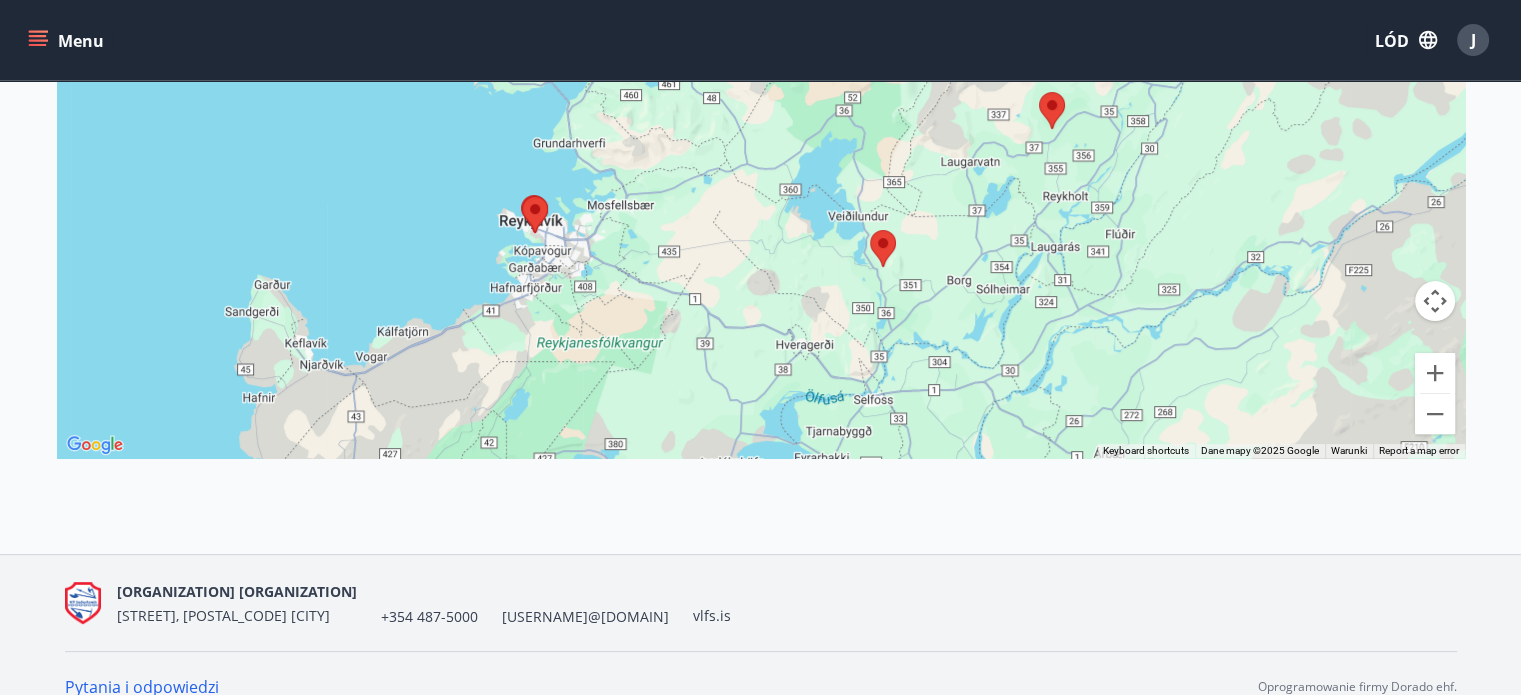 scroll, scrollTop: 562, scrollLeft: 0, axis: vertical 